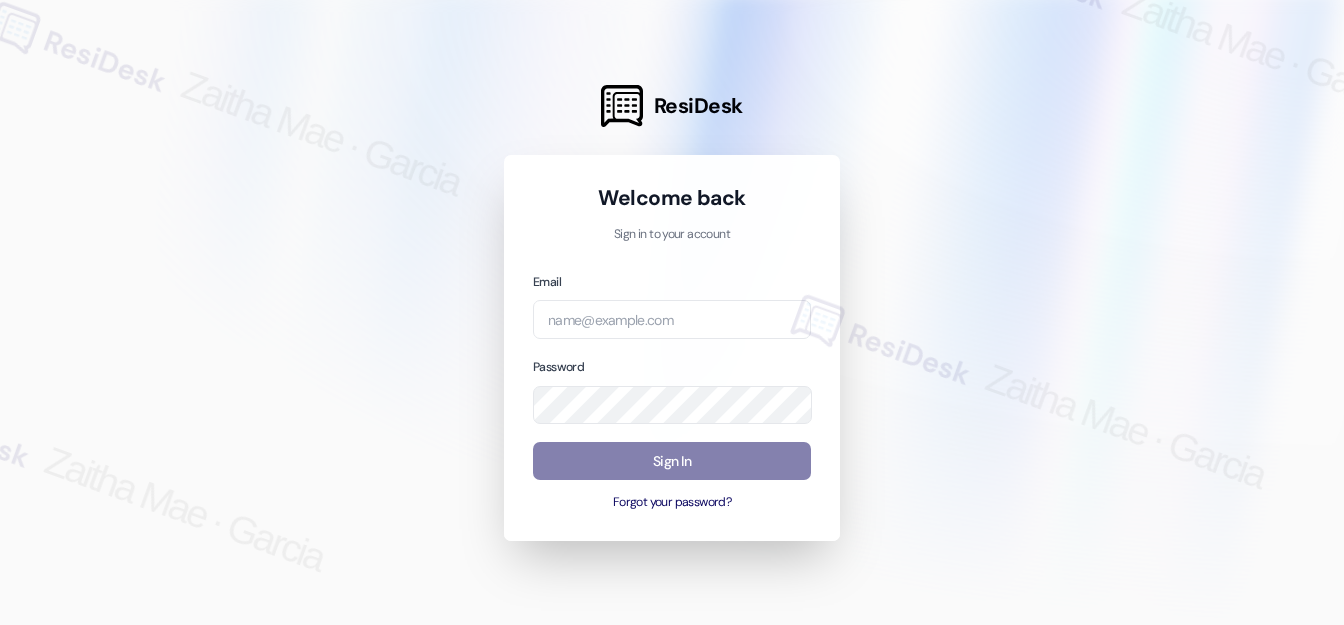 scroll, scrollTop: 0, scrollLeft: 0, axis: both 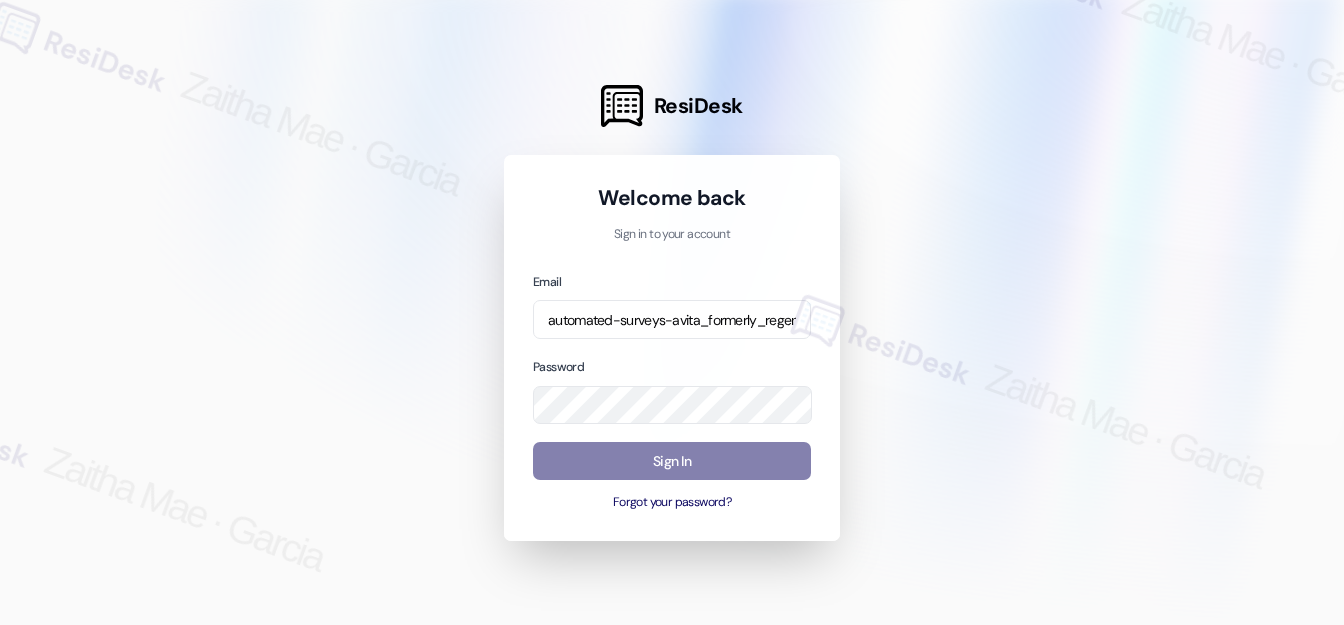 type on "automated-surveys-avita_formerly_regency-zaitha.mae.garcia@example.com" 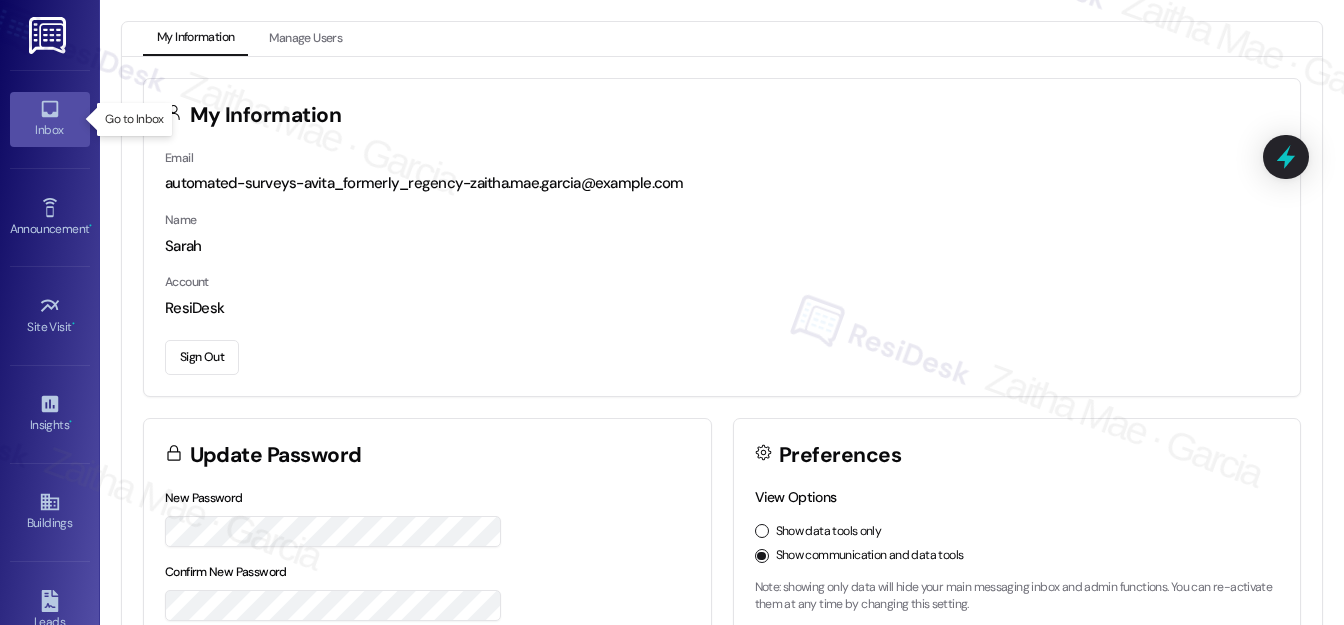 click on "Inbox" at bounding box center [50, 130] 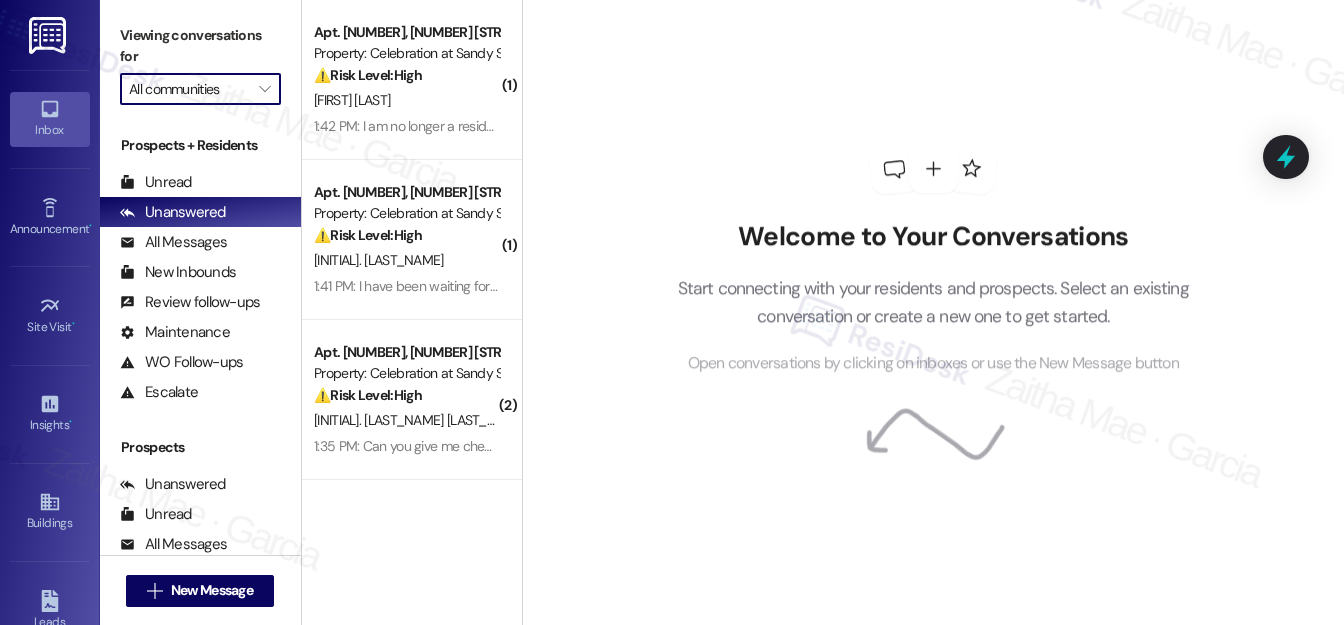 click on "All communities" at bounding box center [189, 89] 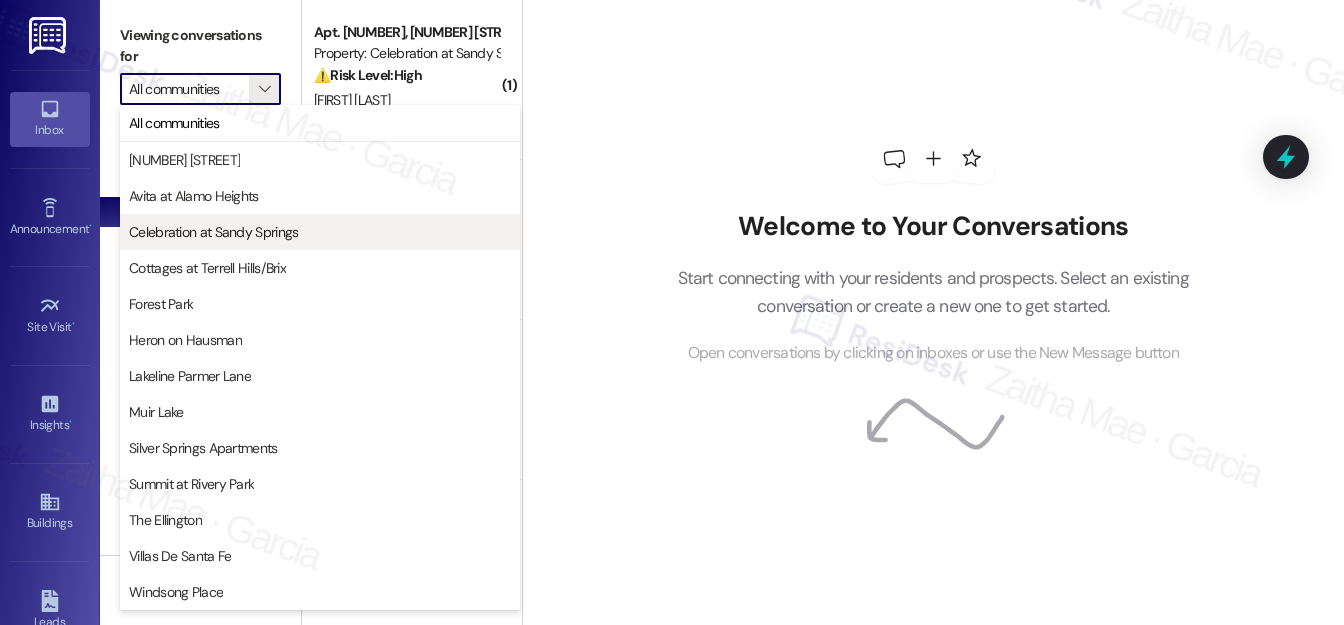 click on "Celebration at Sandy Springs" at bounding box center [213, 232] 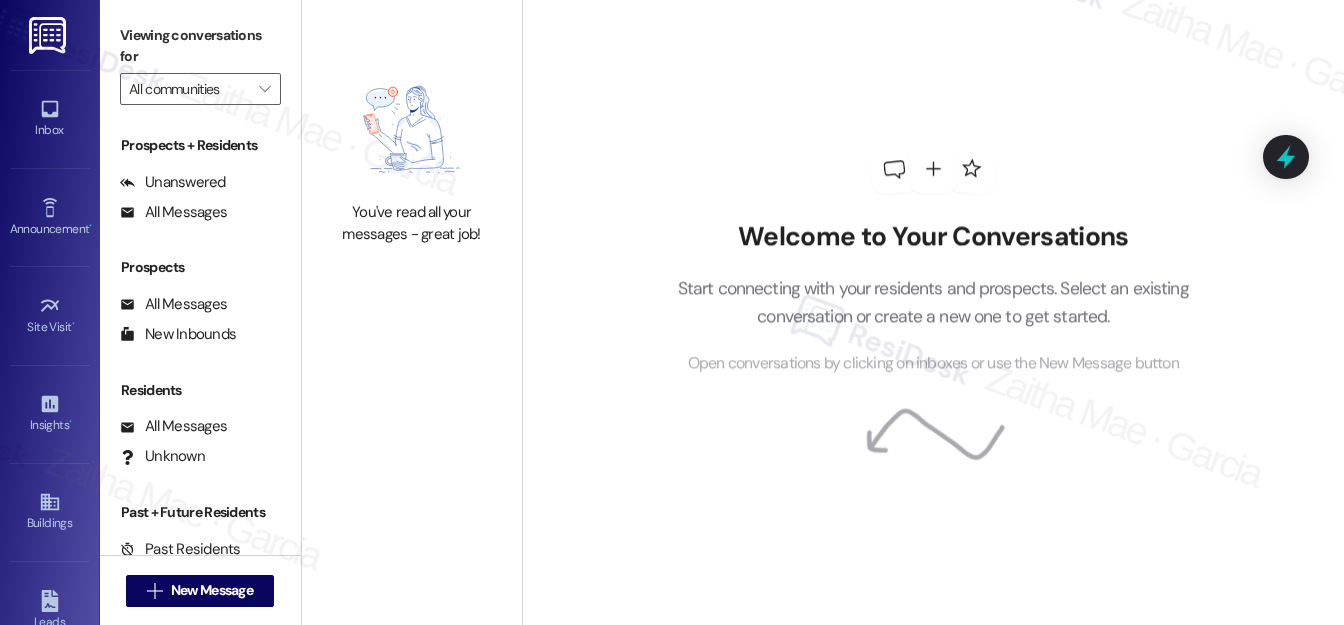 type on "Celebration at Sandy Springs" 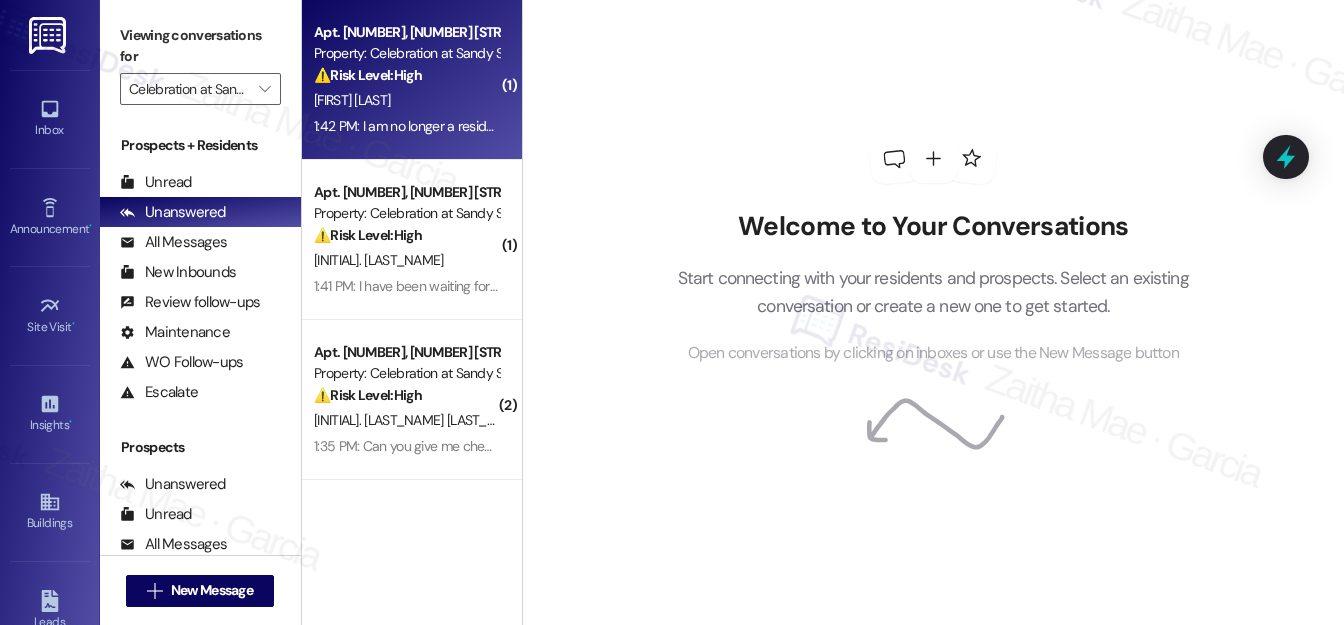 click on "[FIRST] [LAST]" at bounding box center [406, 100] 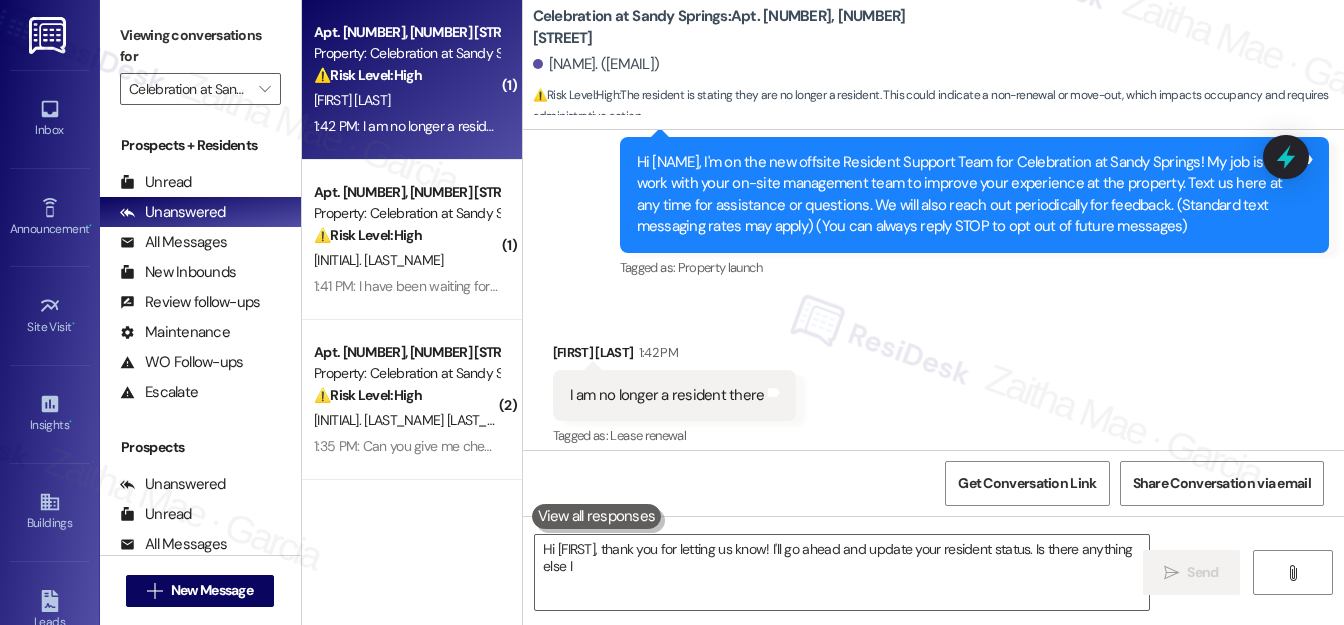 scroll, scrollTop: 215, scrollLeft: 0, axis: vertical 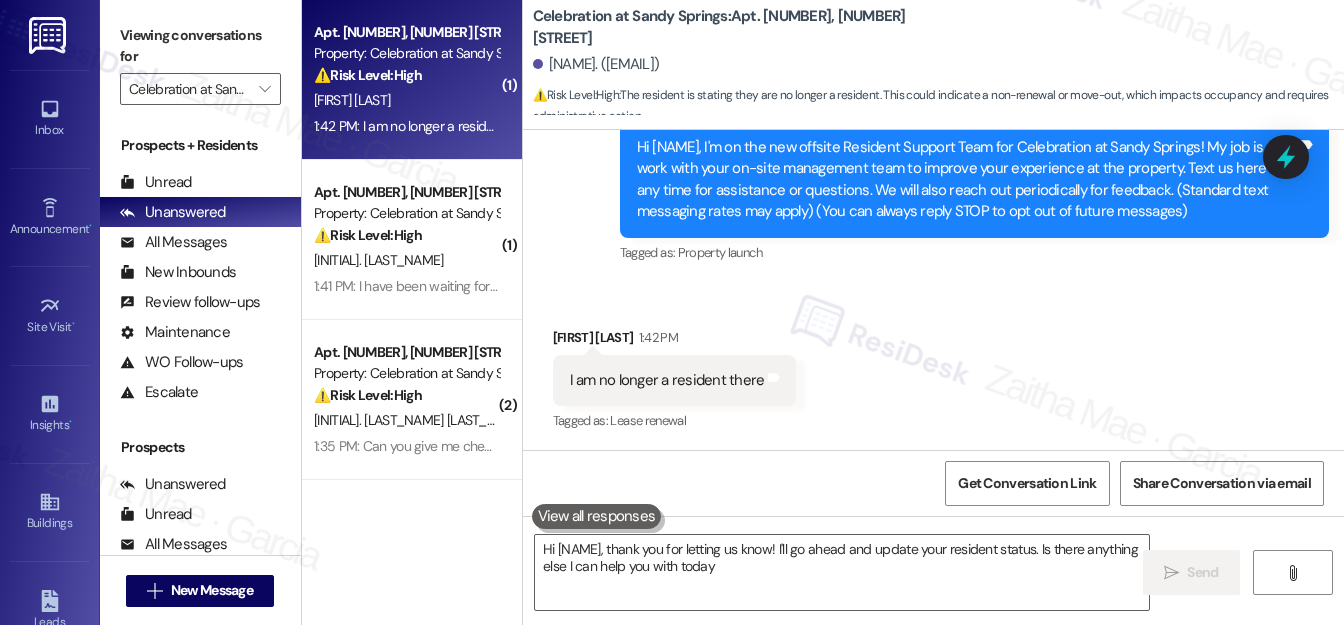 type on "Hi [NAME], thank you for letting us know! I'll go ahead and update your resident status. Is there anything else I can help you with today?" 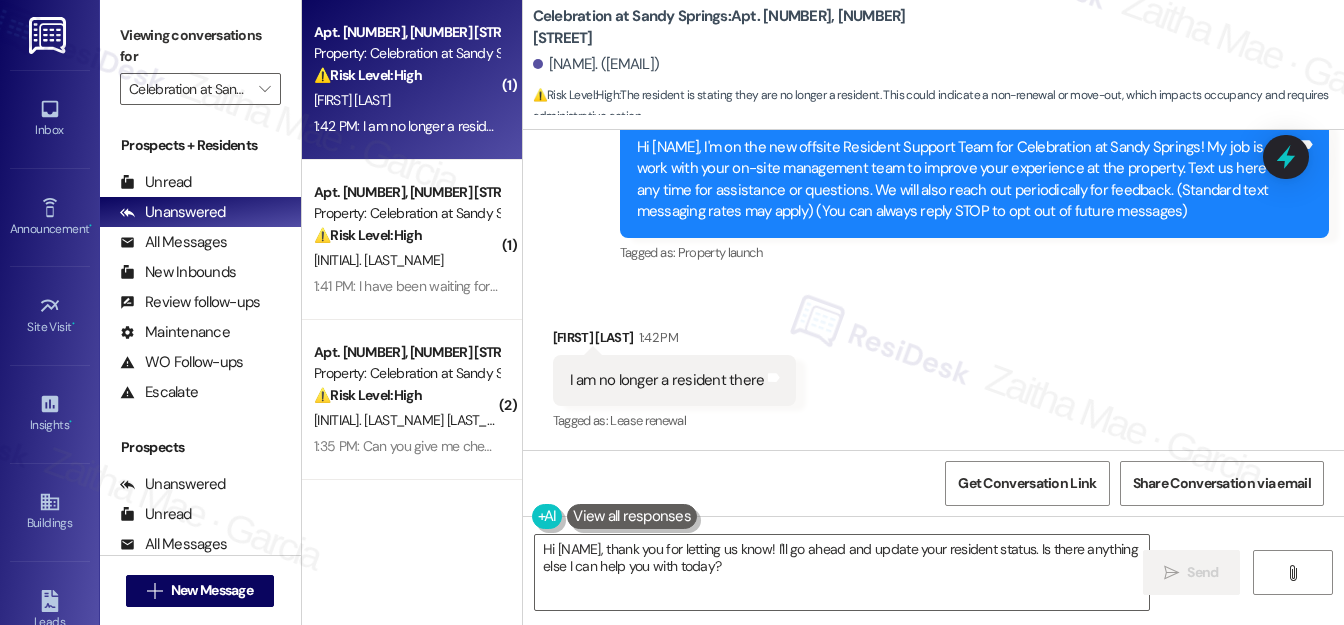 scroll, scrollTop: 216, scrollLeft: 0, axis: vertical 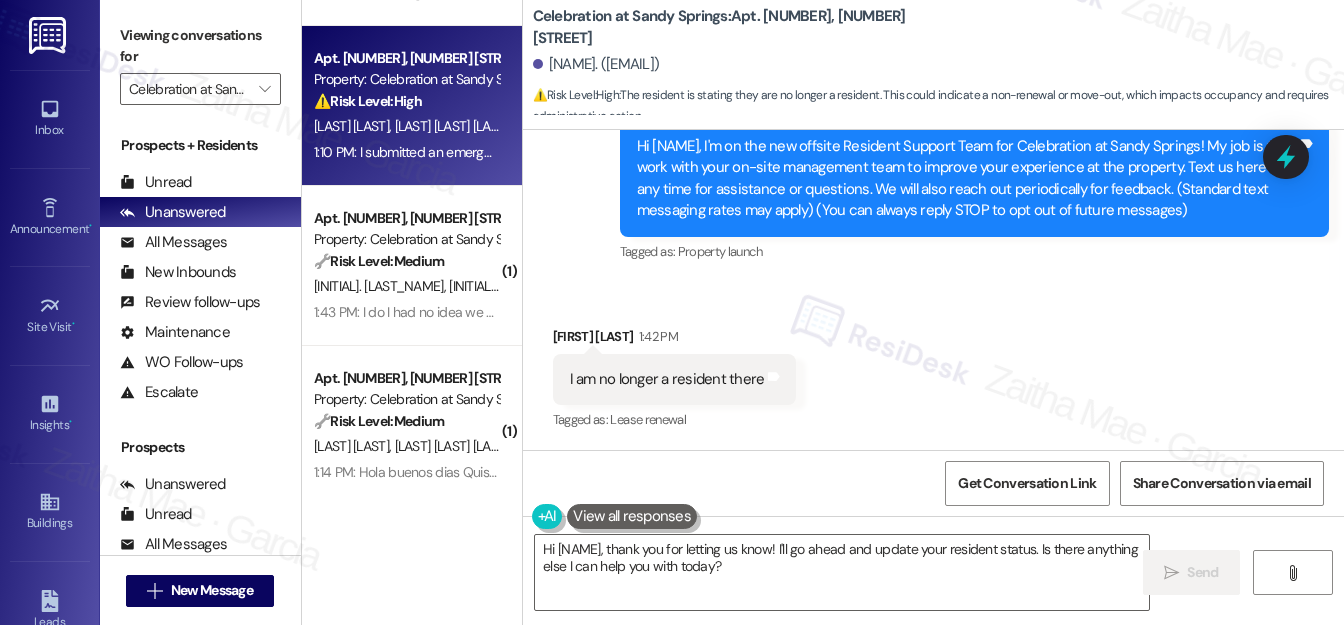click on "[INITIALS]. [LAST_NAME] [INITIALS]. [LAST_NAME]" at bounding box center (406, 126) 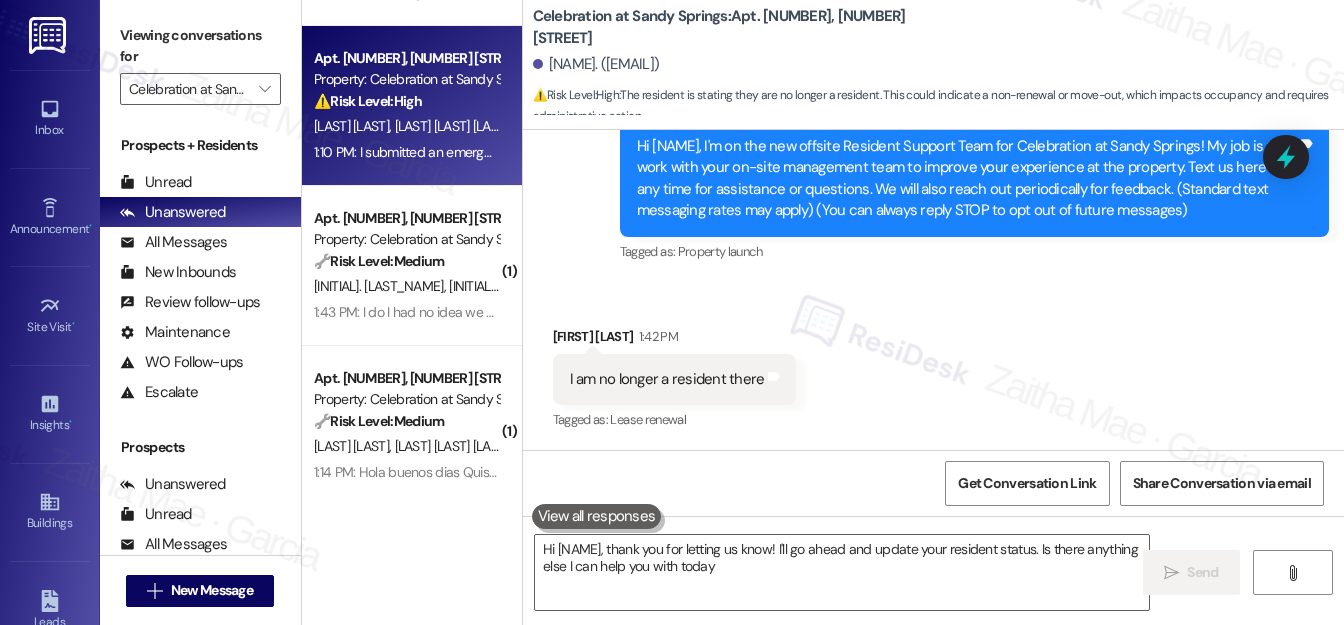type on "Hi [NAME], thank you for letting us know! I'll go ahead and update your resident status. Is there anything else I can help you with today?" 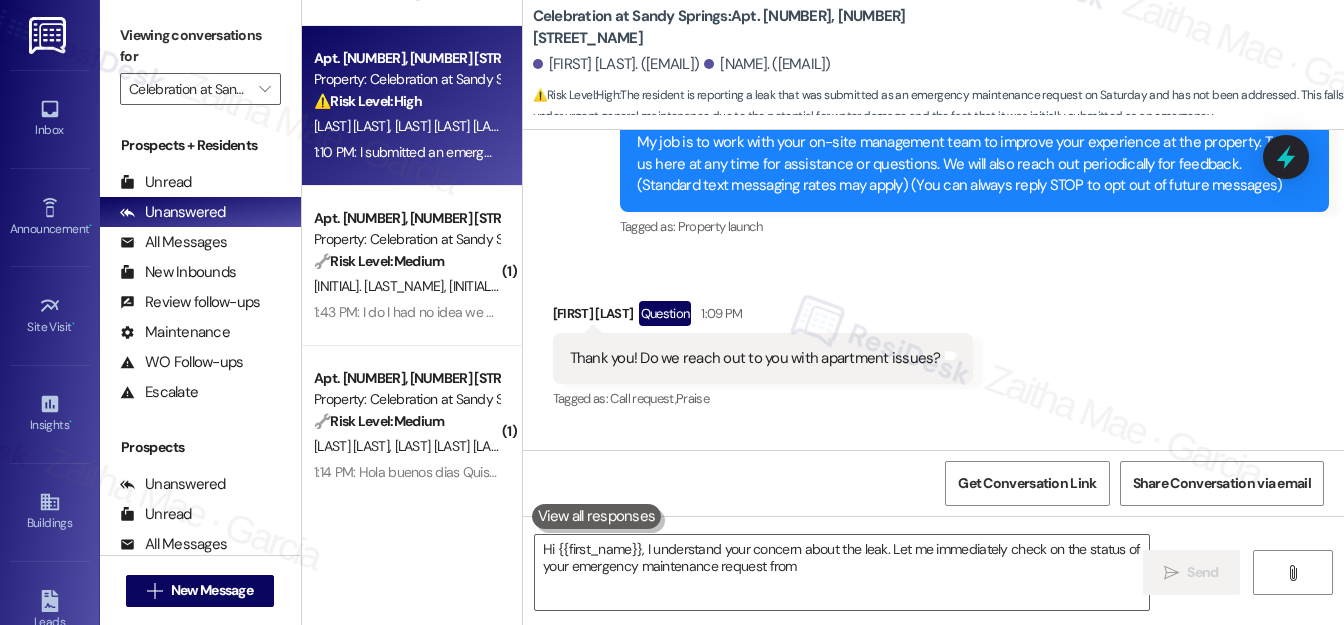 scroll, scrollTop: 430, scrollLeft: 0, axis: vertical 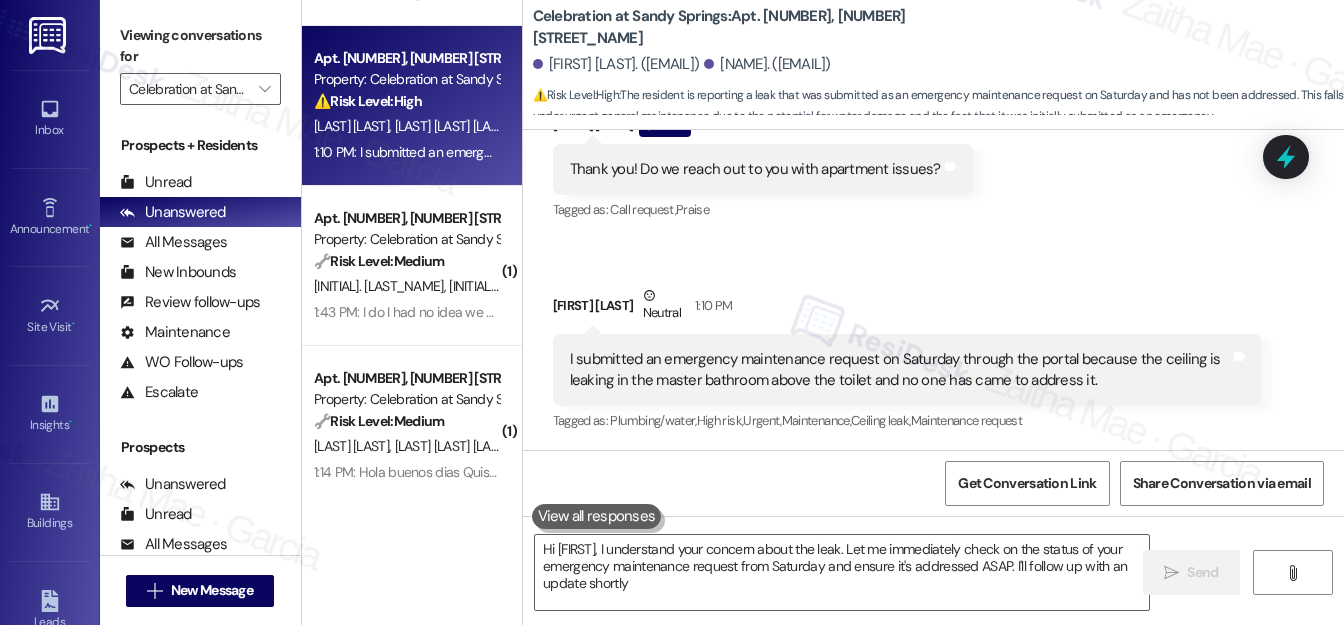 type on "Hi [FIRST], I understand your concern about the leak. Let me immediately check on the status of your emergency maintenance request from Saturday and ensure it's addressed ASAP. I'll follow up with an update shortly!" 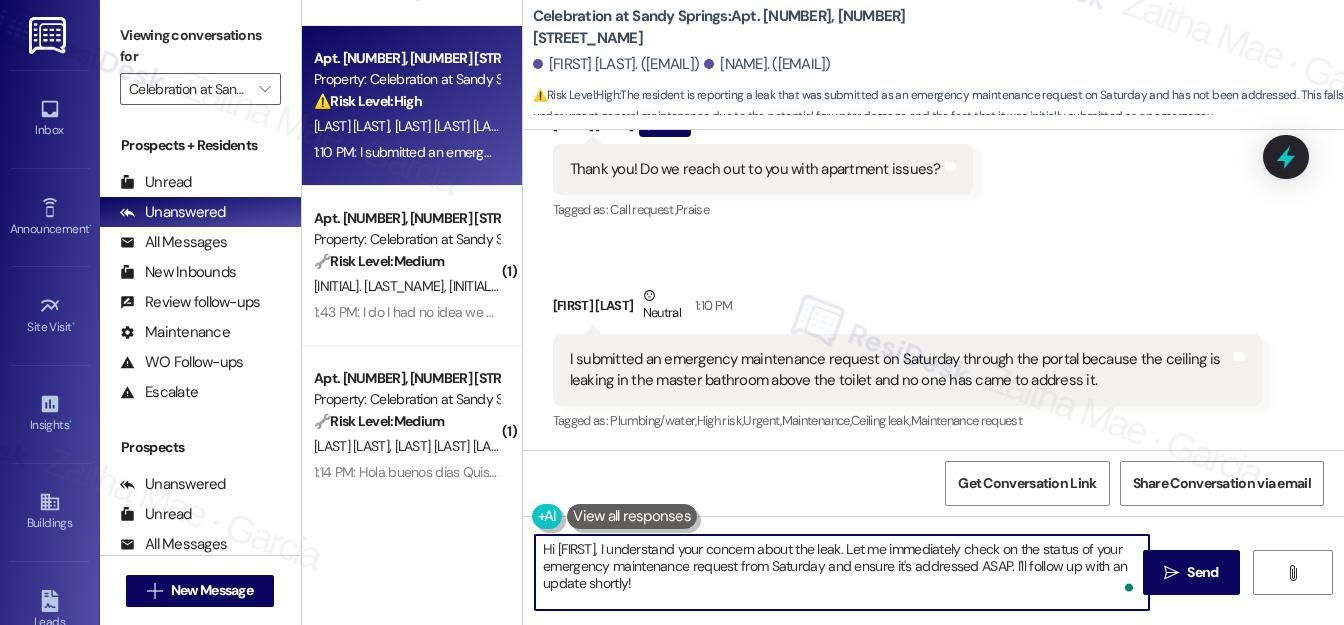 drag, startPoint x: 541, startPoint y: 552, endPoint x: 680, endPoint y: 586, distance: 143.09787 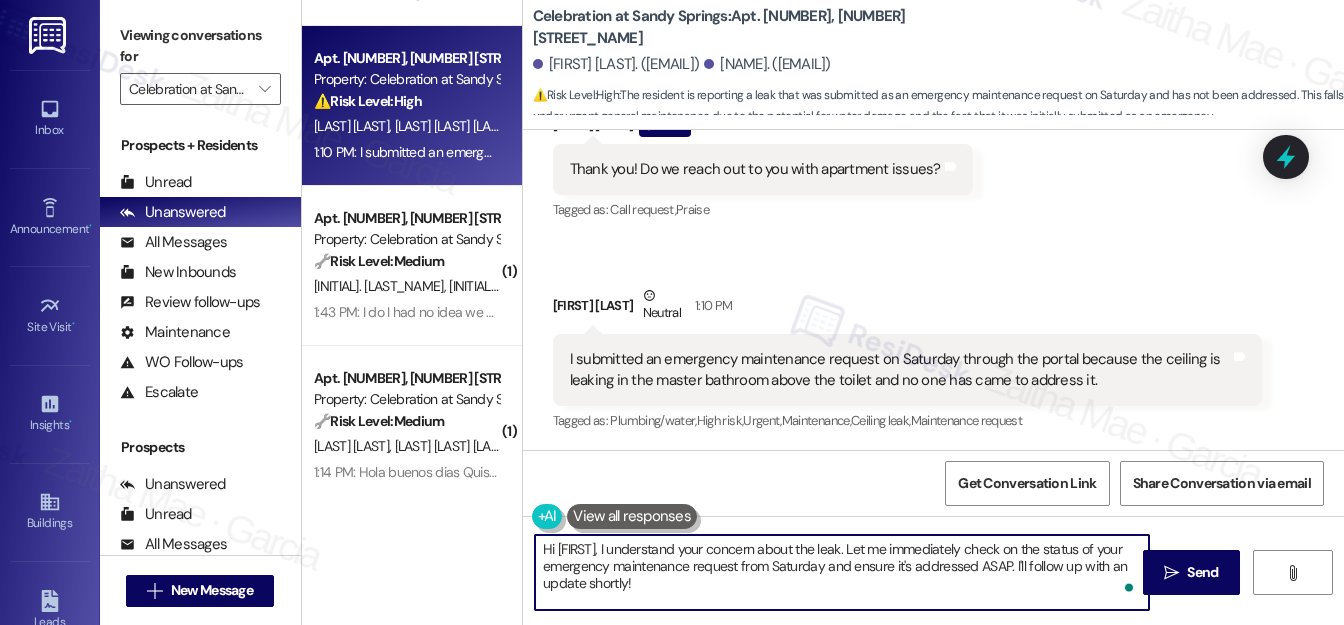 click on "Hi [FIRST], I understand your concern about the leak. Let me immediately check on the status of your emergency maintenance request from Saturday and ensure it's addressed ASAP. I'll follow up with an update shortly!" at bounding box center (842, 572) 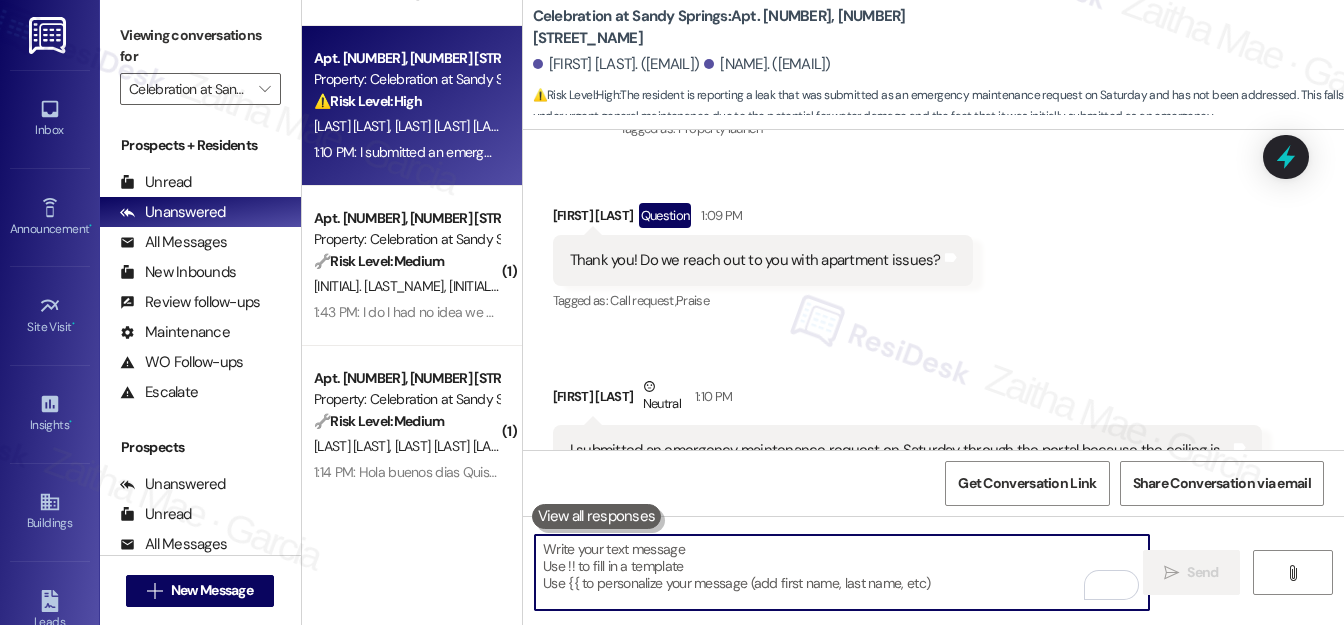 scroll, scrollTop: 431, scrollLeft: 0, axis: vertical 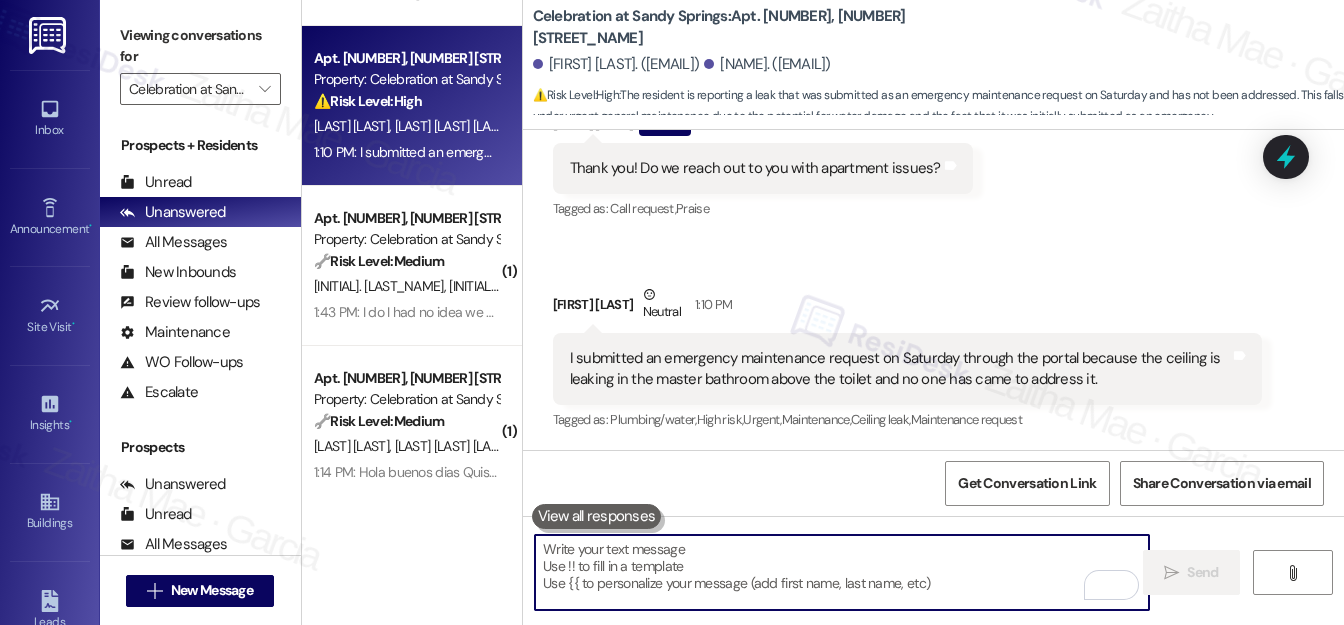click at bounding box center [842, 572] 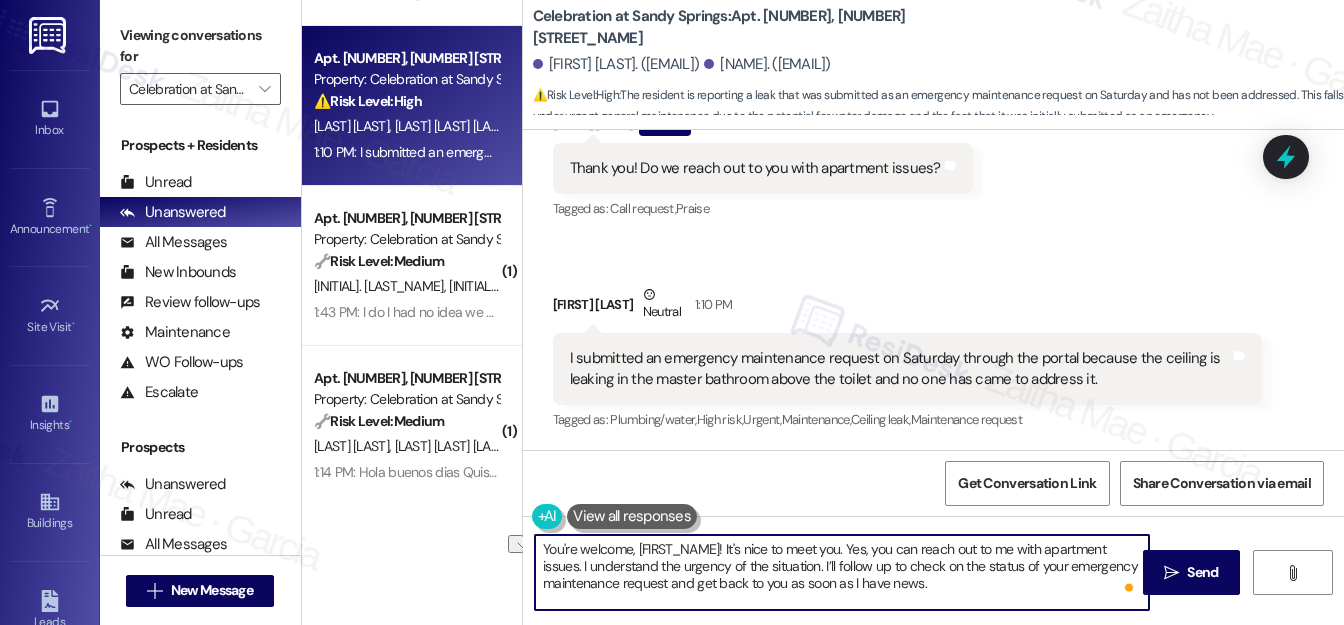 drag, startPoint x: 845, startPoint y: 549, endPoint x: 727, endPoint y: 549, distance: 118 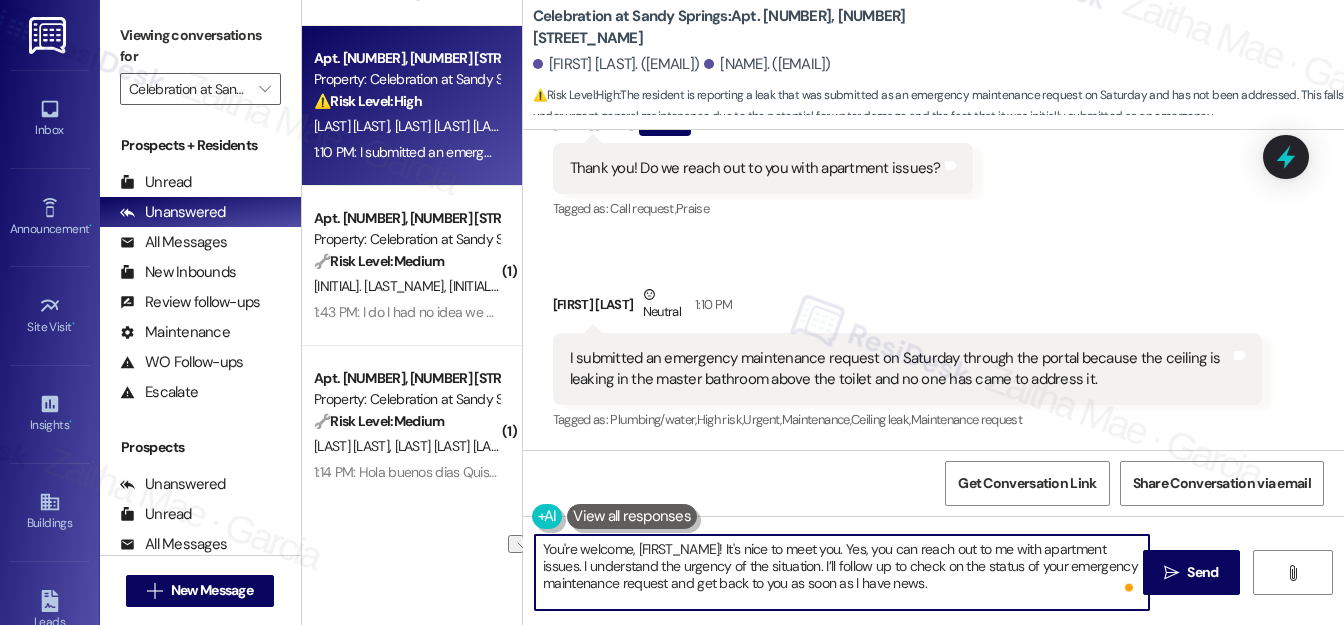 click on "You're welcome, [FIRST_NAME]! It's nice to meet you. Yes, you can reach out to me with apartment issues. I understand the urgency of the situation. I’ll follow up to check on the status of your emergency maintenance request and get back to you as soon as I have news." at bounding box center (842, 572) 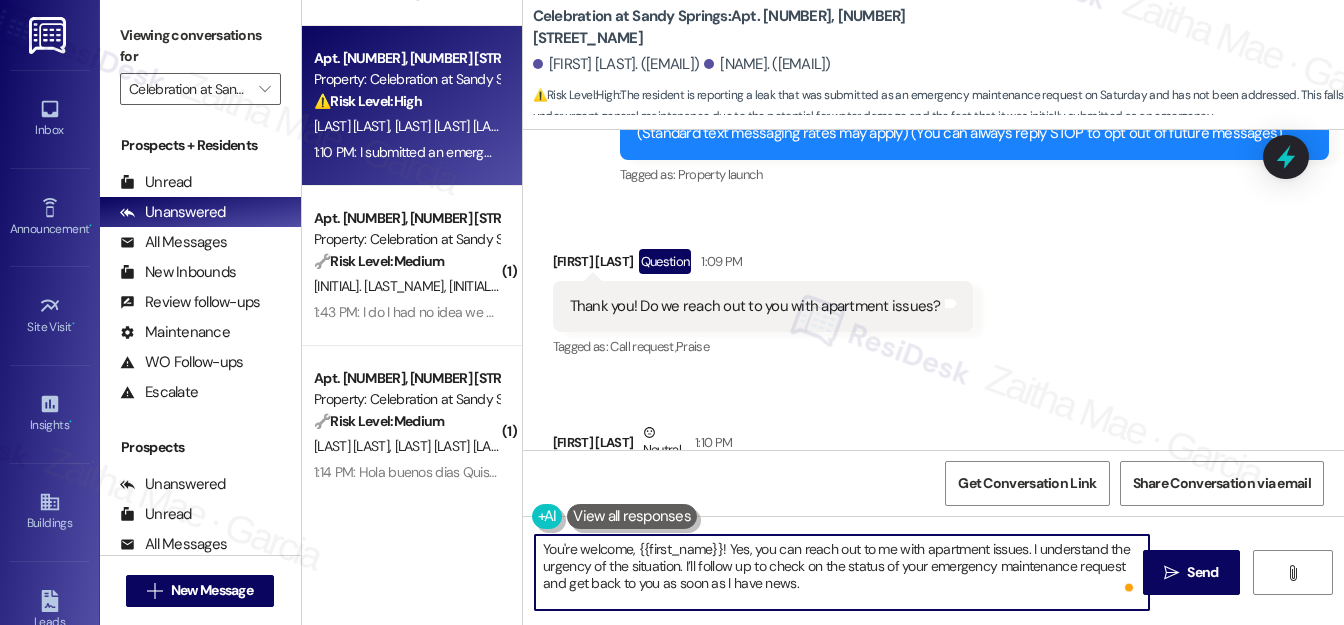 scroll, scrollTop: 431, scrollLeft: 0, axis: vertical 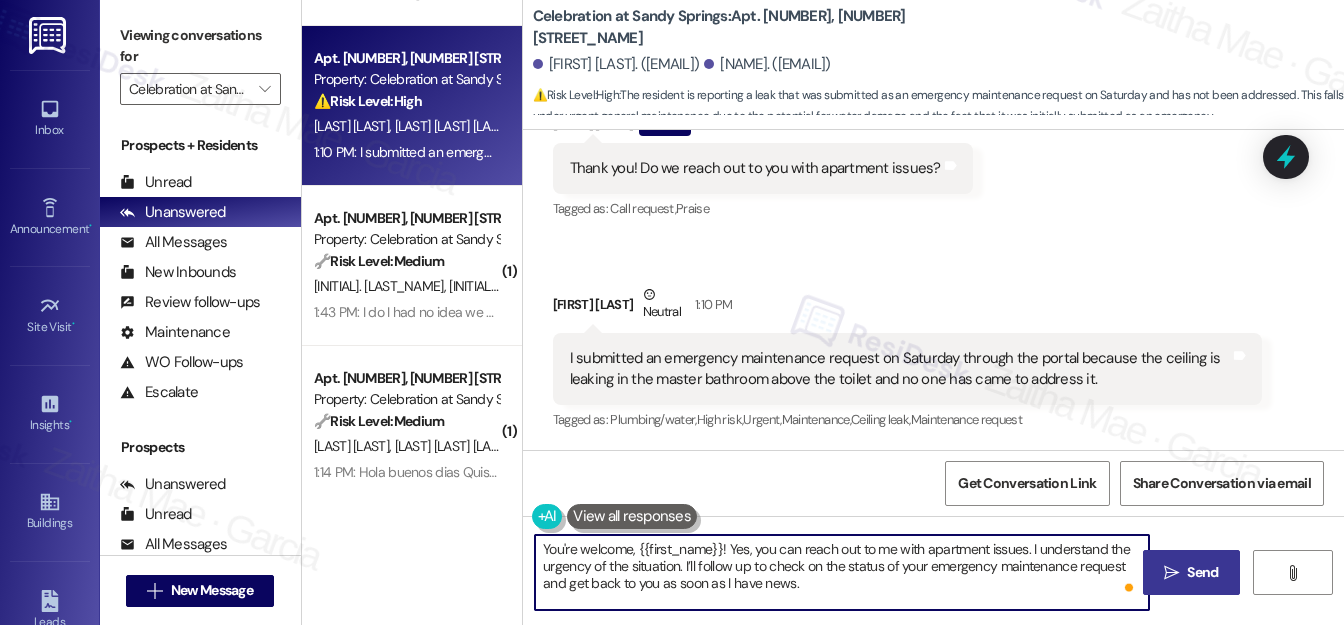 type on "You're welcome, {{first_name}}! Yes, you can reach out to me with apartment issues. I understand the urgency of the situation. I’ll follow up to check on the status of your emergency maintenance request and get back to you as soon as I have news." 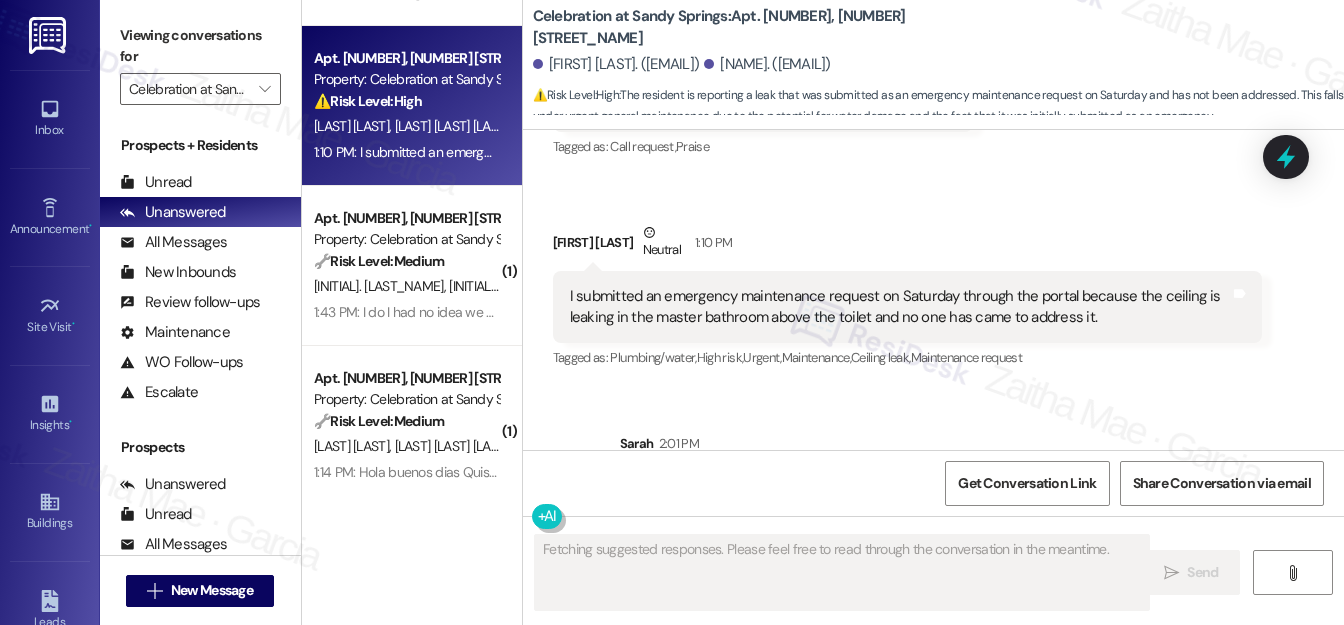 scroll, scrollTop: 613, scrollLeft: 0, axis: vertical 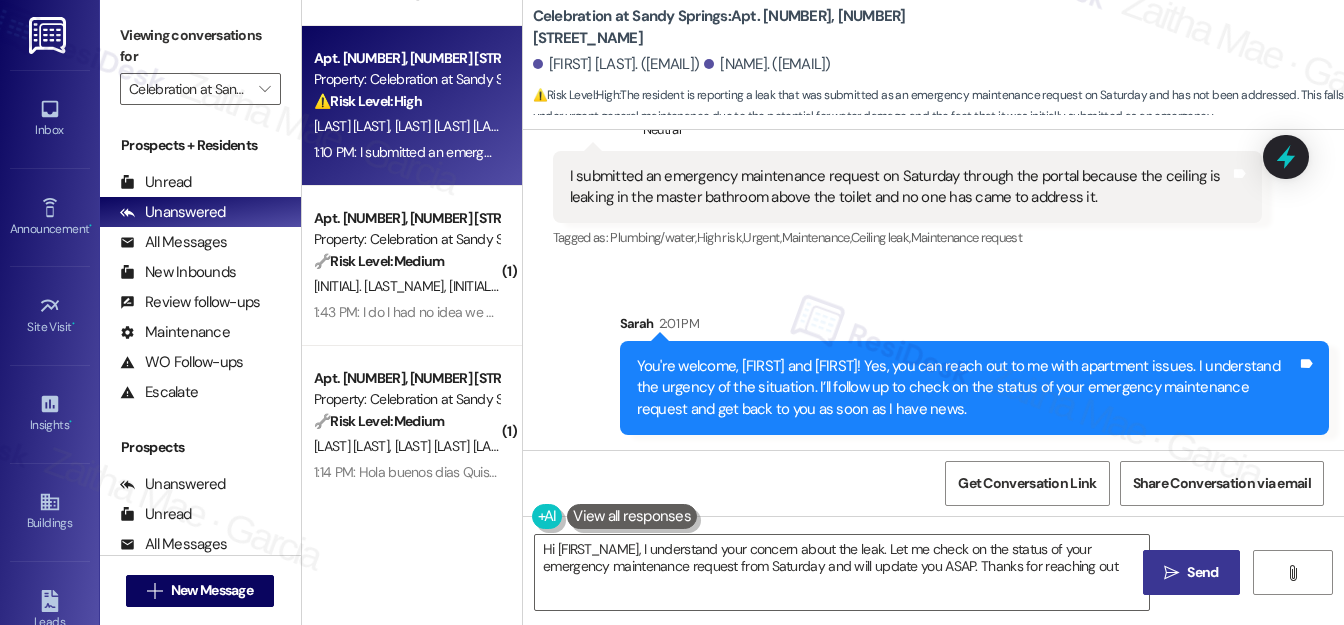 type on "Hi [NAME], I understand your concern about the leak. Let me check on the status of your emergency maintenance request from Saturday and will update you ASAP. Thanks for reaching out!" 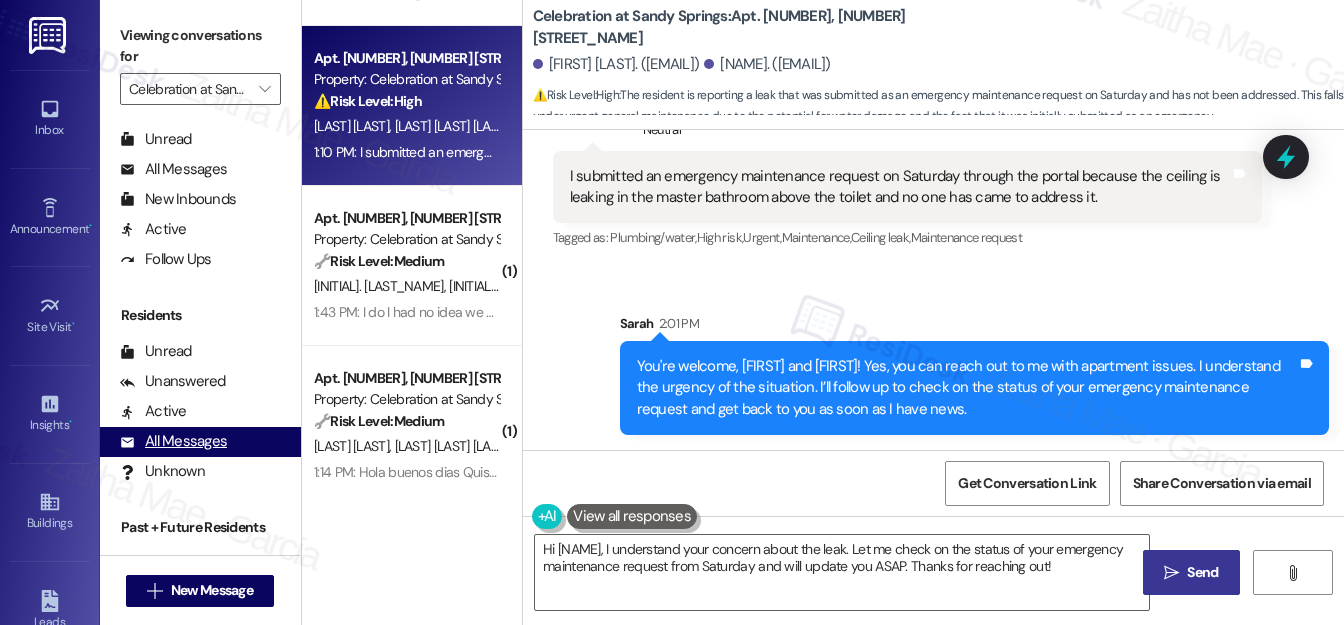 scroll, scrollTop: 389, scrollLeft: 0, axis: vertical 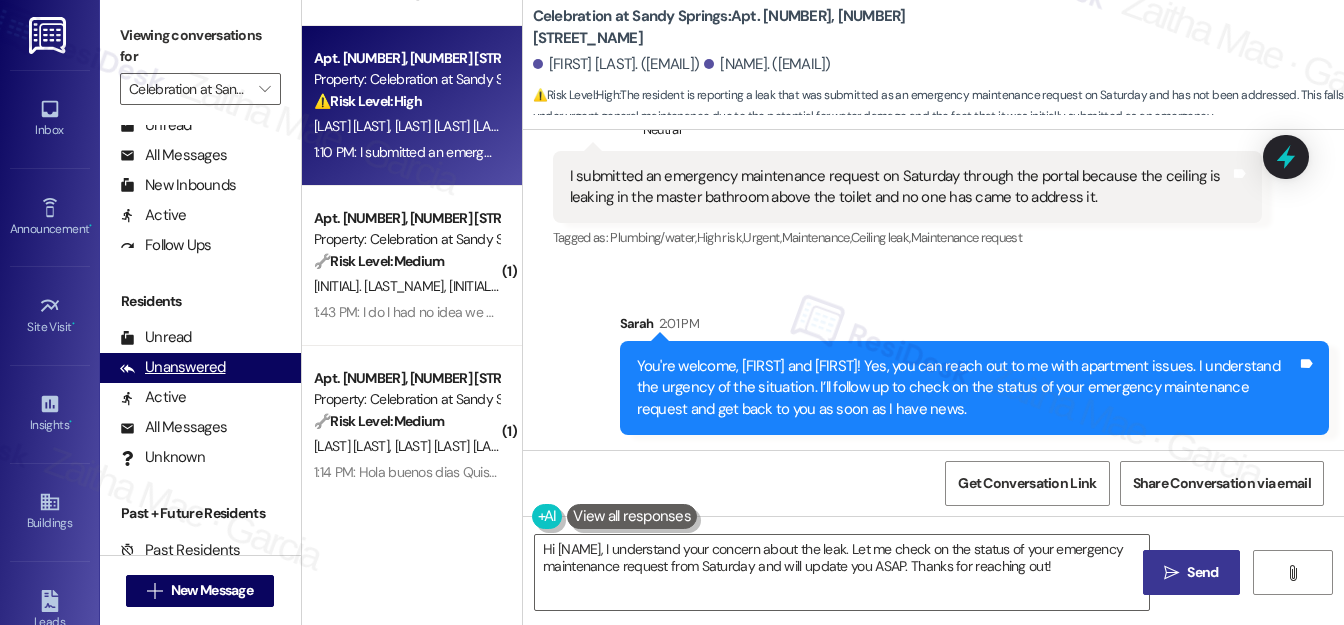 click on "Unanswered" at bounding box center (173, 367) 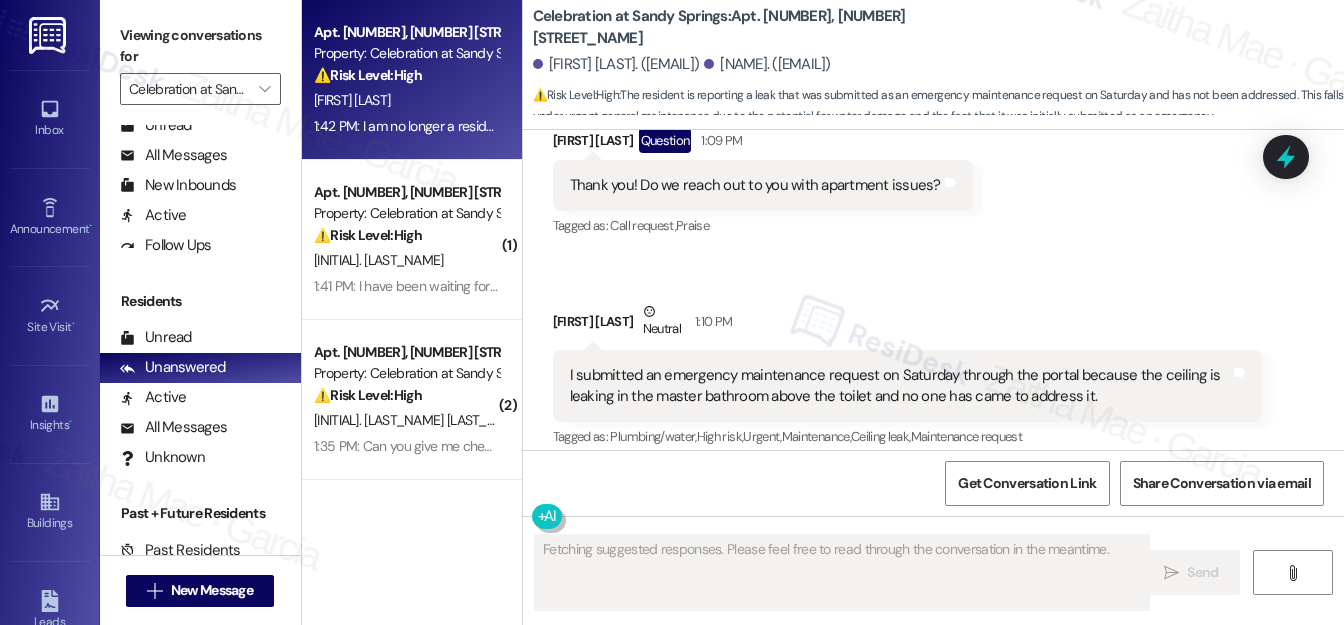 scroll, scrollTop: 430, scrollLeft: 0, axis: vertical 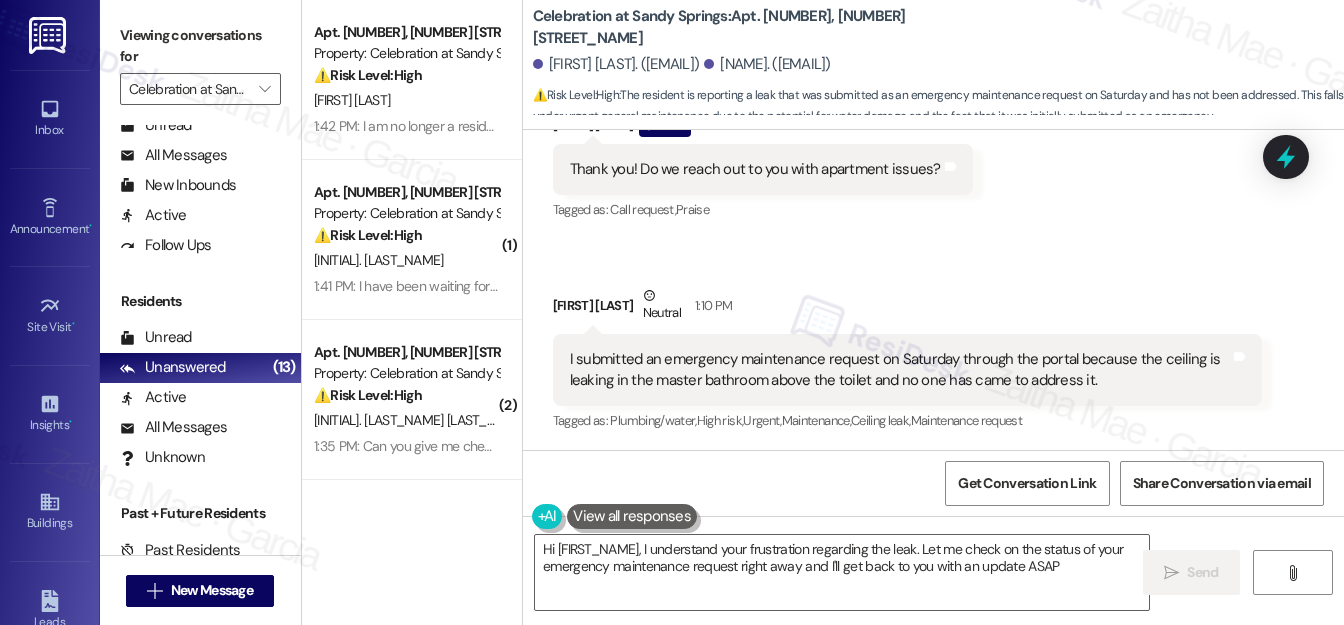 type on "Hi [FIRST_NAME], I understand your frustration regarding the leak. Let me check on the status of your emergency maintenance request right away and I'll get back to you with an update ASAP!" 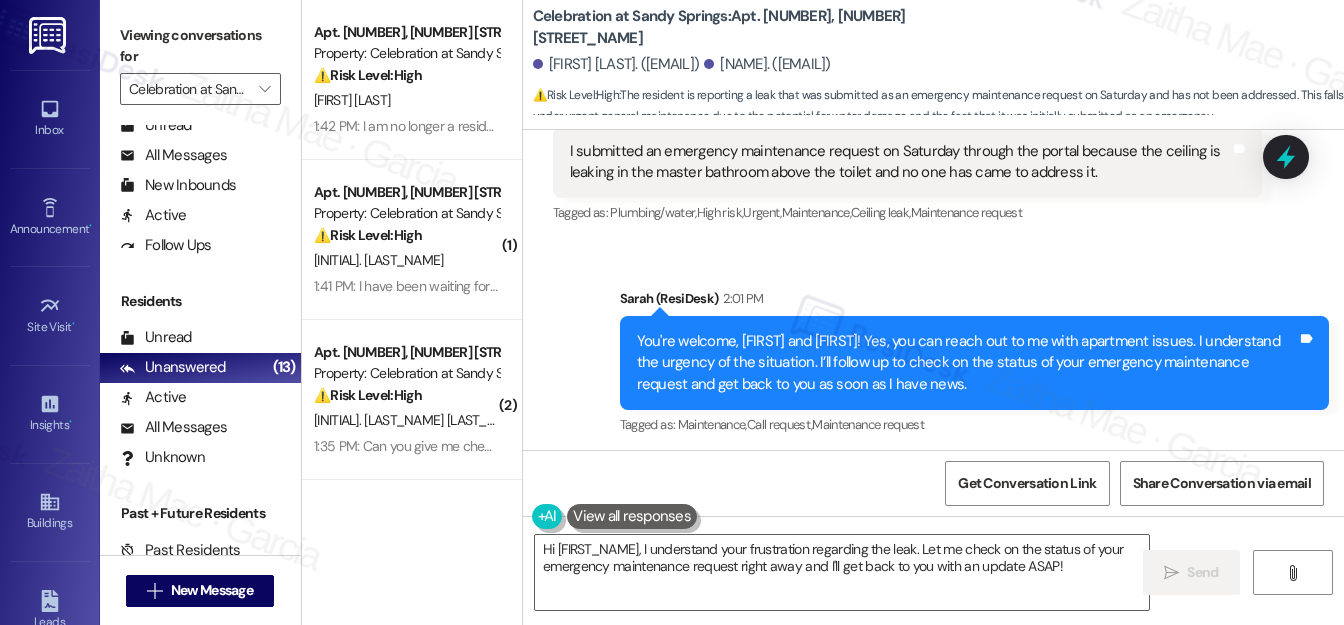 scroll, scrollTop: 642, scrollLeft: 0, axis: vertical 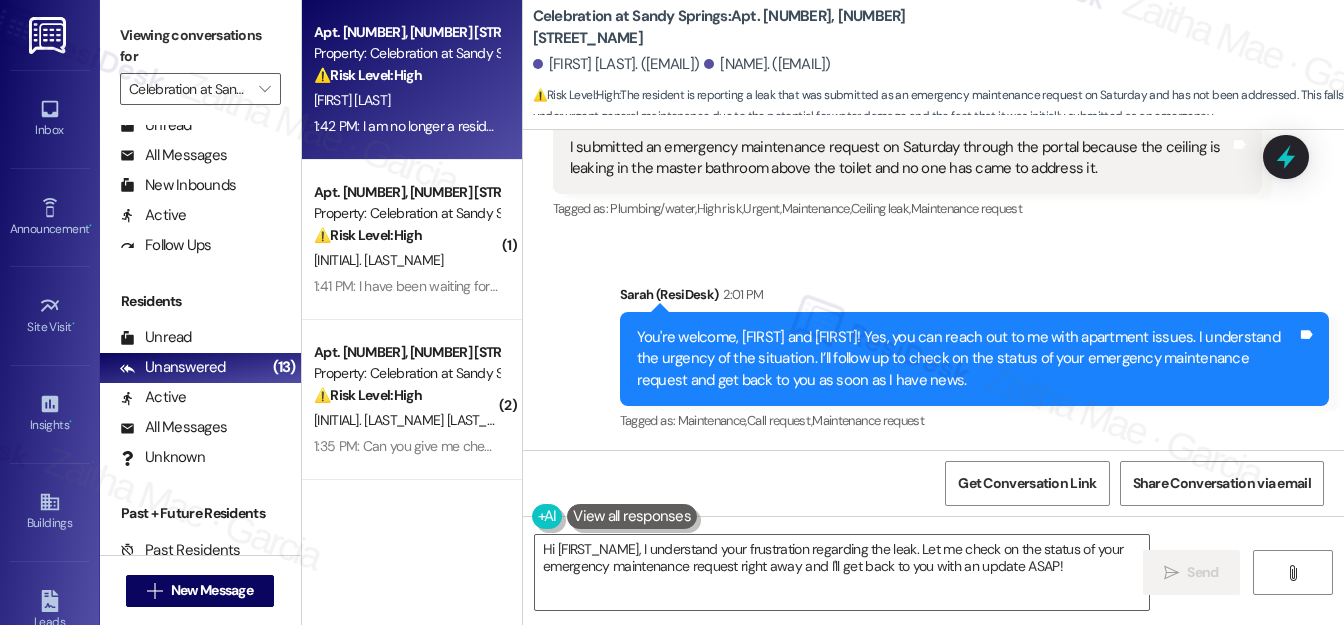 click on "[FIRST] [LAST]" at bounding box center [406, 100] 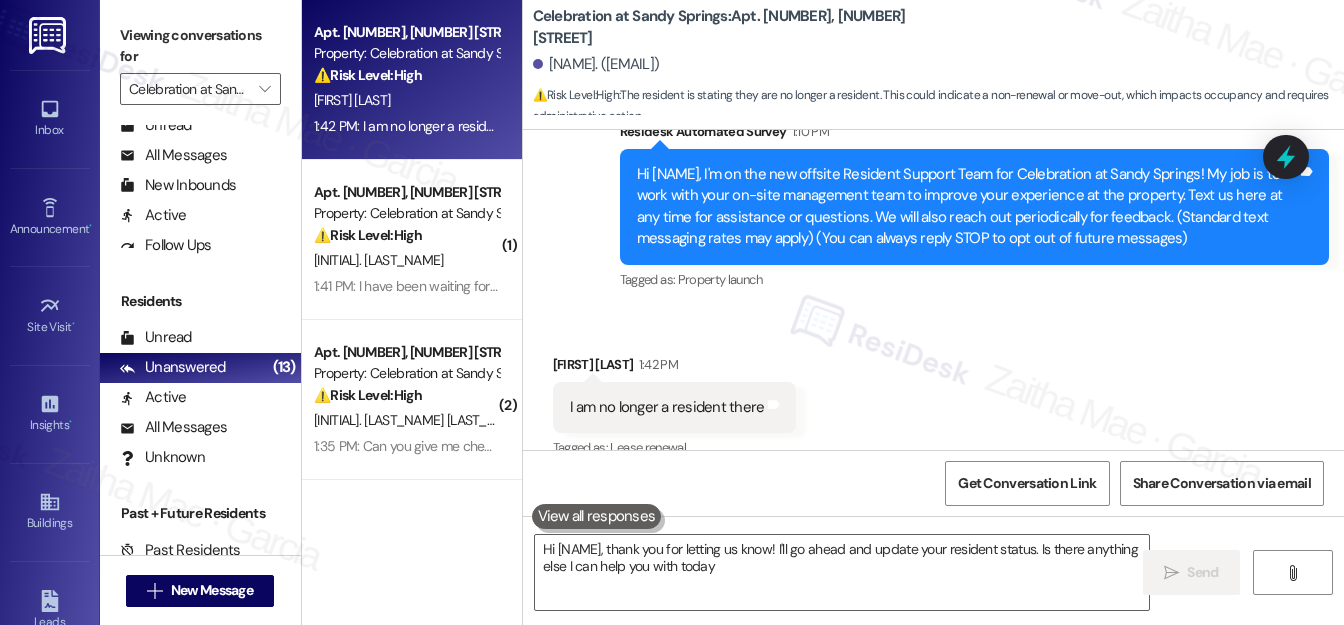 scroll, scrollTop: 215, scrollLeft: 0, axis: vertical 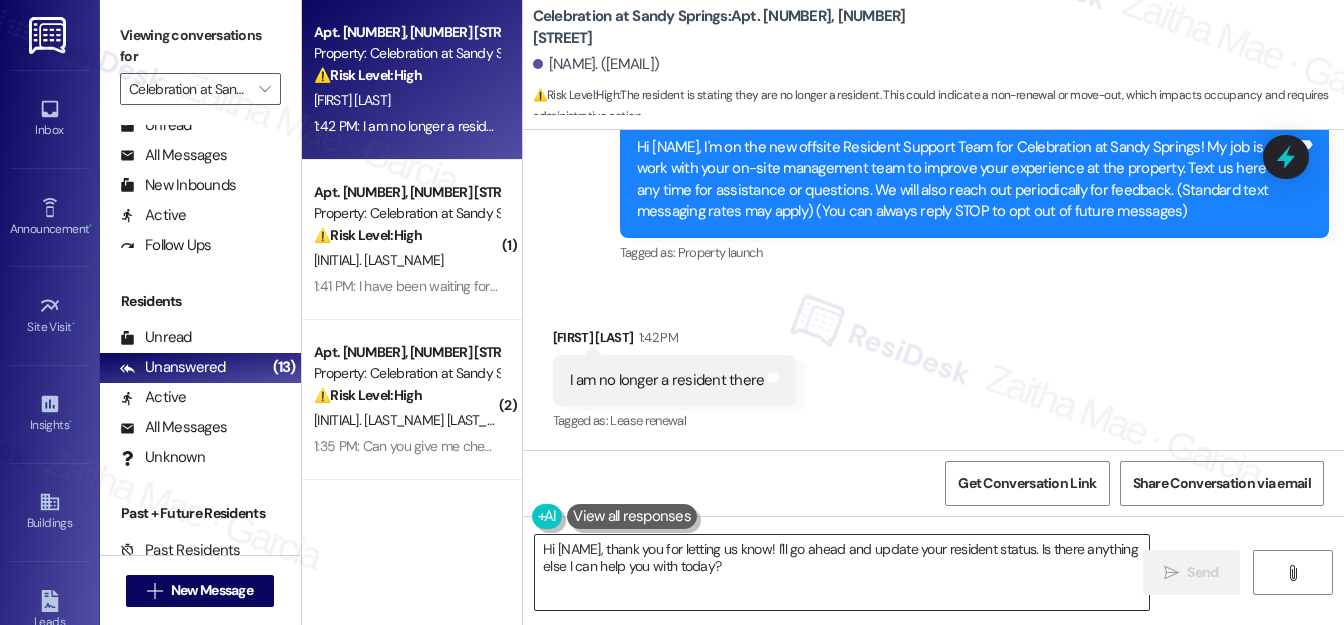 click on "Hi [NAME], thank you for letting us know! I'll go ahead and update your resident status. Is there anything else I can help you with today?" at bounding box center [842, 572] 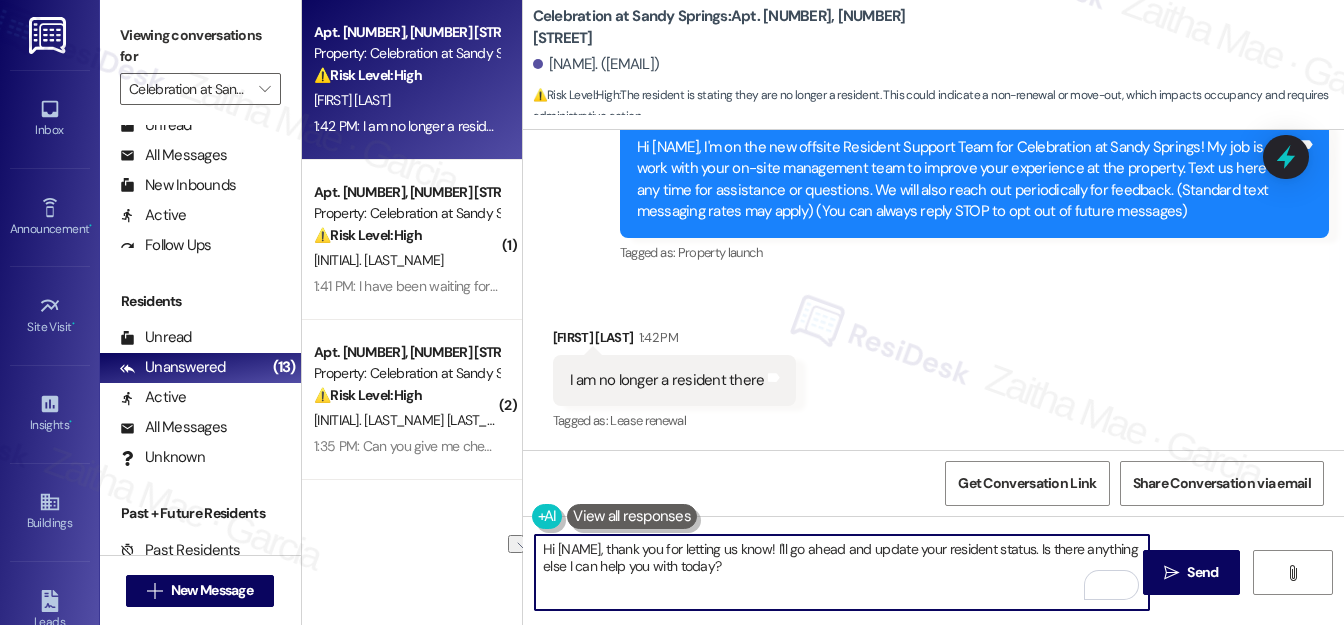 drag, startPoint x: 1018, startPoint y: 548, endPoint x: 907, endPoint y: 550, distance: 111.01801 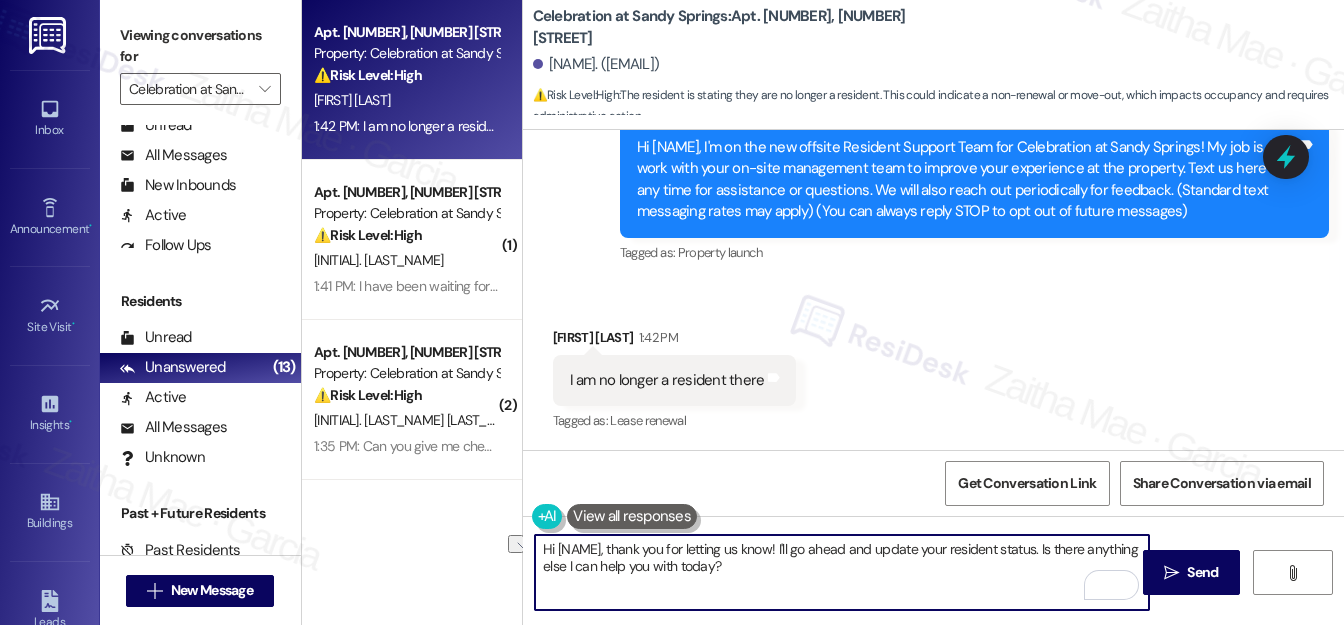 click on "Hi [NAME], thank you for letting us know! I'll go ahead and update your resident status. Is there anything else I can help you with today?" at bounding box center [842, 572] 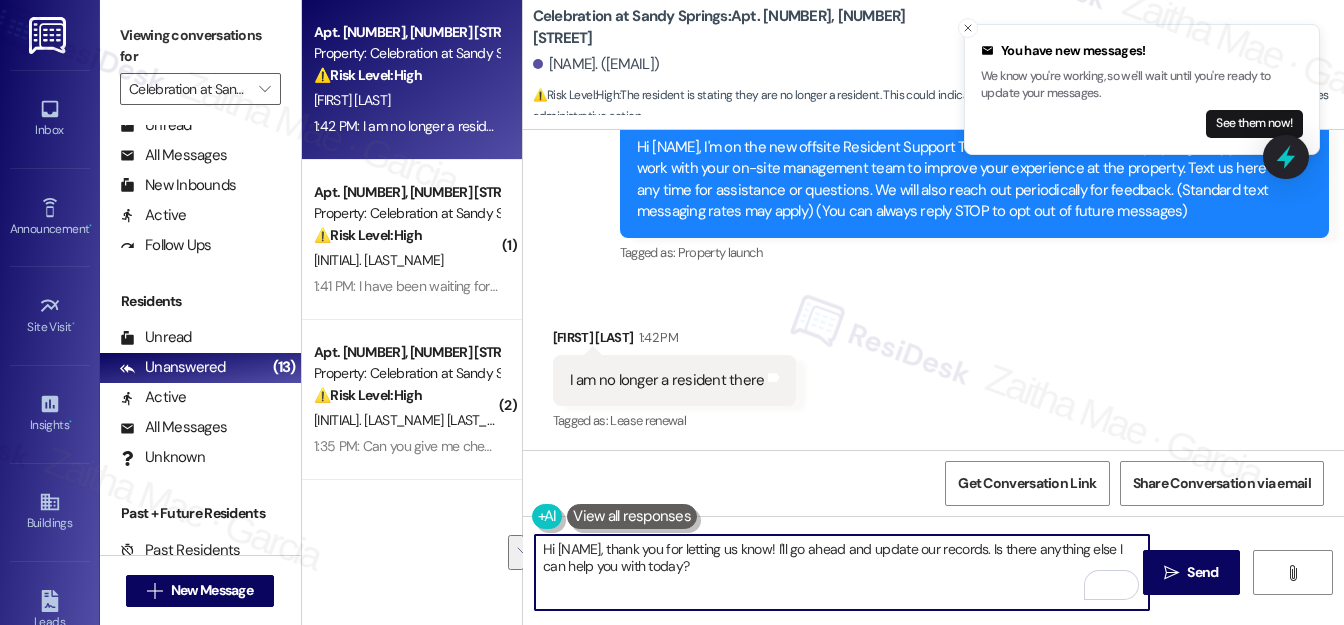 drag, startPoint x: 976, startPoint y: 548, endPoint x: 992, endPoint y: 572, distance: 28.84441 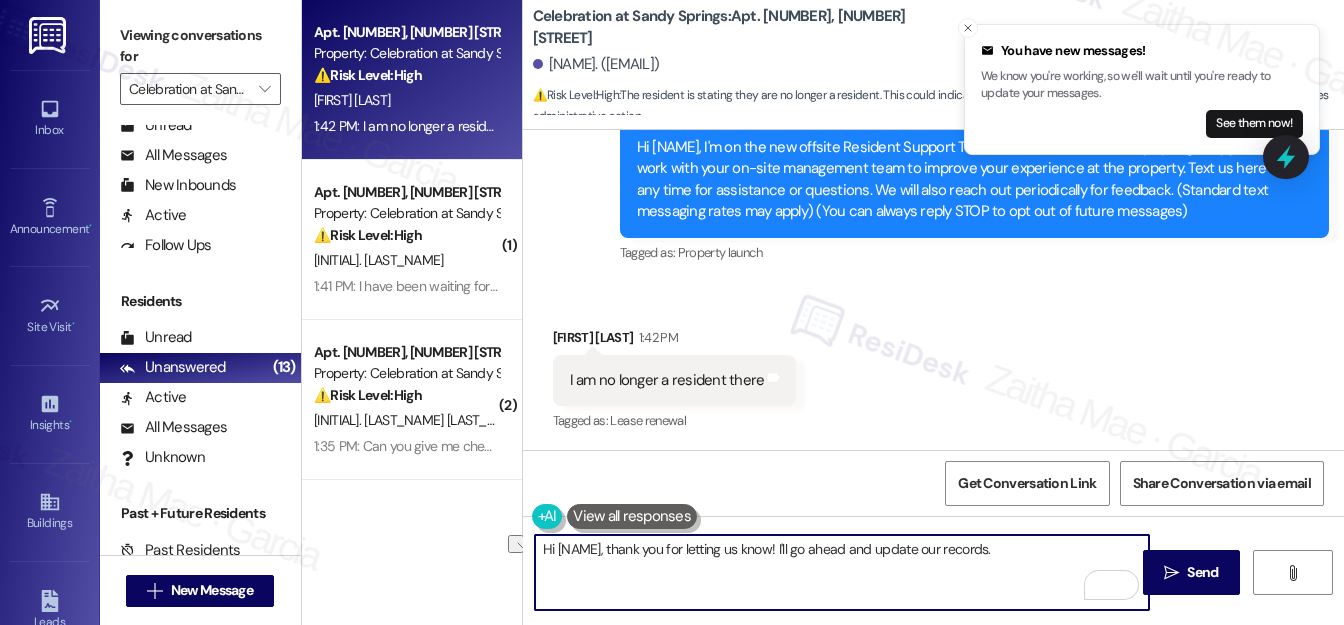 drag, startPoint x: 541, startPoint y: 545, endPoint x: 989, endPoint y: 570, distance: 448.697 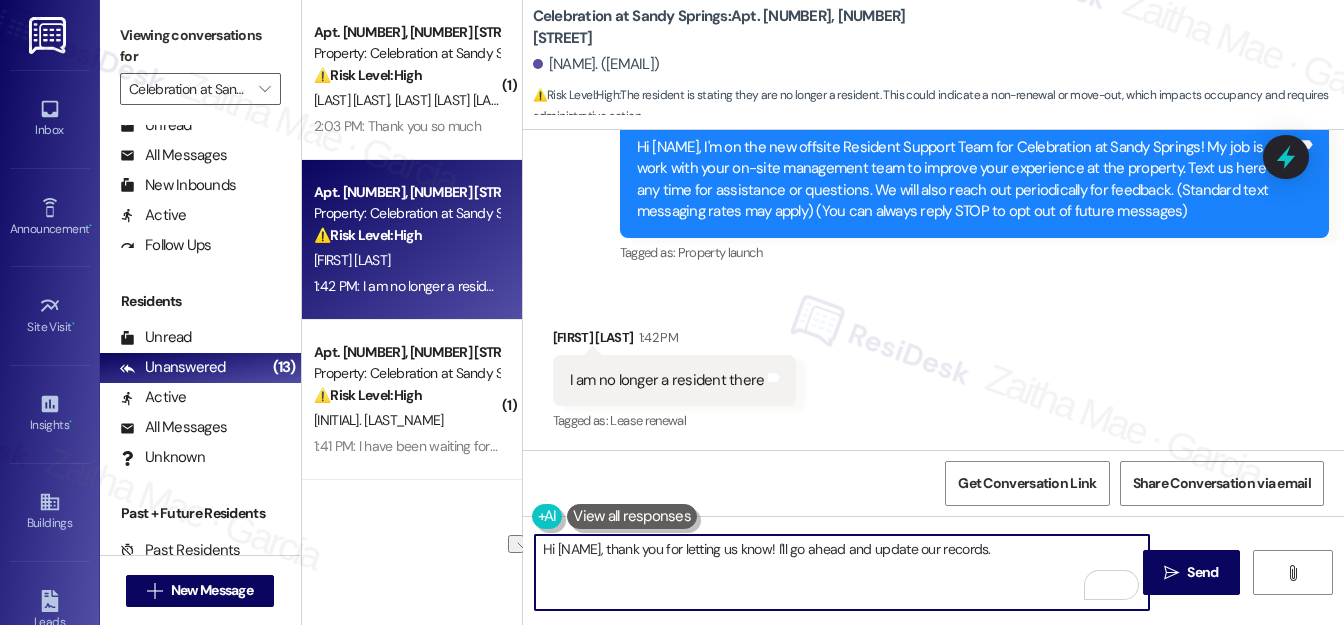 click on "Hi [NAME], thank you for letting us know! I'll go ahead and update our records." at bounding box center [842, 572] 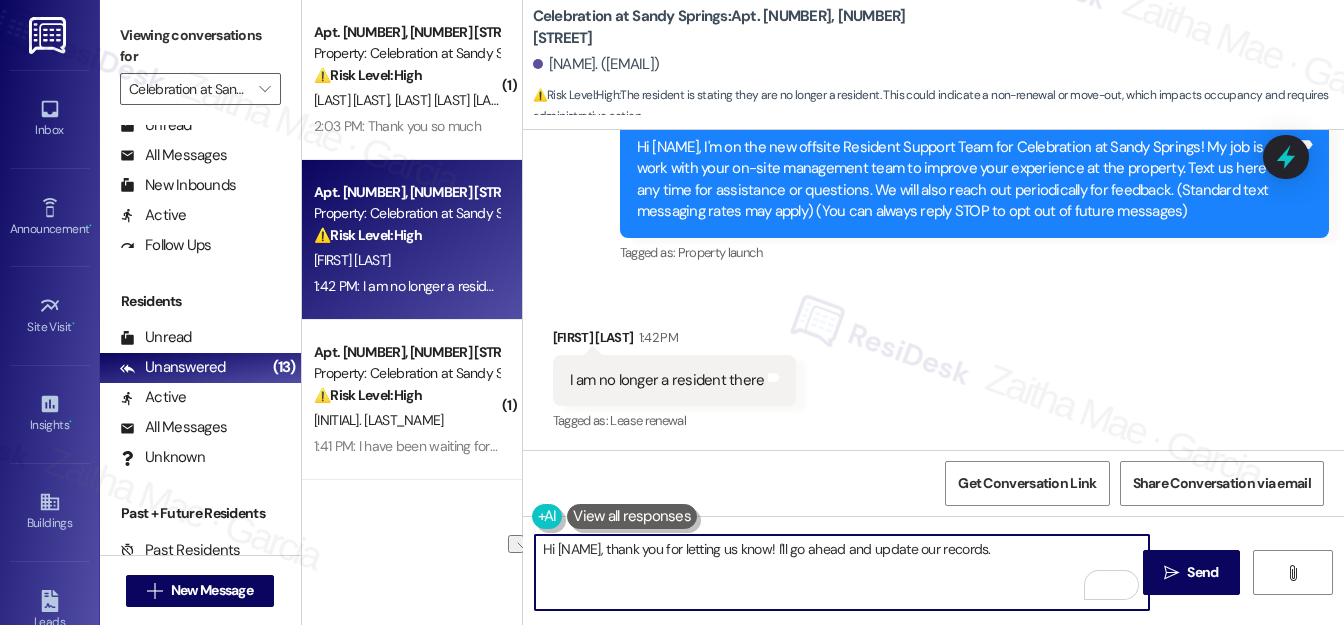 drag, startPoint x: 764, startPoint y: 546, endPoint x: 1018, endPoint y: 548, distance: 254.00787 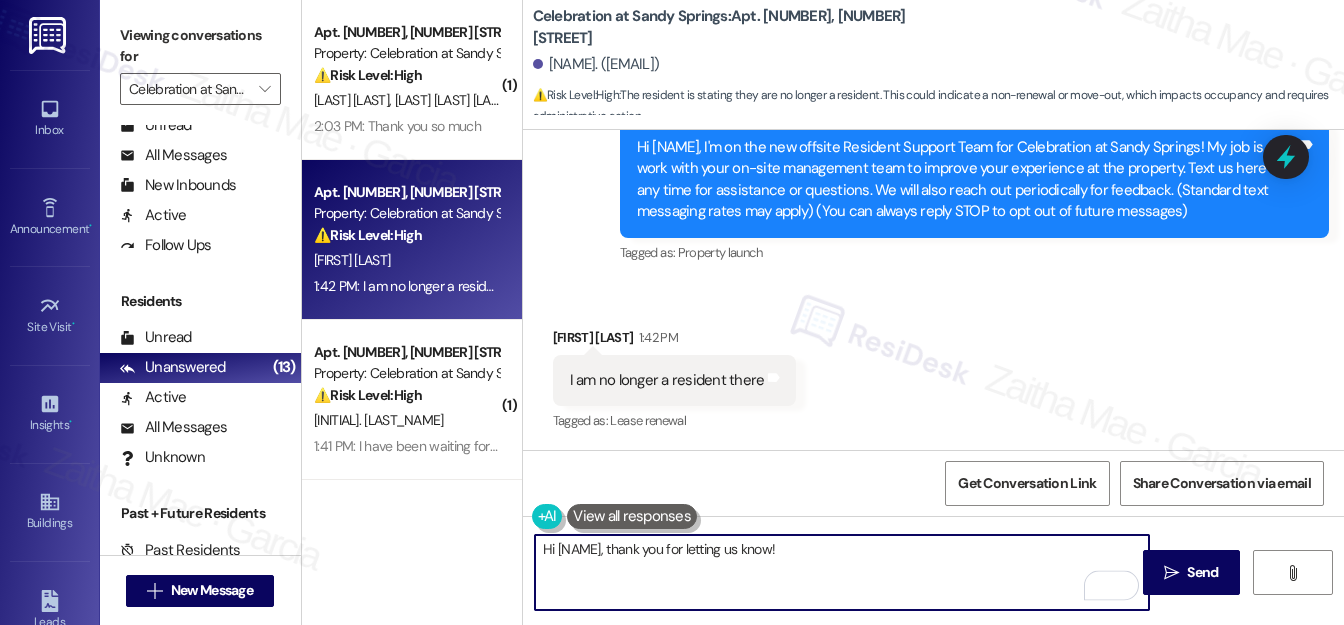 paste on "I’ll go ahead and make sure our records are updated accordingly." 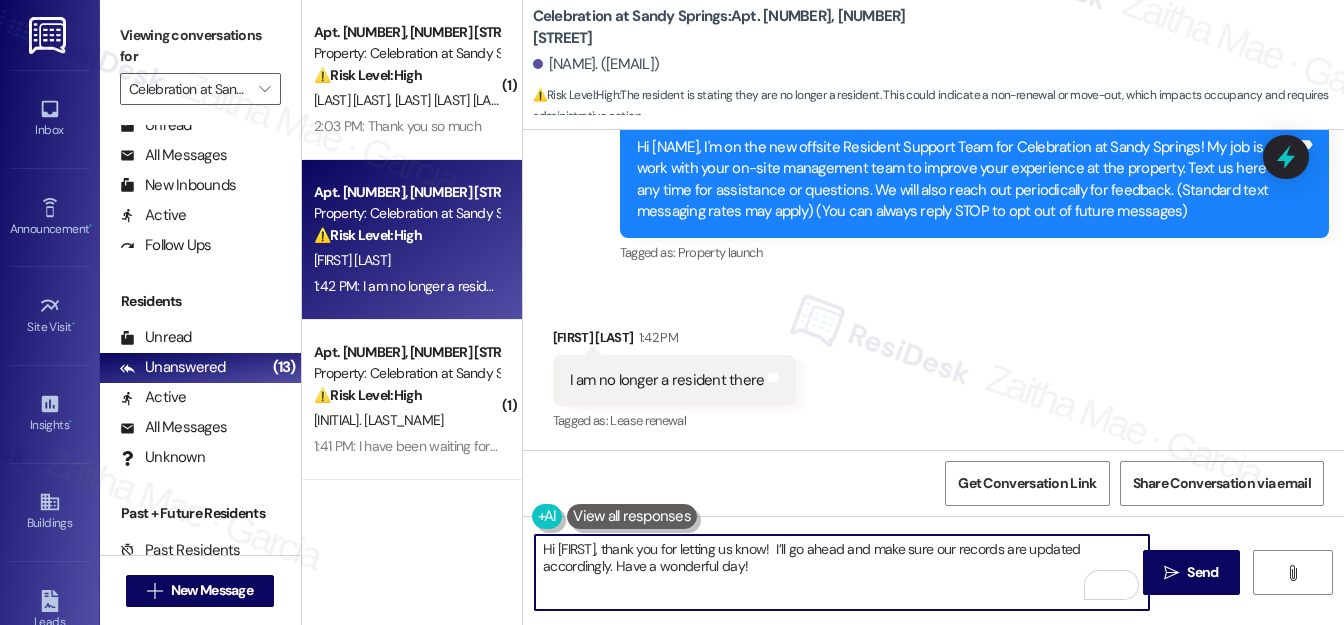click on "Hi [FIRST], thank you for letting us know!  I’ll go ahead and make sure our records are updated accordingly. Have a wonderful day!" at bounding box center [842, 572] 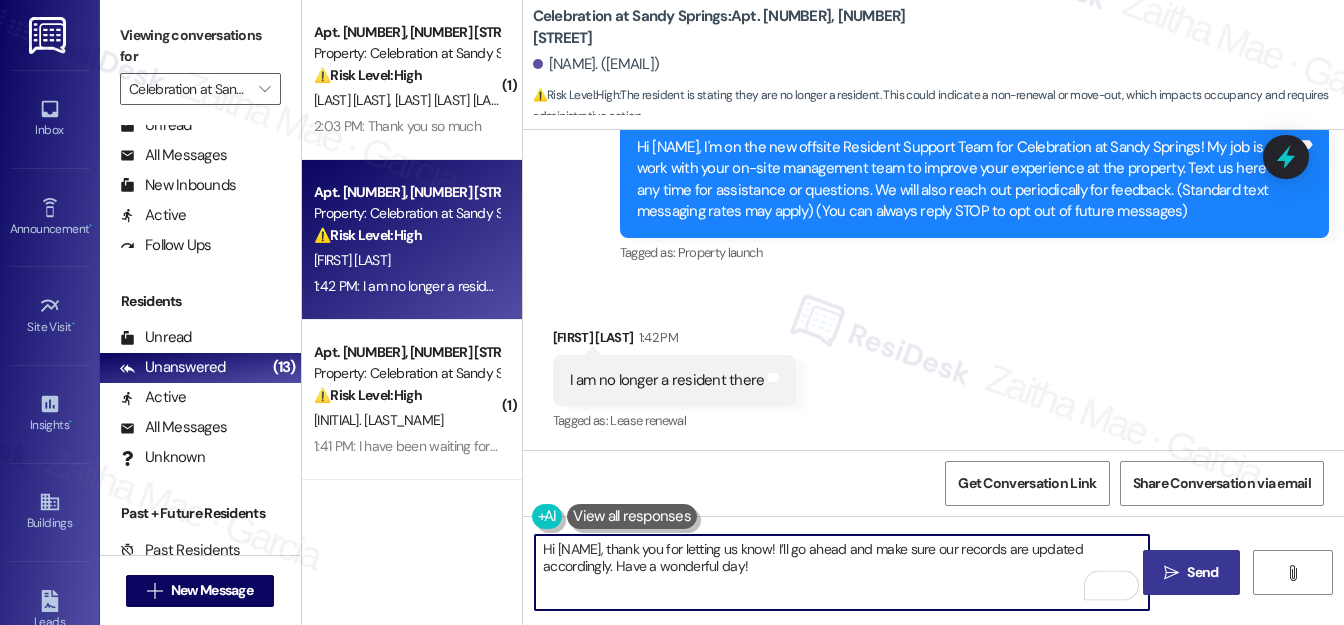 type on "Hi [NAME], thank you for letting us know! I’ll go ahead and make sure our records are updated accordingly. Have a wonderful day!" 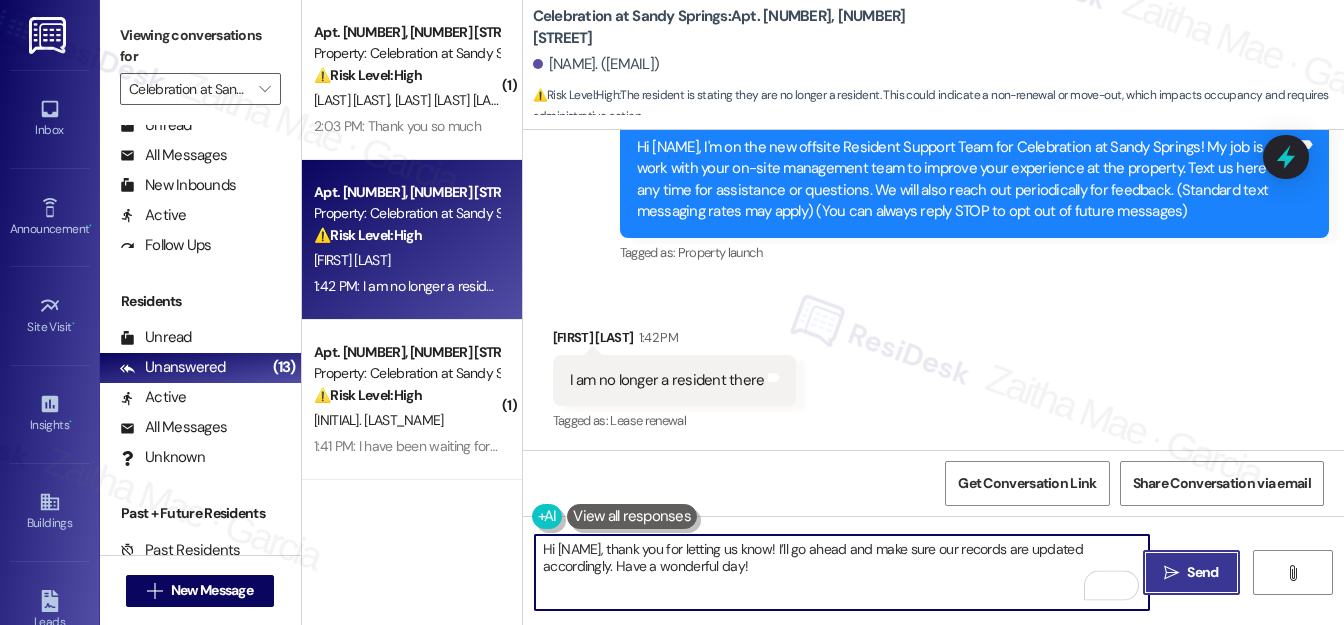click on "Send" at bounding box center [1202, 572] 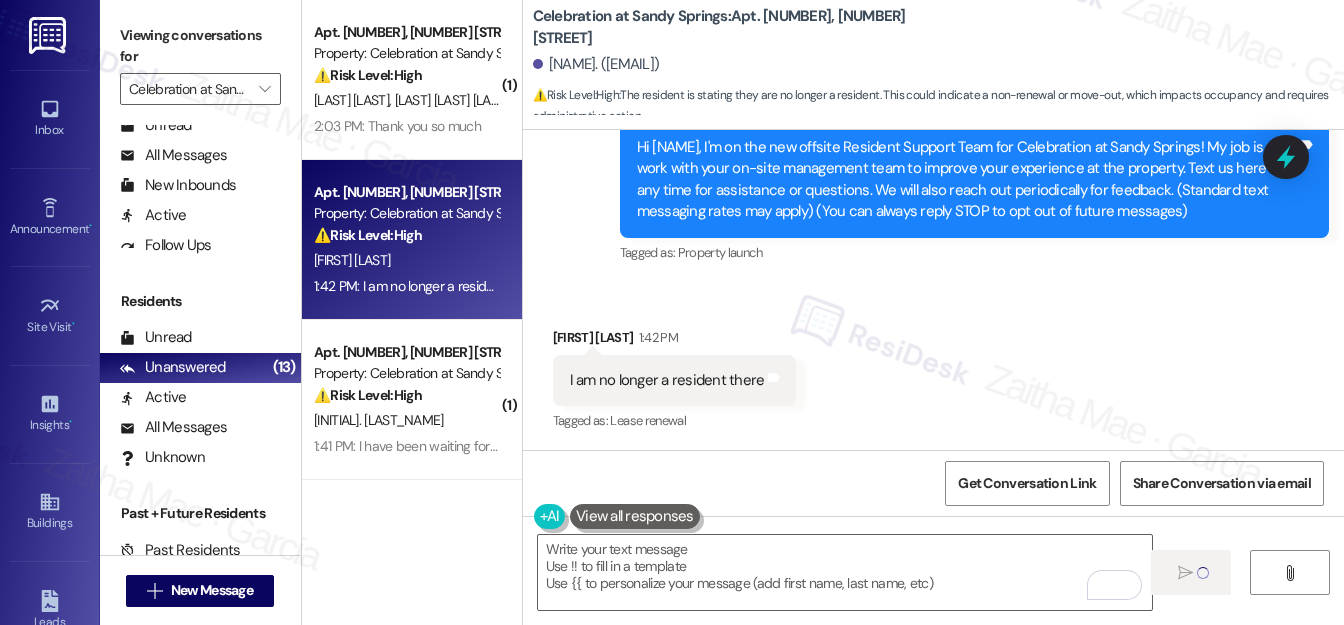 type on "Fetching suggested responses. Please feel free to read through the conversation in the meantime." 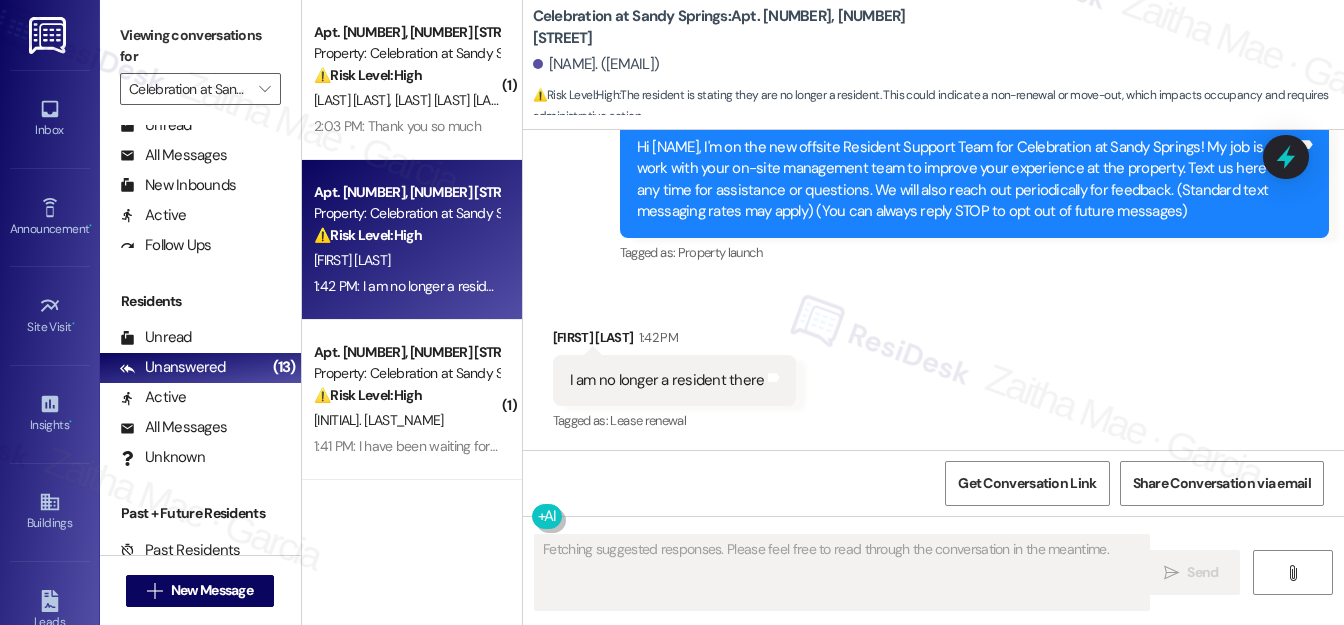 type 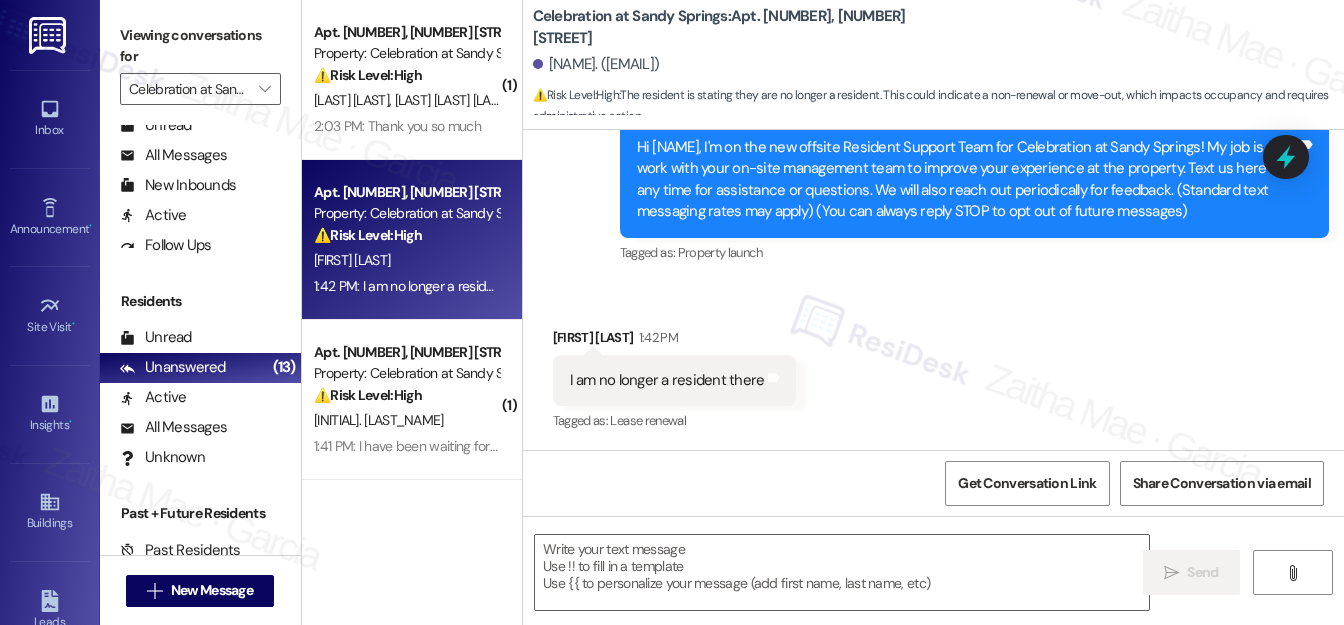 drag, startPoint x: 544, startPoint y: 68, endPoint x: 854, endPoint y: 61, distance: 310.079 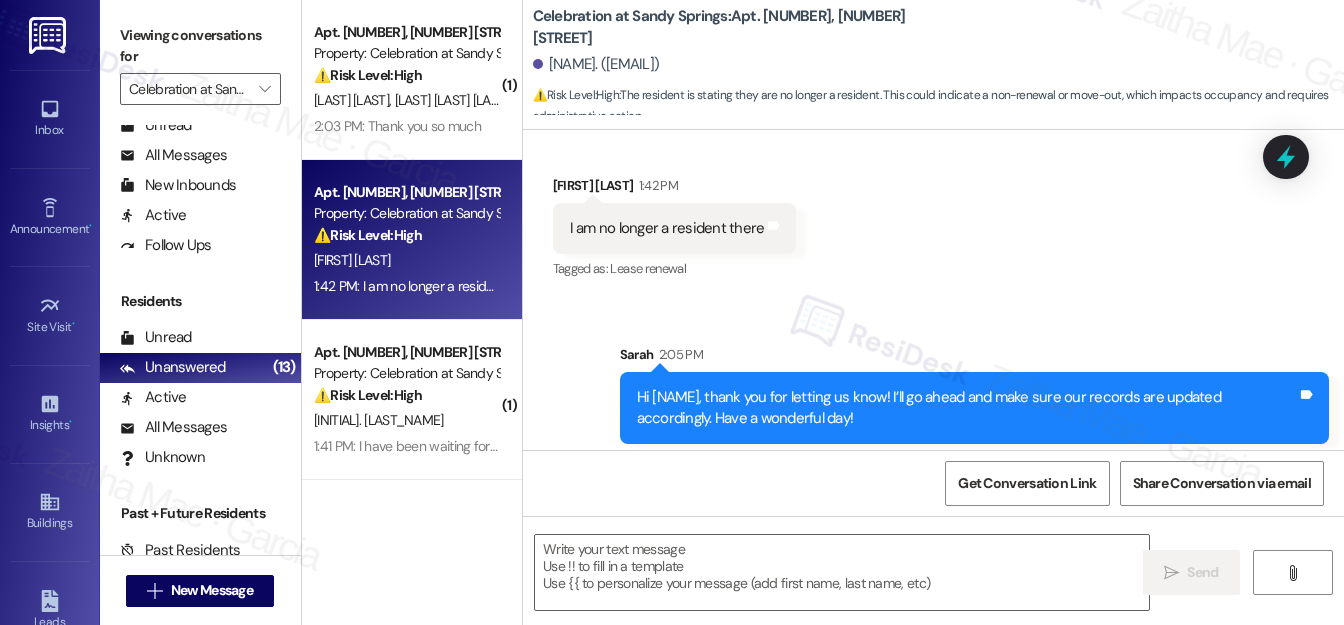 scroll, scrollTop: 376, scrollLeft: 0, axis: vertical 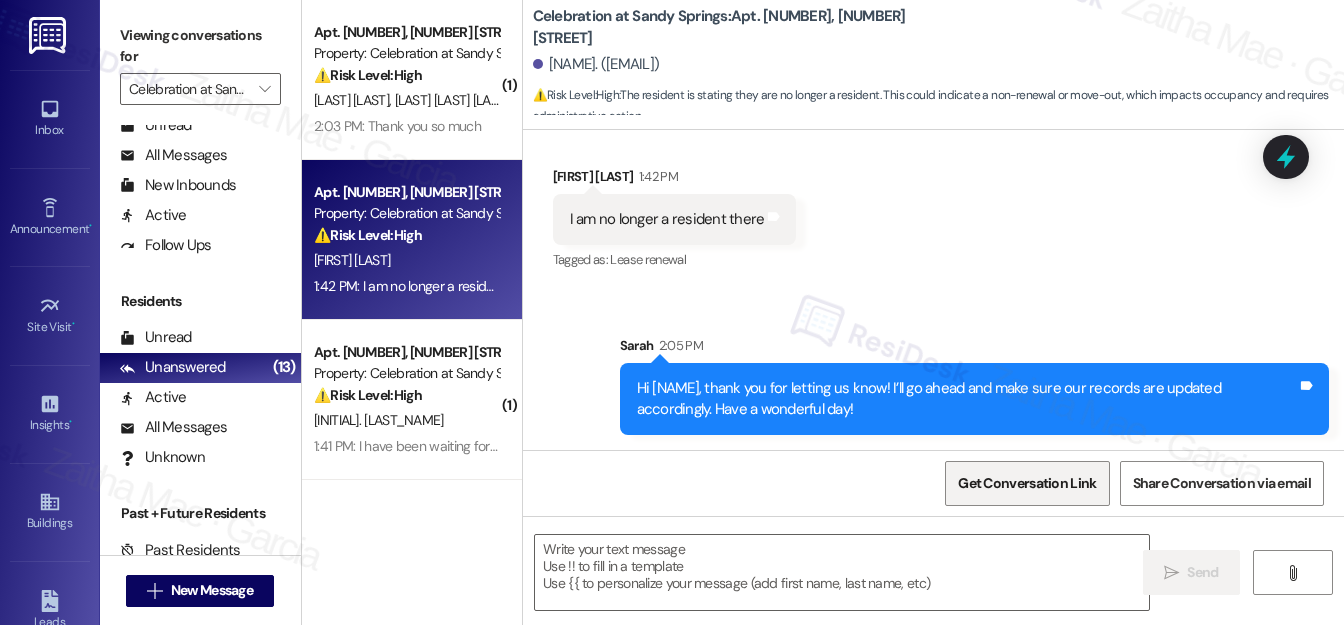 click on "Get Conversation Link" at bounding box center [1027, 483] 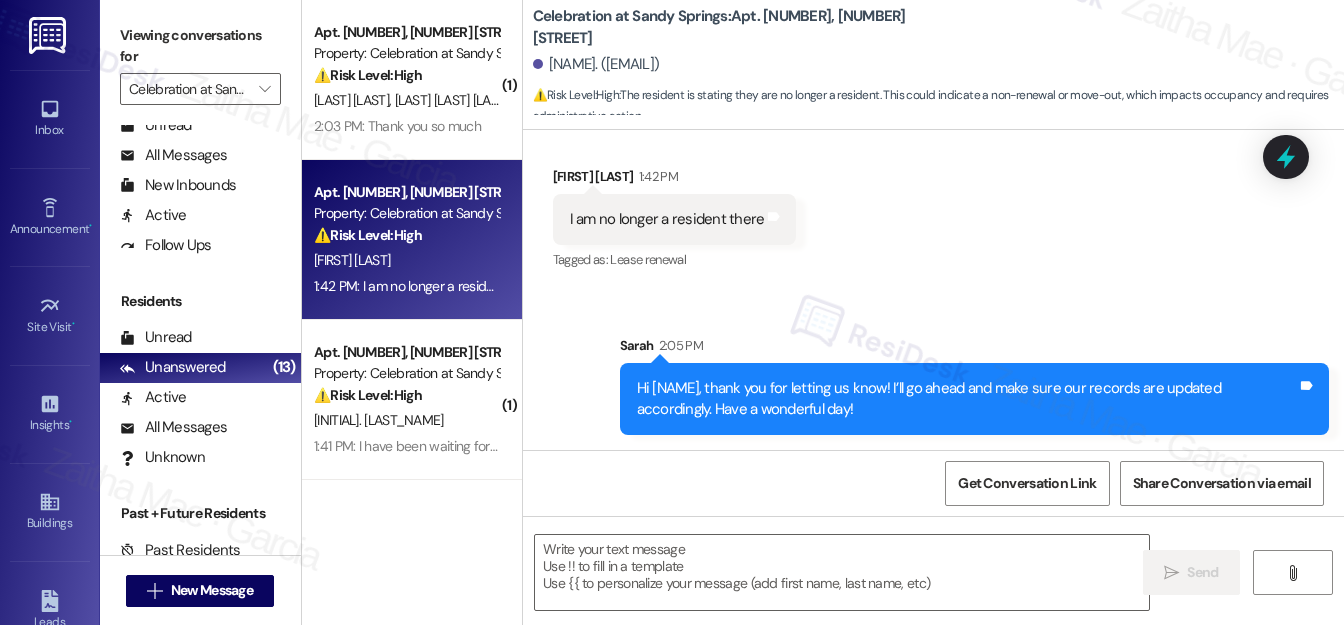 click on "Received via SMS [NAME] [LAST] 1:42 PM I am no longer a resident there  Tags and notes Tagged as:   Lease renewal Click to highlight conversations about Lease renewal" at bounding box center (933, 205) 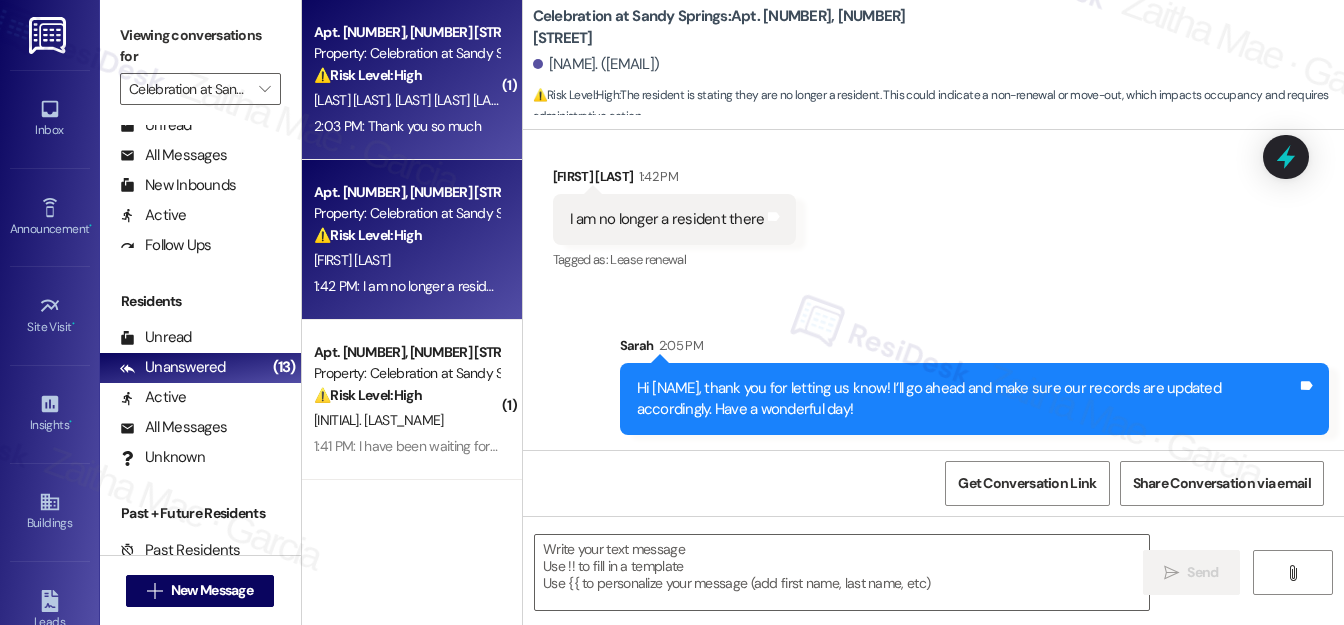 click on "[INITIALS]. [LAST_NAME] [INITIALS]. [LAST_NAME]" at bounding box center (406, 100) 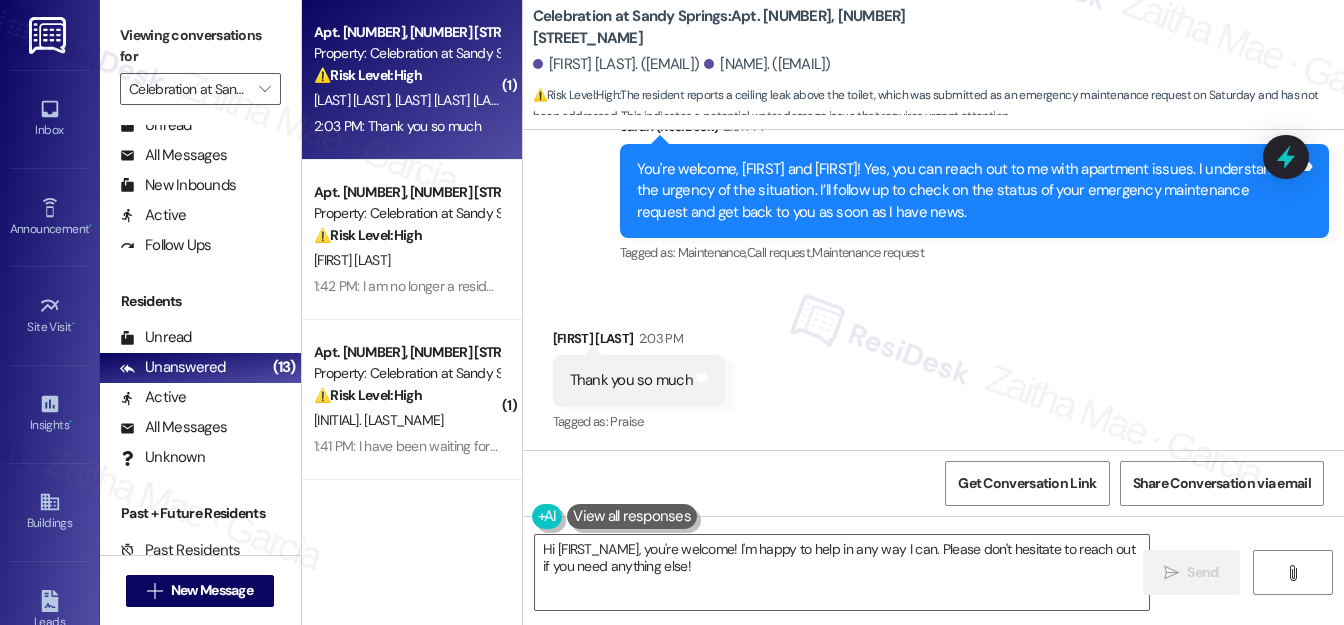 scroll, scrollTop: 811, scrollLeft: 0, axis: vertical 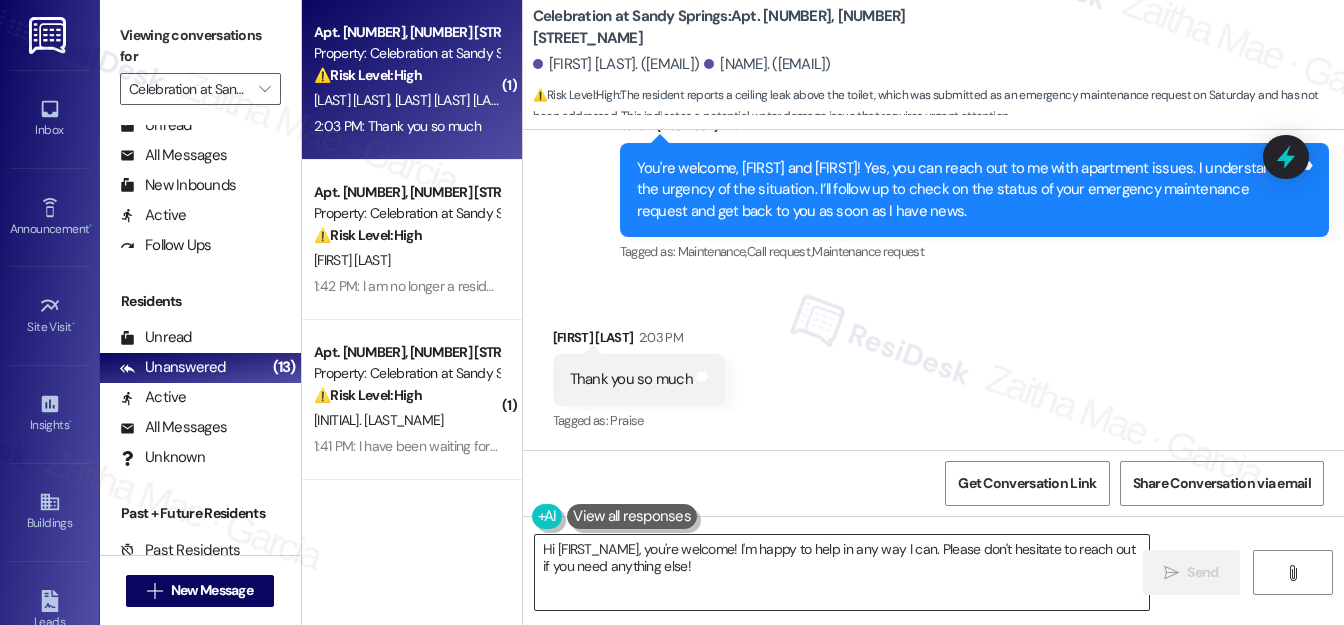 click on "Hi [FIRST_NAME], you're welcome! I'm happy to help in any way I can. Please don't hesitate to reach out if you need anything else!" at bounding box center [842, 572] 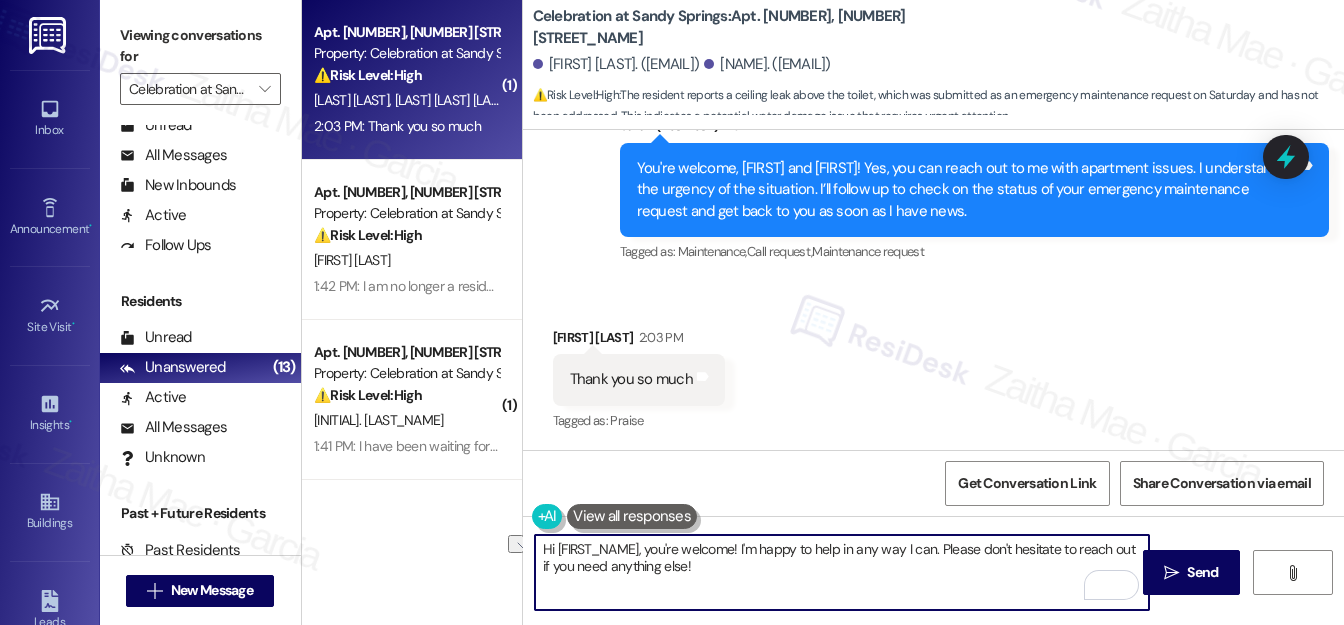 drag, startPoint x: 651, startPoint y: 548, endPoint x: 531, endPoint y: 541, distance: 120.203995 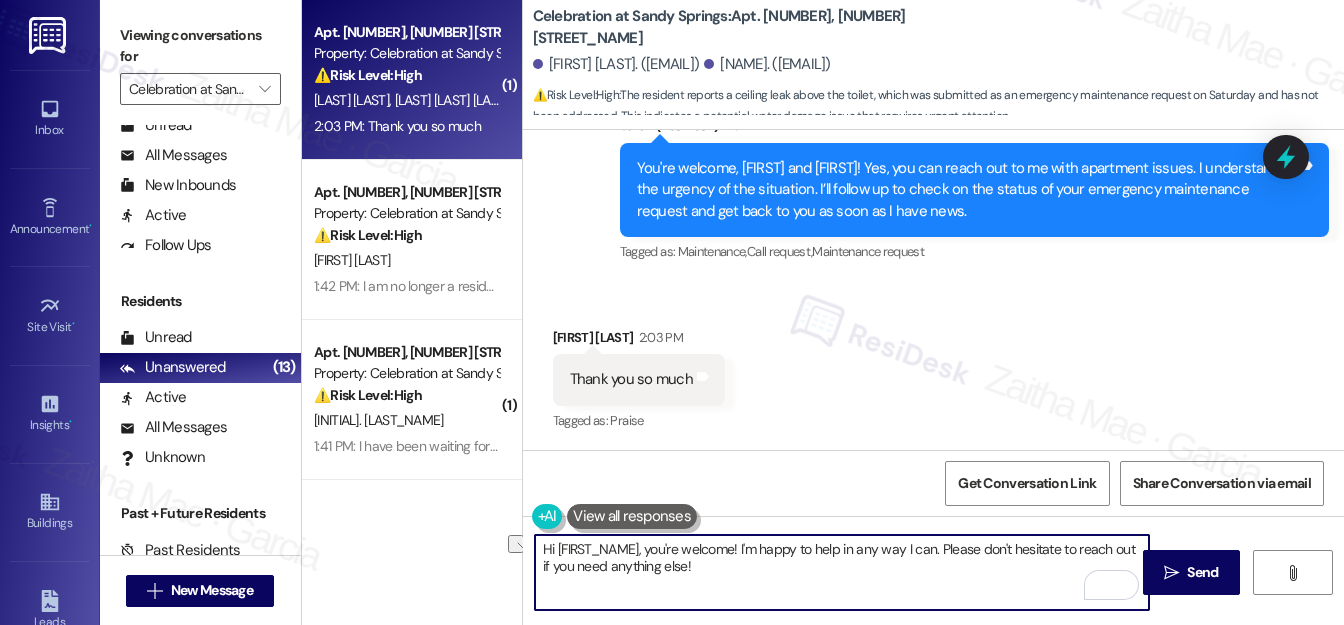 click on "Hi [FIRST_NAME], you're welcome! I'm happy to help in any way I can. Please don't hesitate to reach out if you need anything else!" at bounding box center [842, 572] 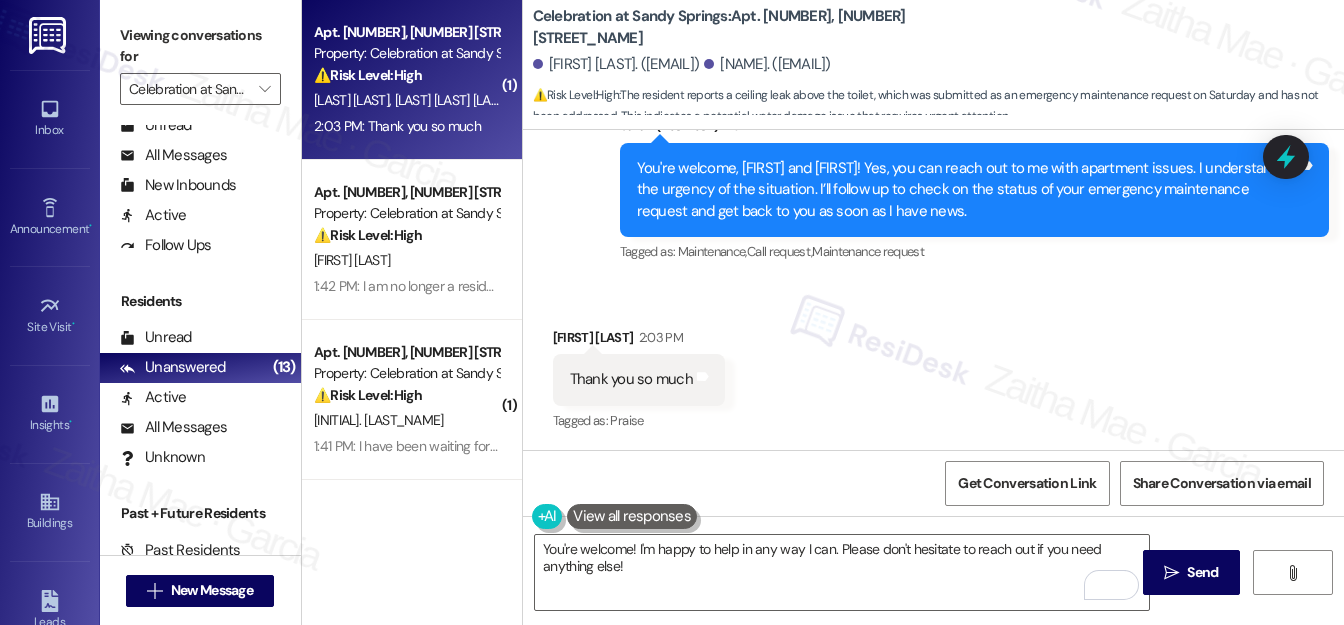 click on "[NAME] [LAST] 2:03 PM" at bounding box center [639, 341] 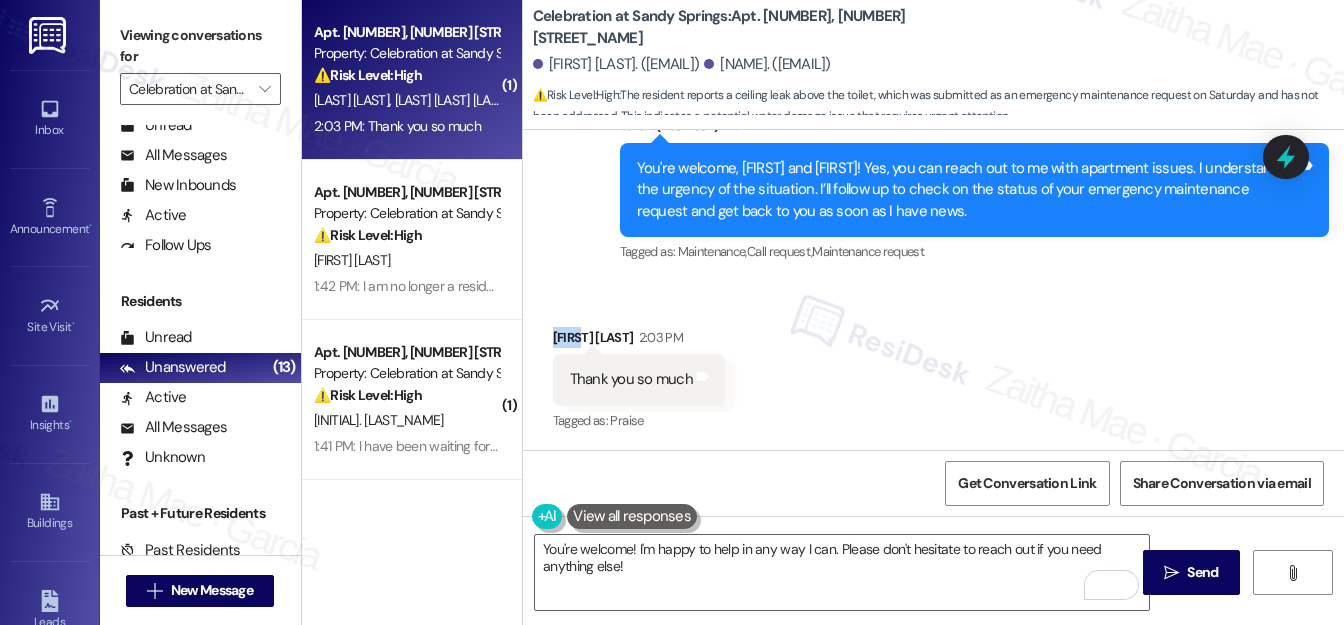 click on "[NAME] [LAST] 2:03 PM" at bounding box center [639, 341] 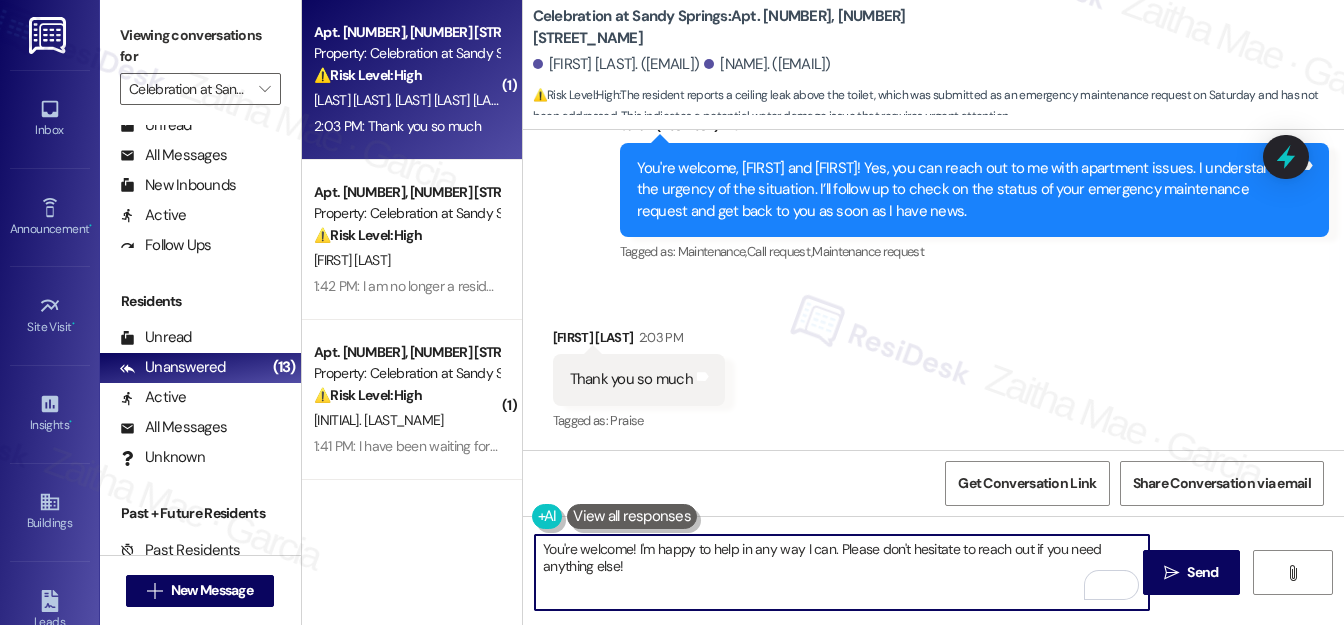 click on "You're welcome! I'm happy to help in any way I can. Please don't hesitate to reach out if you need anything else!" at bounding box center (842, 572) 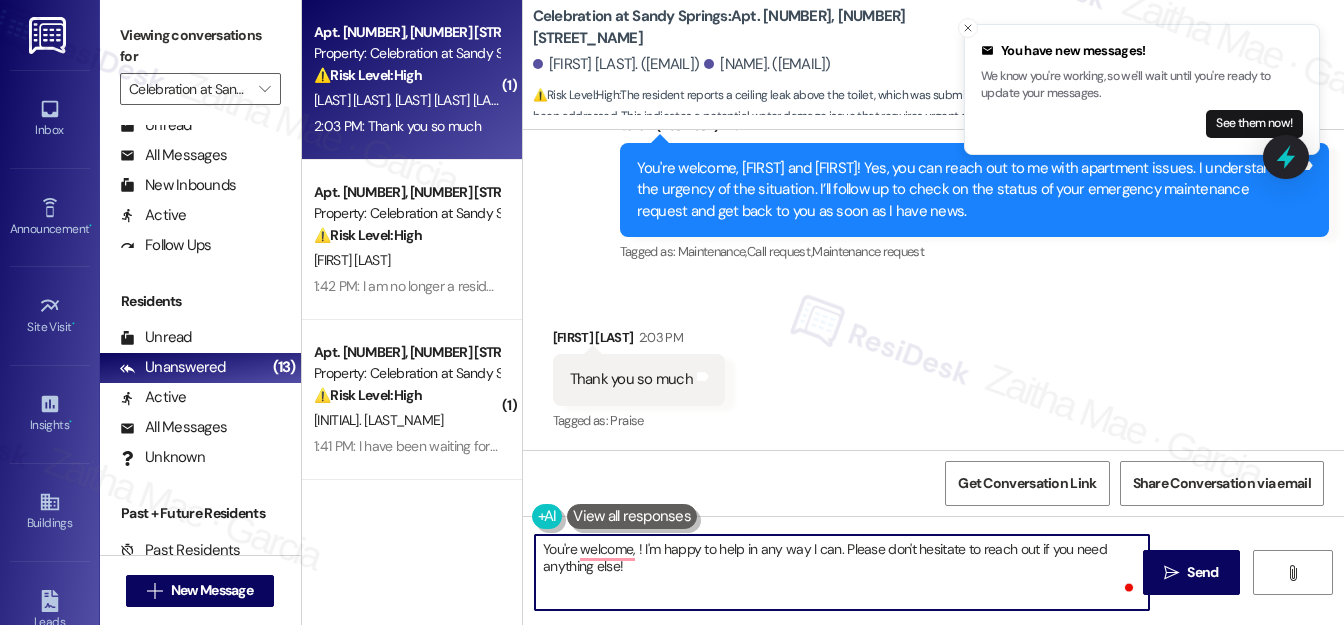 paste on "[NAME]" 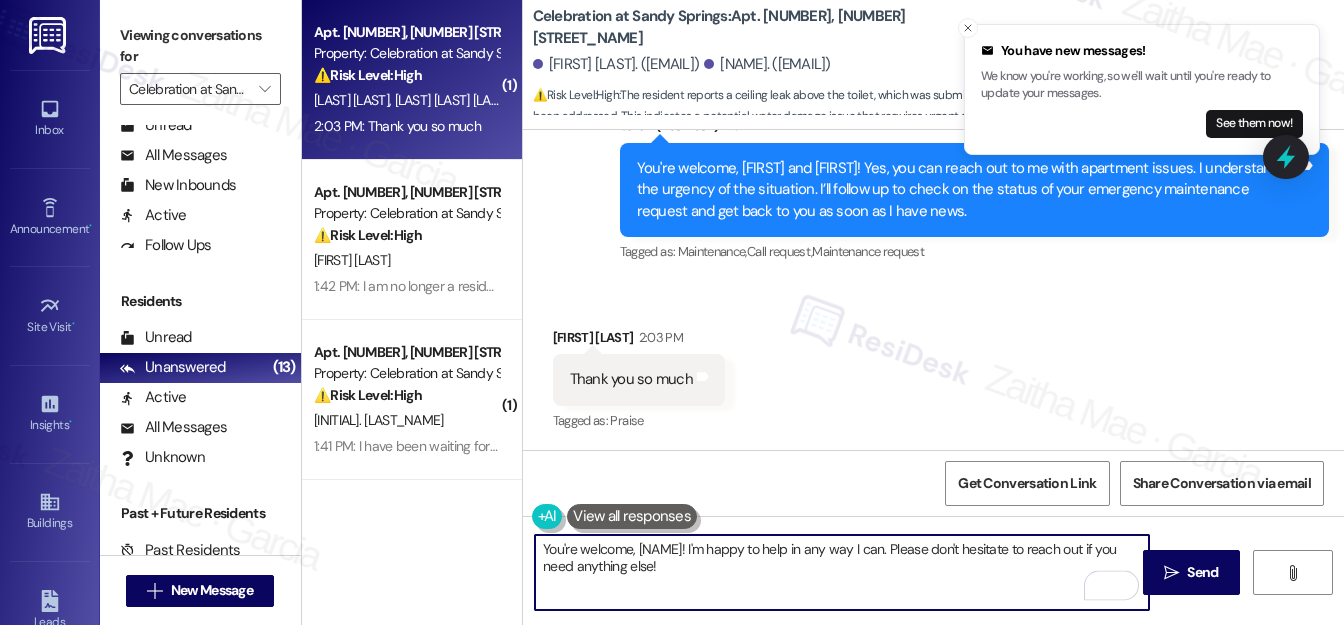 click on "You're welcome, [NAME]! I'm happy to help in any way I can. Please don't hesitate to reach out if you need anything else!" at bounding box center [842, 572] 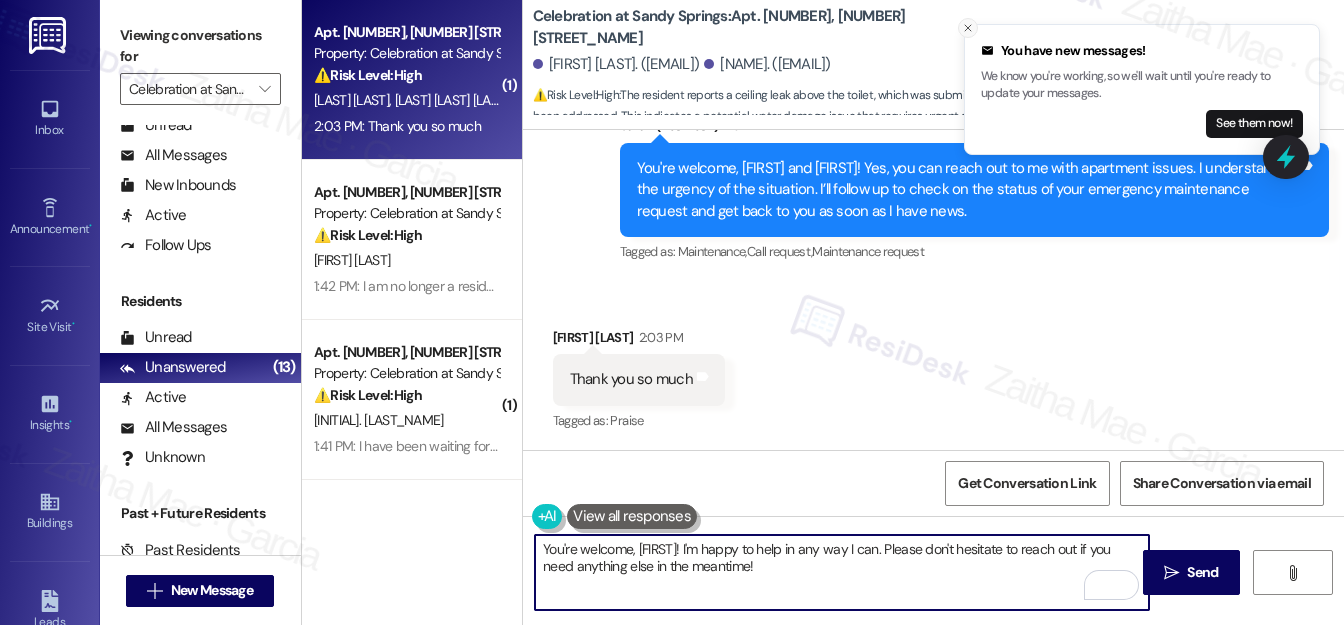 type on "You're welcome, [FIRST]! I'm happy to help in any way I can. Please don't hesitate to reach out if you need anything else in the meantime!" 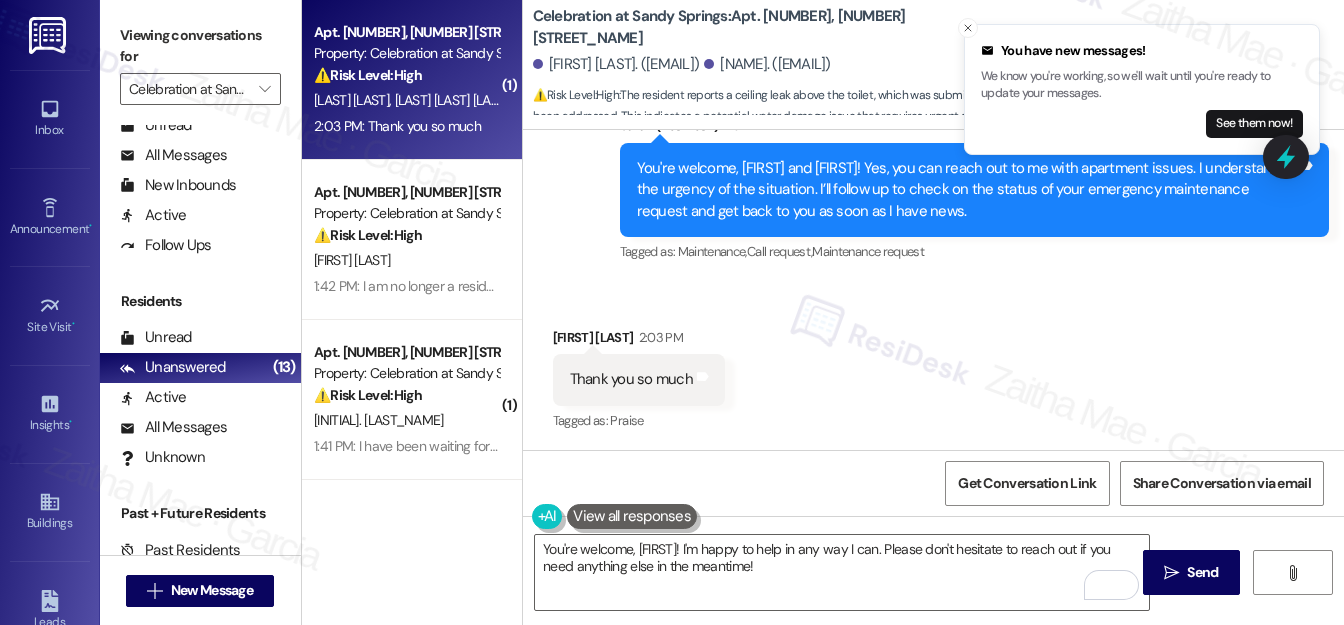 drag, startPoint x: 968, startPoint y: 27, endPoint x: 1016, endPoint y: 122, distance: 106.437775 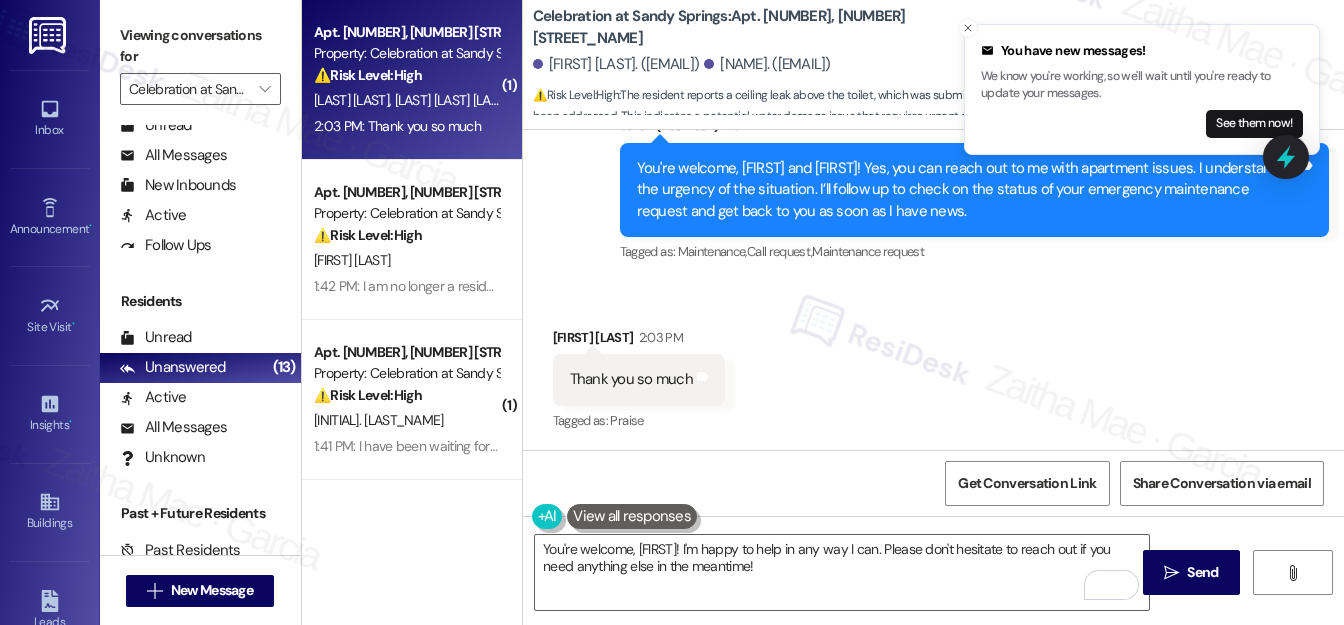 click 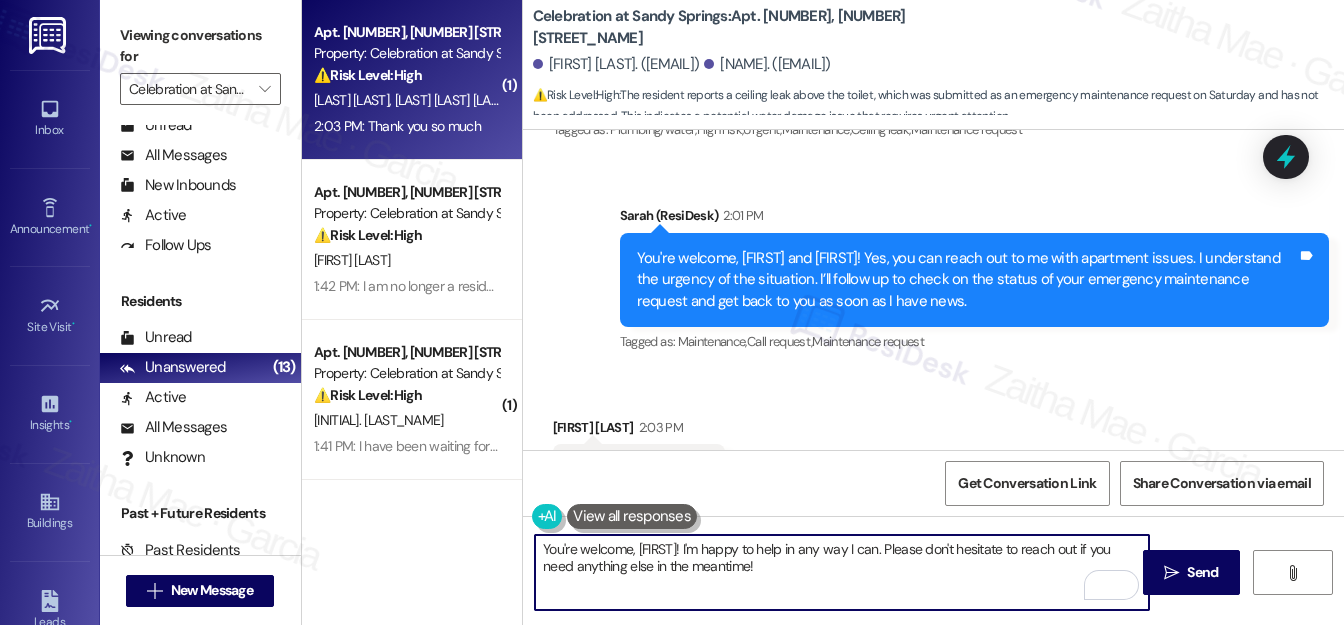 scroll, scrollTop: 811, scrollLeft: 0, axis: vertical 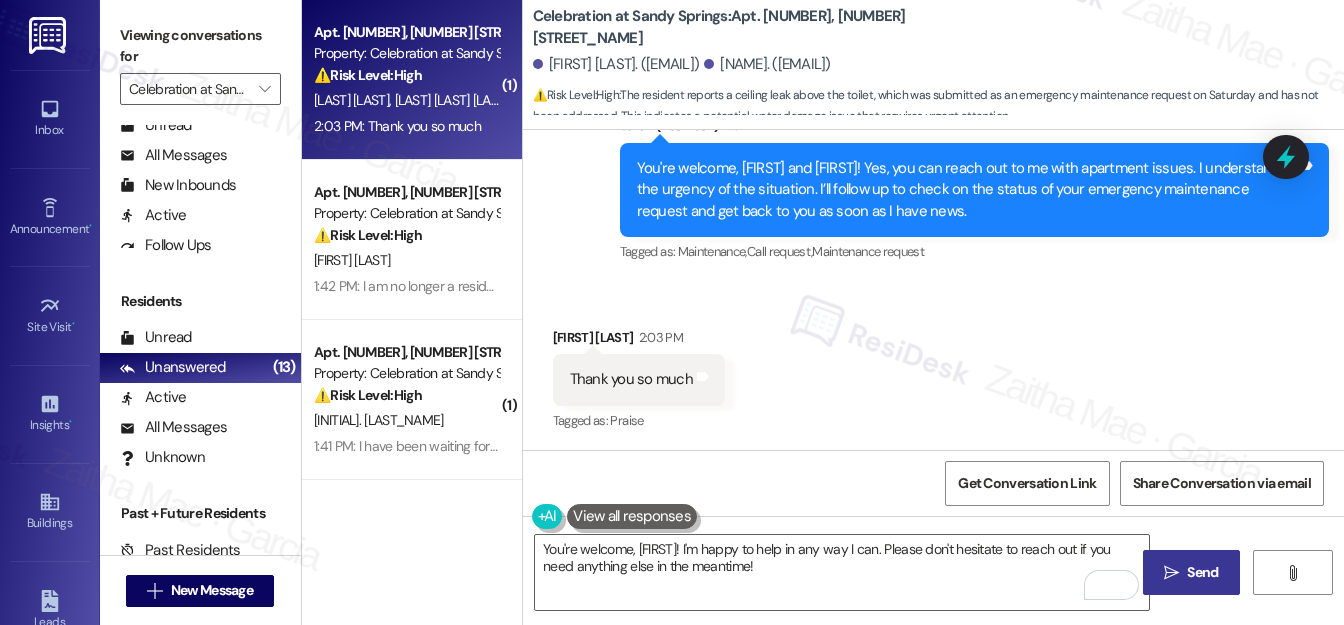 click on "Send" at bounding box center [1202, 572] 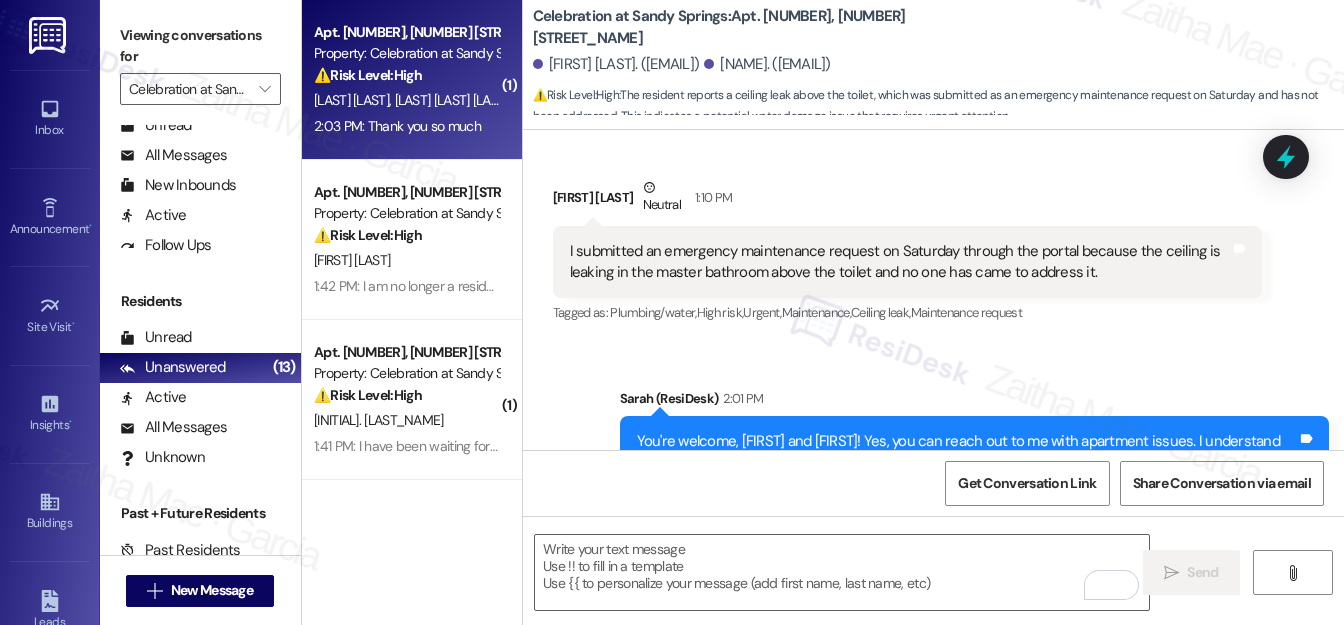 type on "Fetching suggested responses. Please feel free to read through the conversation in the meantime." 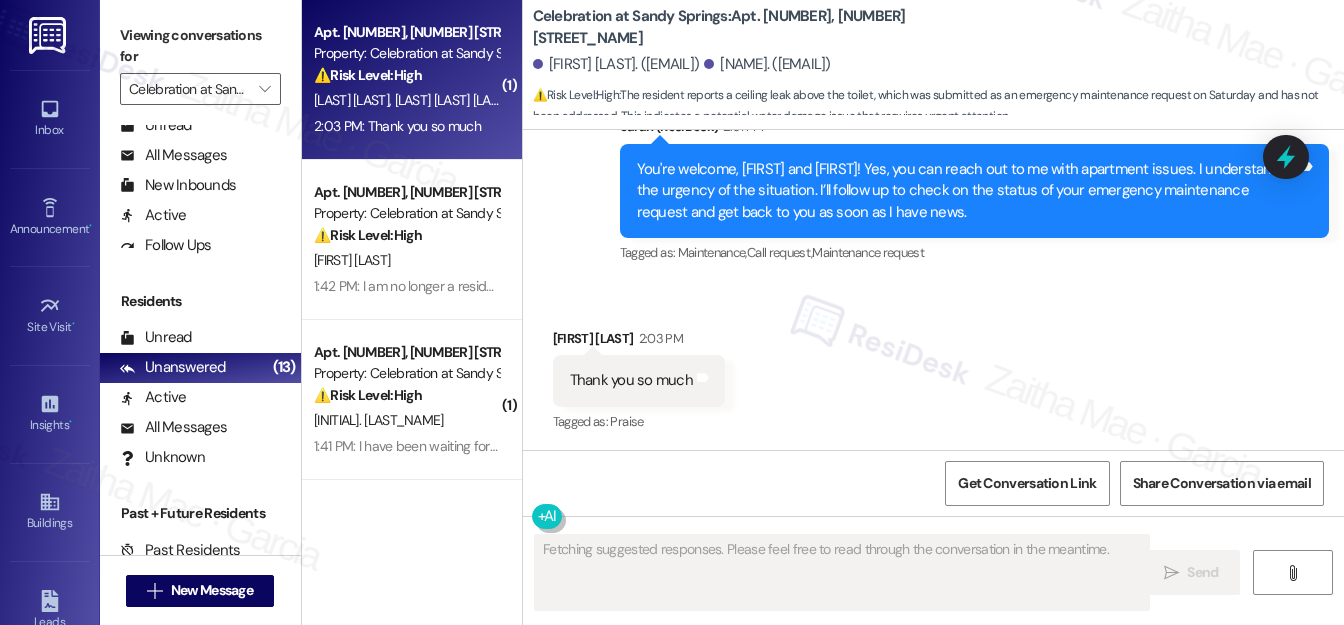 scroll, scrollTop: 629, scrollLeft: 0, axis: vertical 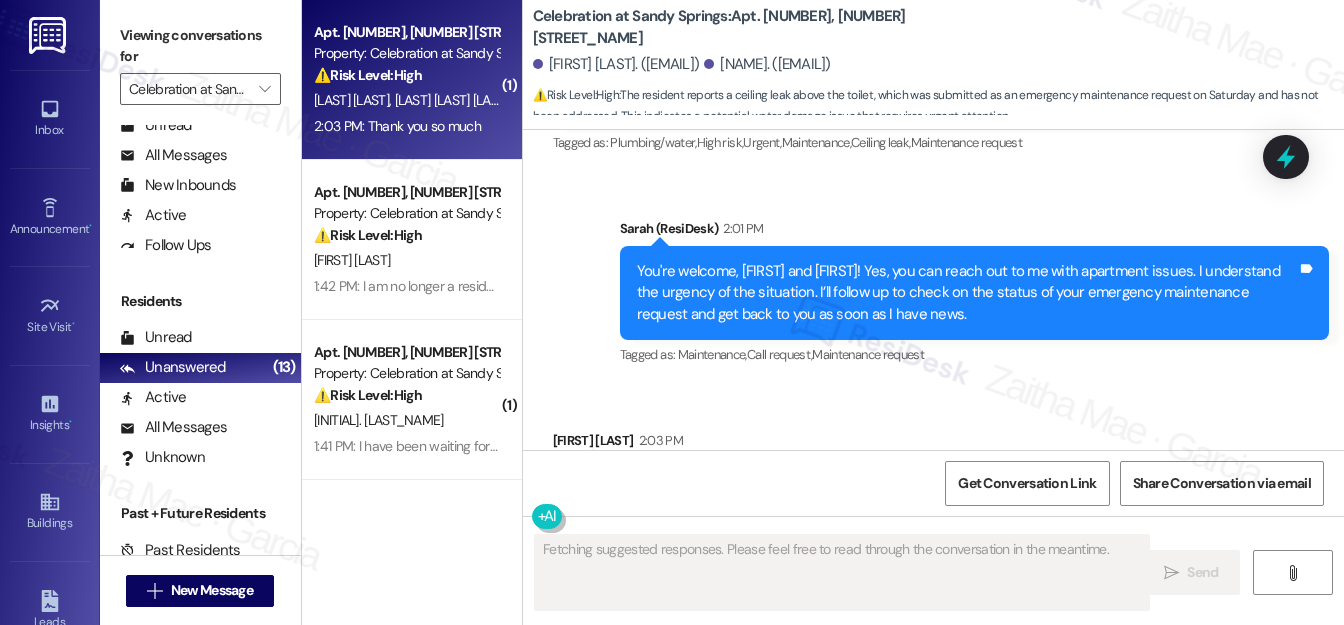 type 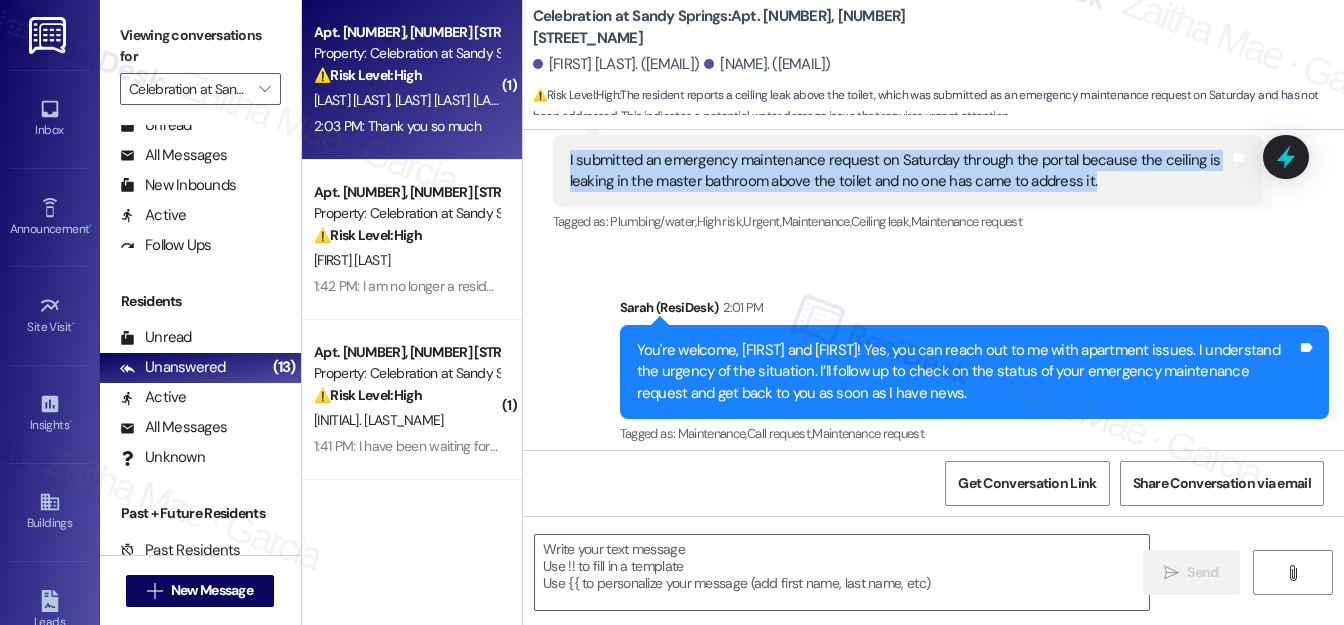 drag, startPoint x: 562, startPoint y: 154, endPoint x: 1105, endPoint y: 193, distance: 544.39874 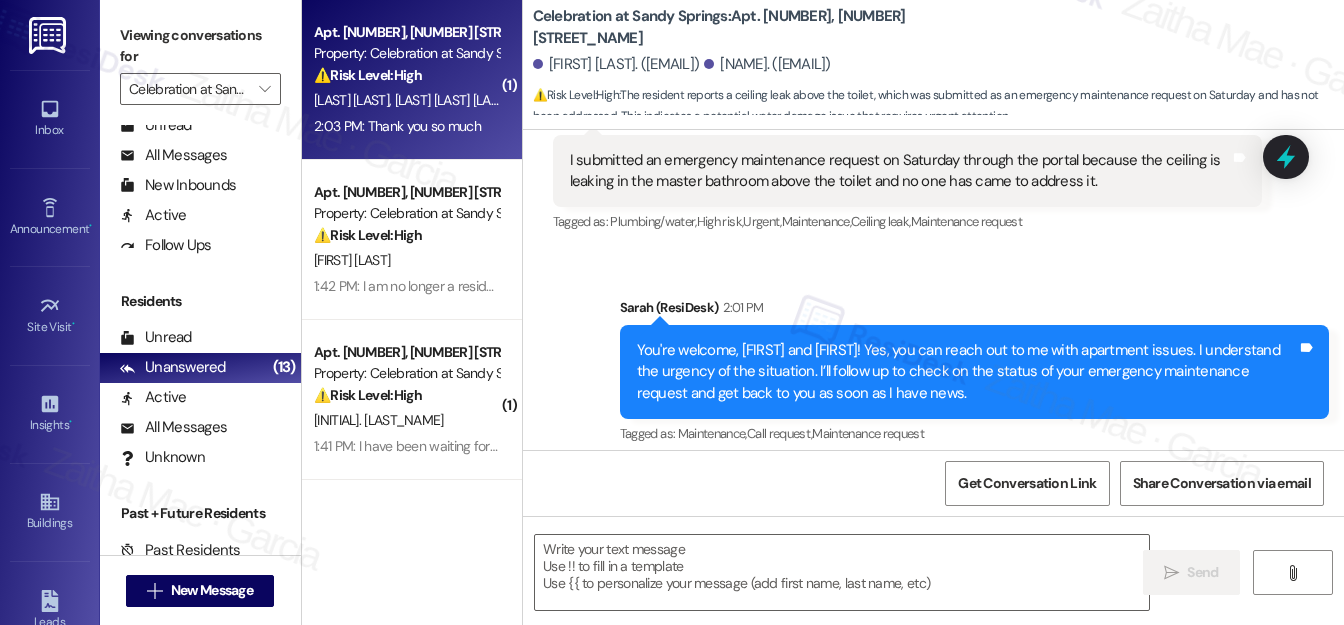 click on "Tagged as:   Plumbing/water ,  Click to highlight conversations about Plumbing/water High risk ,  Click to highlight conversations about High risk Urgent ,  Click to highlight conversations about Urgent Maintenance ,  Click to highlight conversations about Maintenance Ceiling leak ,  Click to highlight conversations about Ceiling leak Maintenance request Click to highlight conversations about Maintenance request" at bounding box center [907, 221] 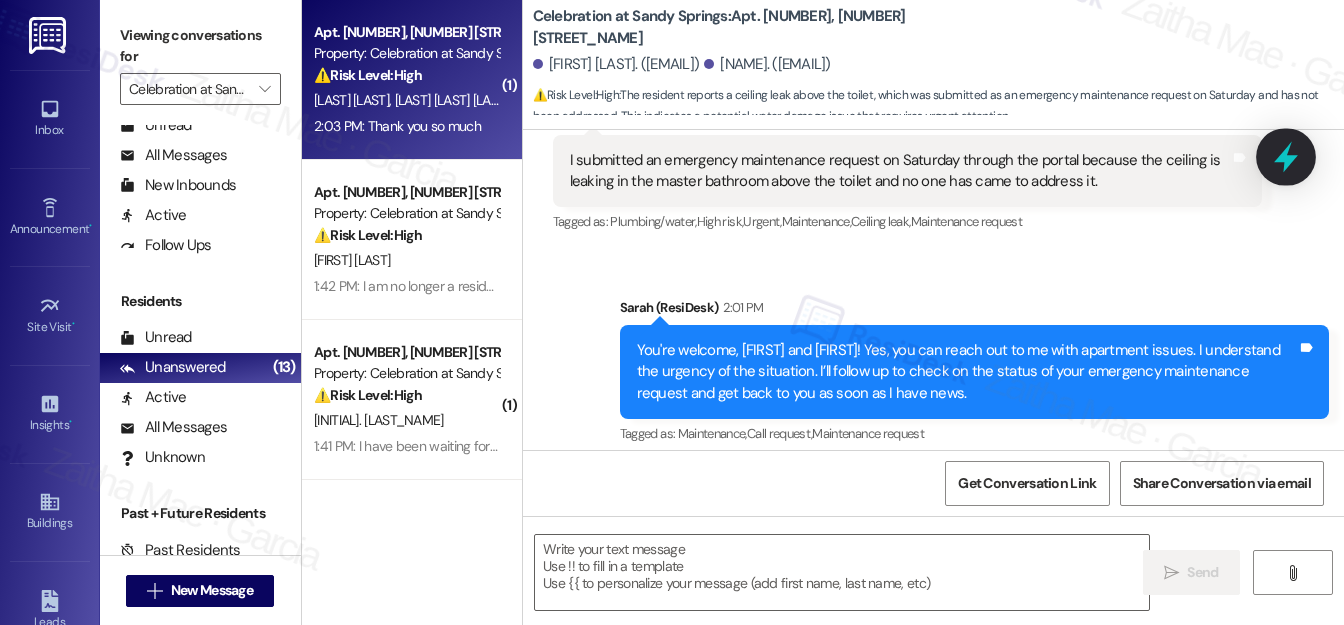 click 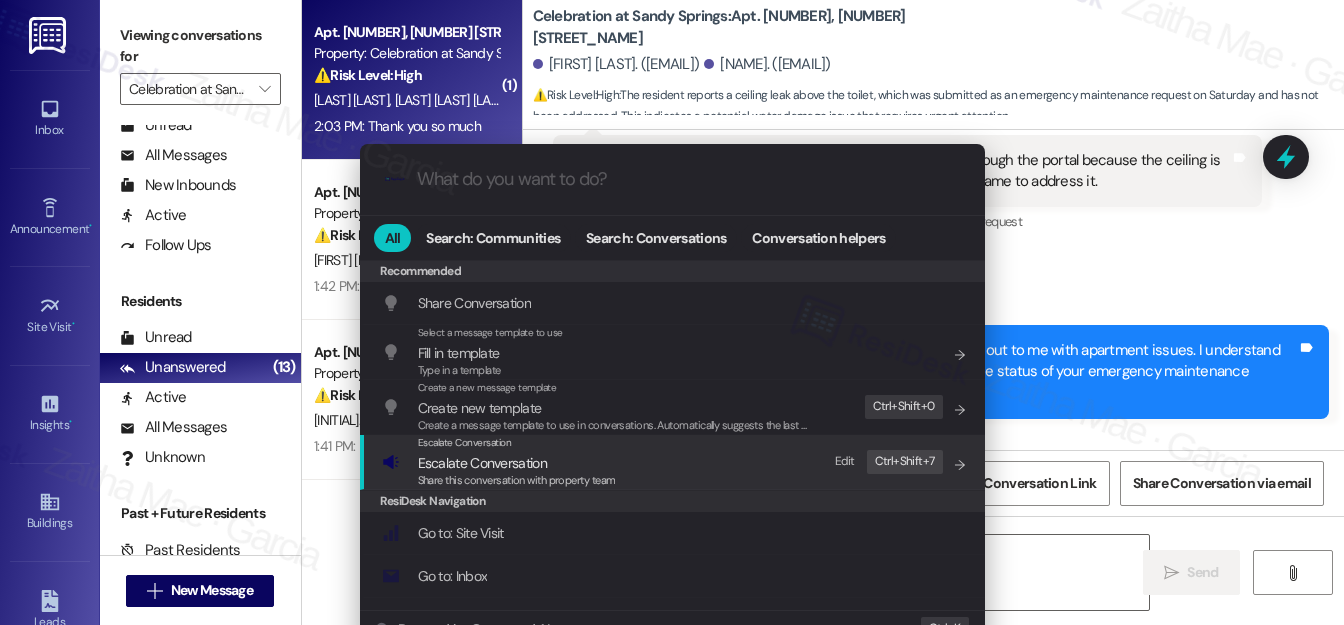 click on "Escalate Conversation" at bounding box center [482, 463] 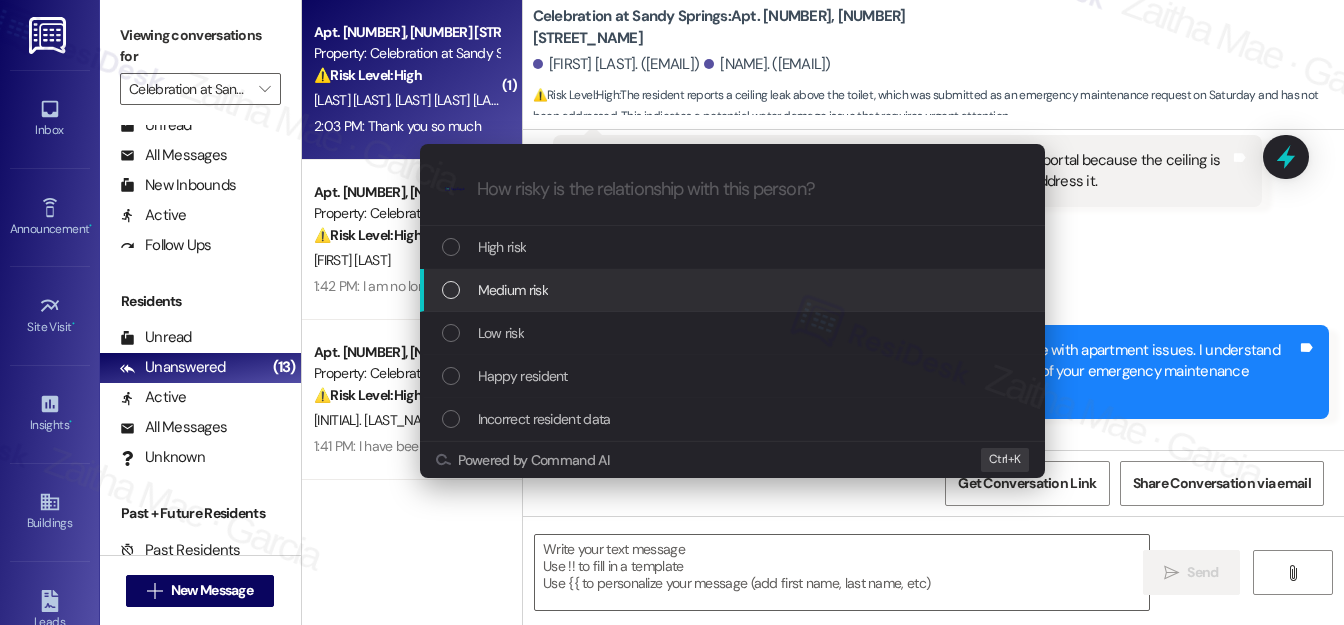 click on "Medium risk" at bounding box center (513, 290) 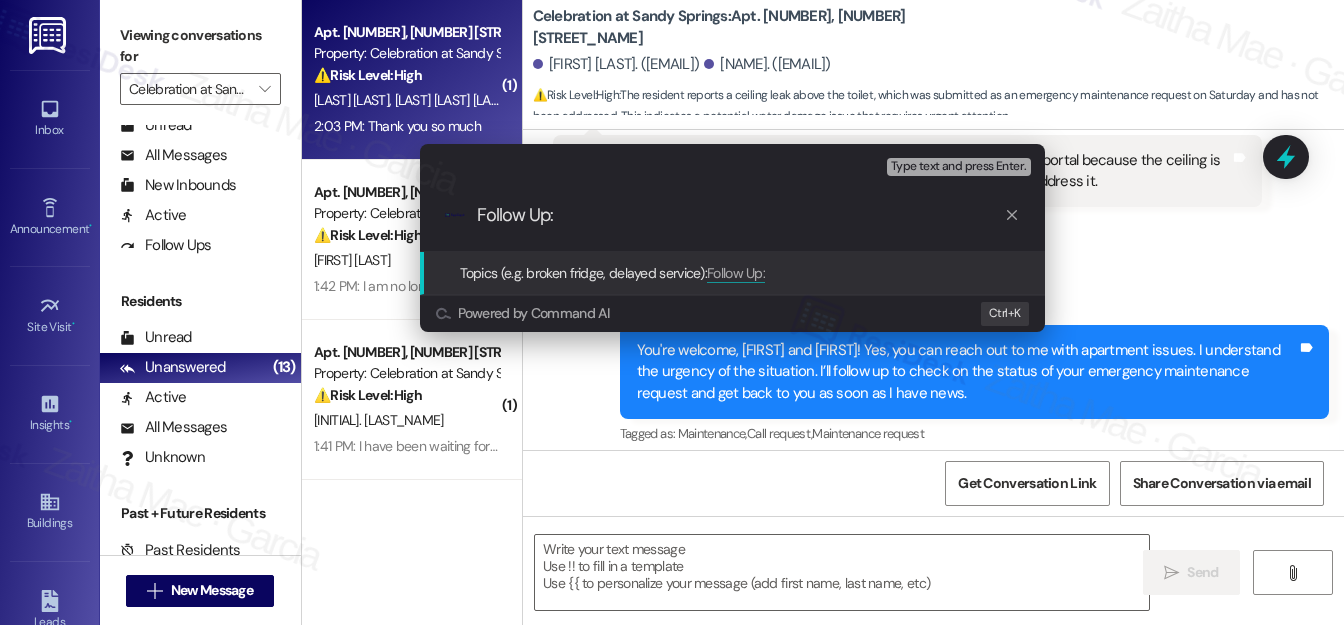 paste on "Emergency Maintenance Request – Ceiling Leak" 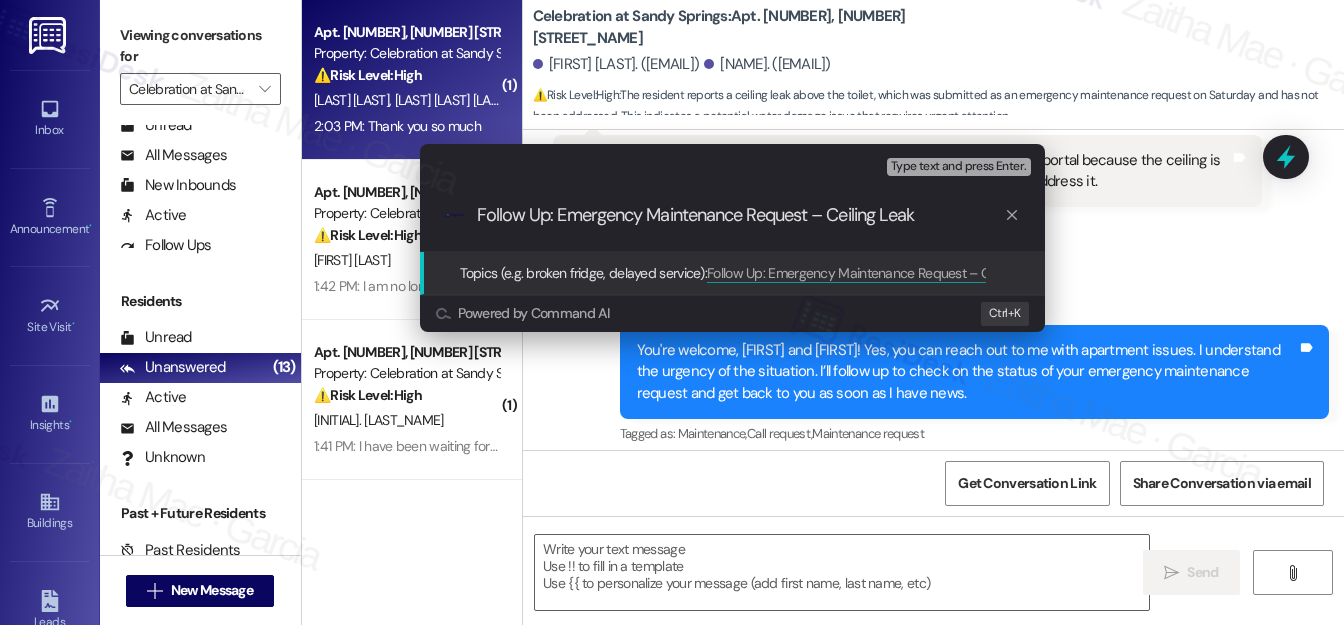 type 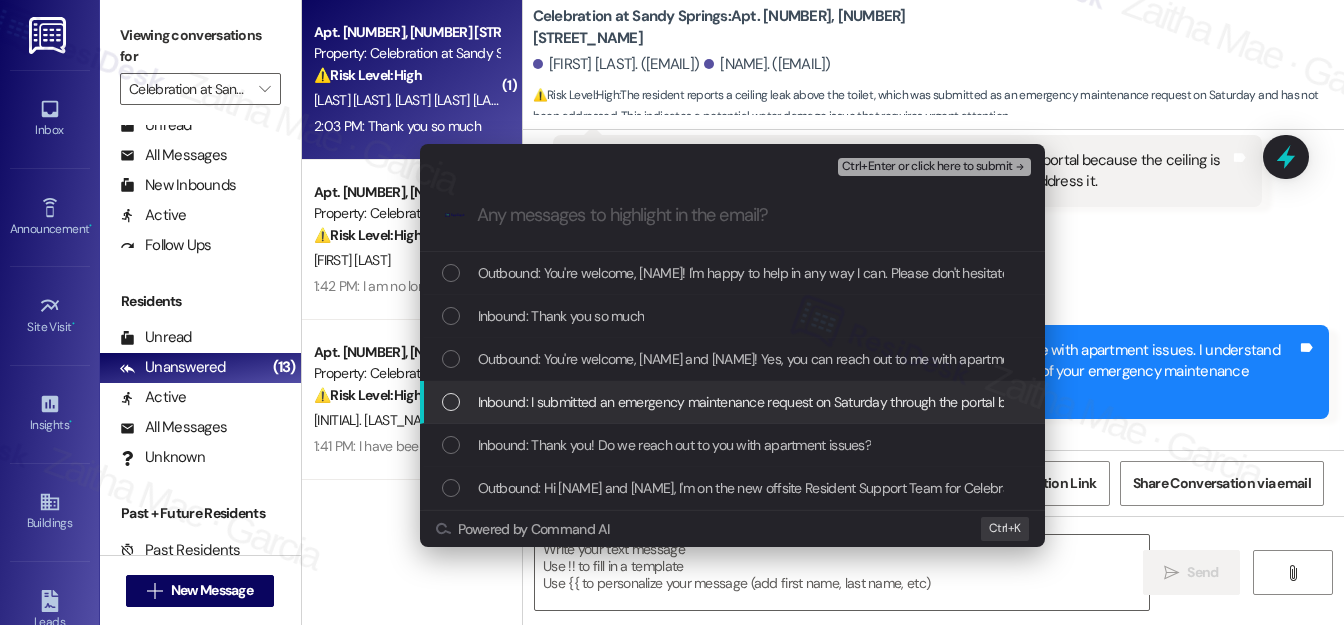 click at bounding box center [451, 402] 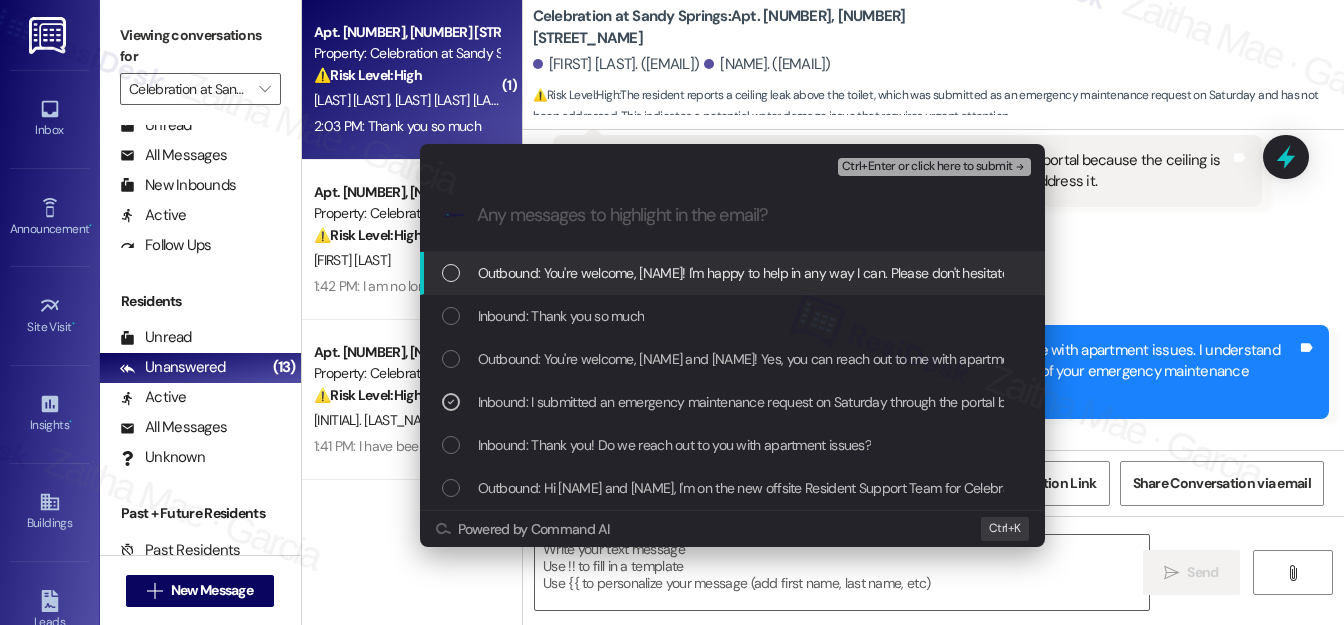 click on "Ctrl+Enter or click here to submit" at bounding box center (927, 167) 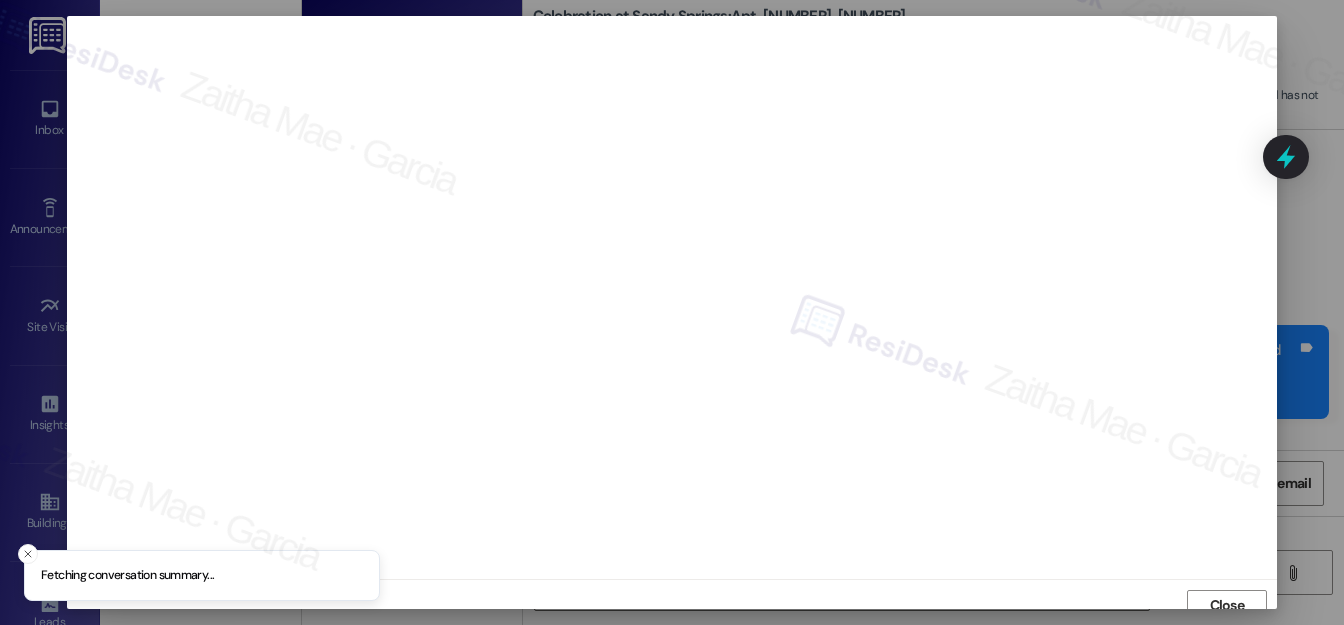 scroll, scrollTop: 12, scrollLeft: 0, axis: vertical 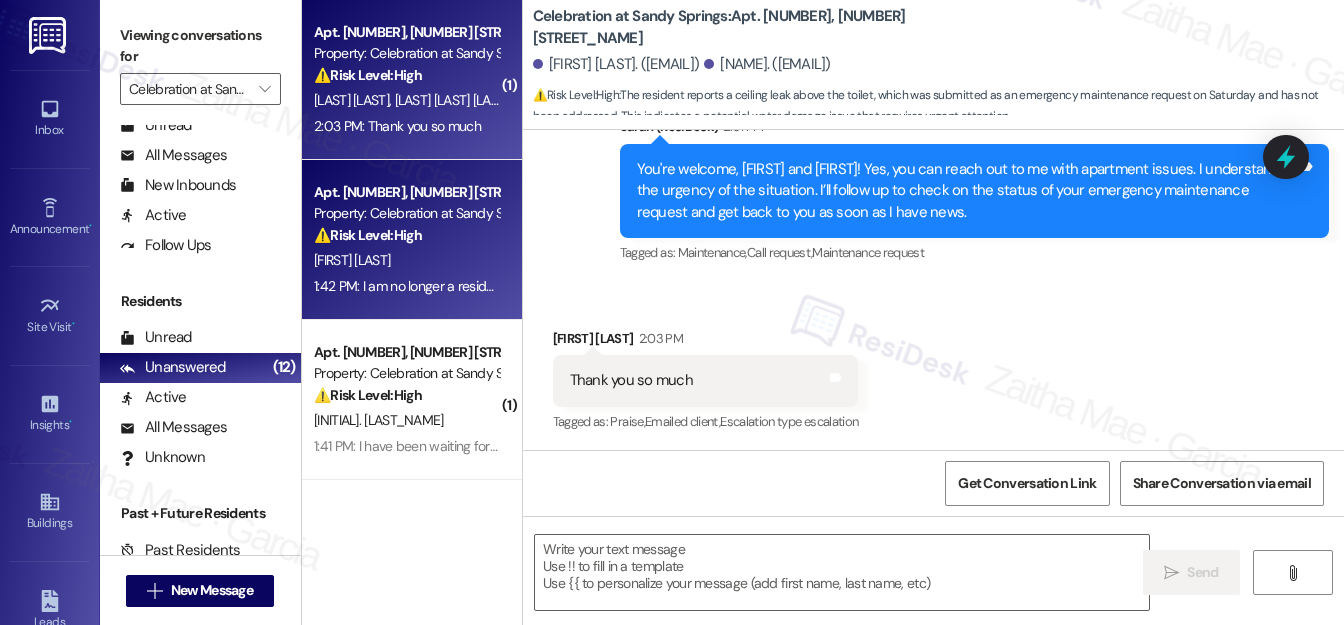click on "[FIRST] [LAST]" at bounding box center [406, 260] 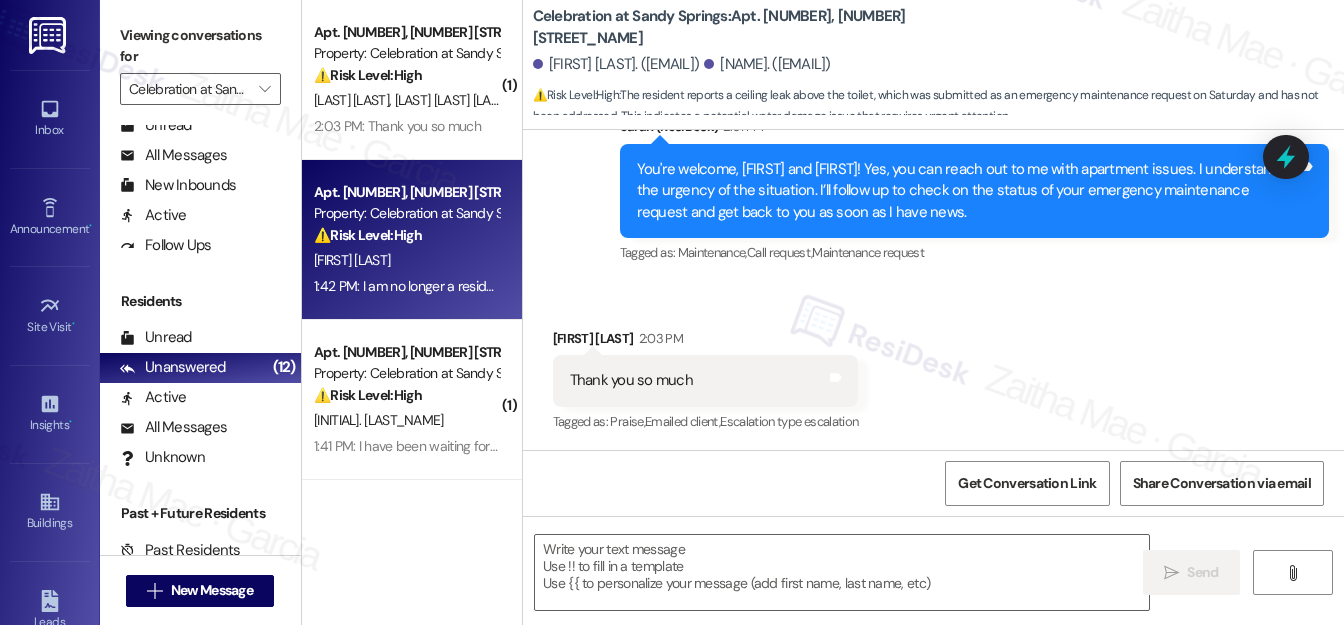 type on "Fetching suggested responses. Please feel free to read through the conversation in the meantime." 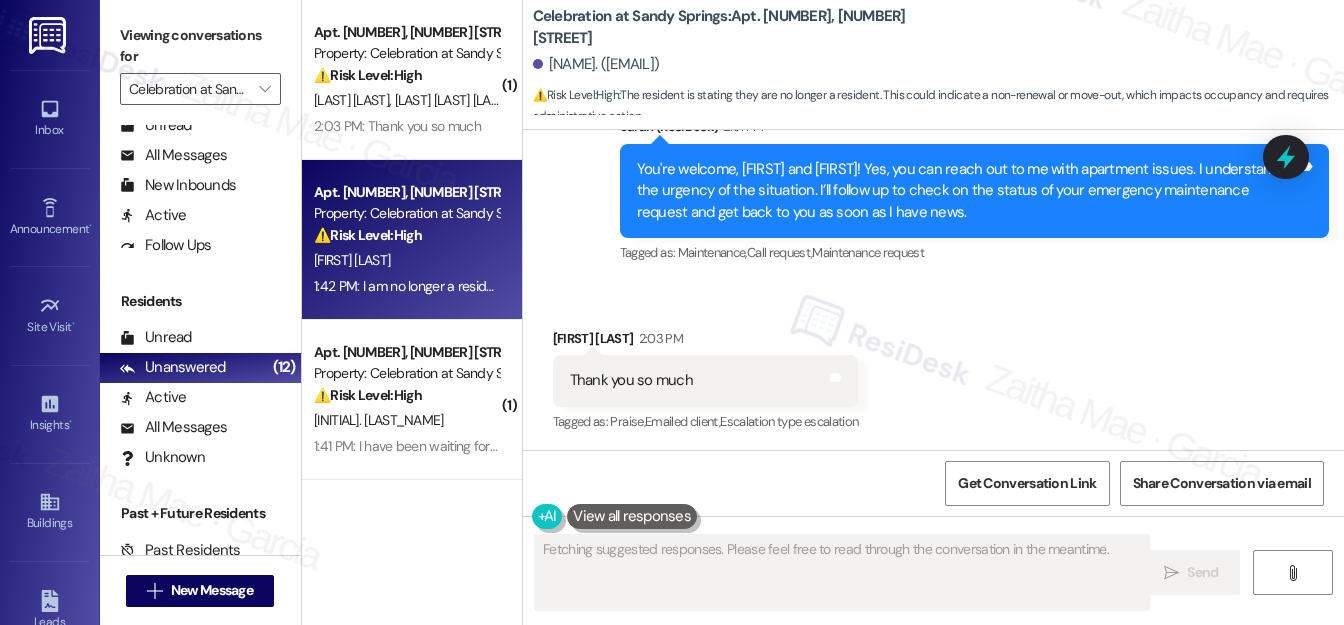 scroll, scrollTop: 406, scrollLeft: 0, axis: vertical 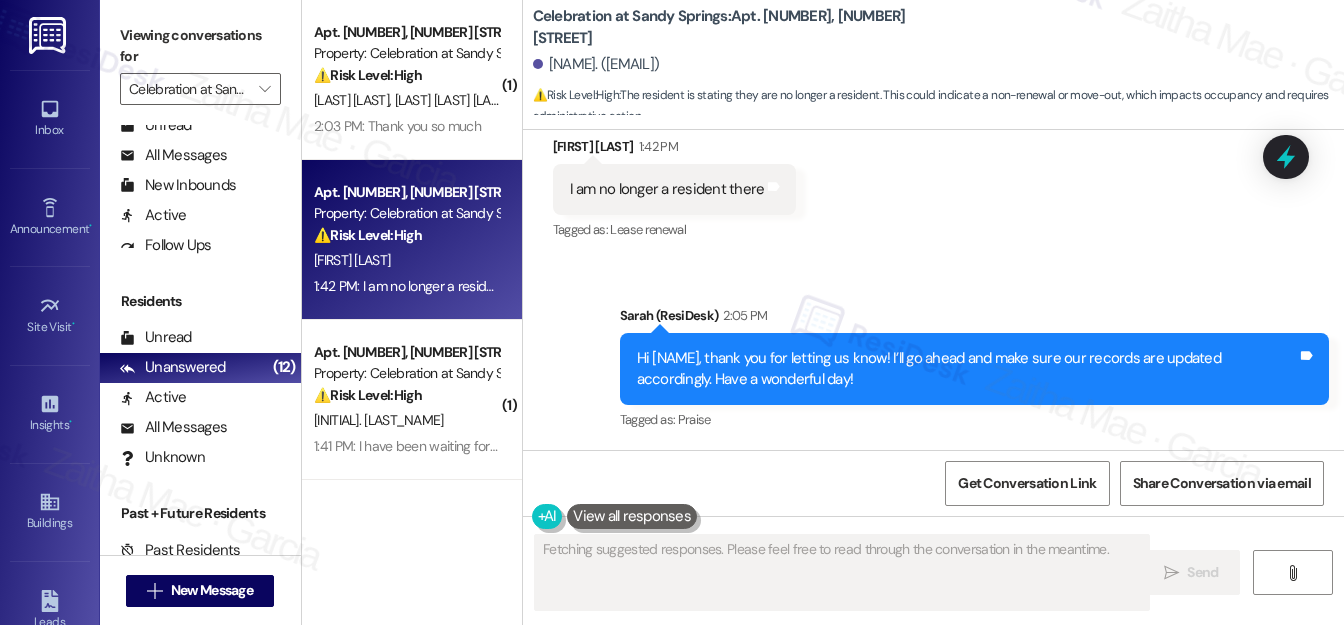 type 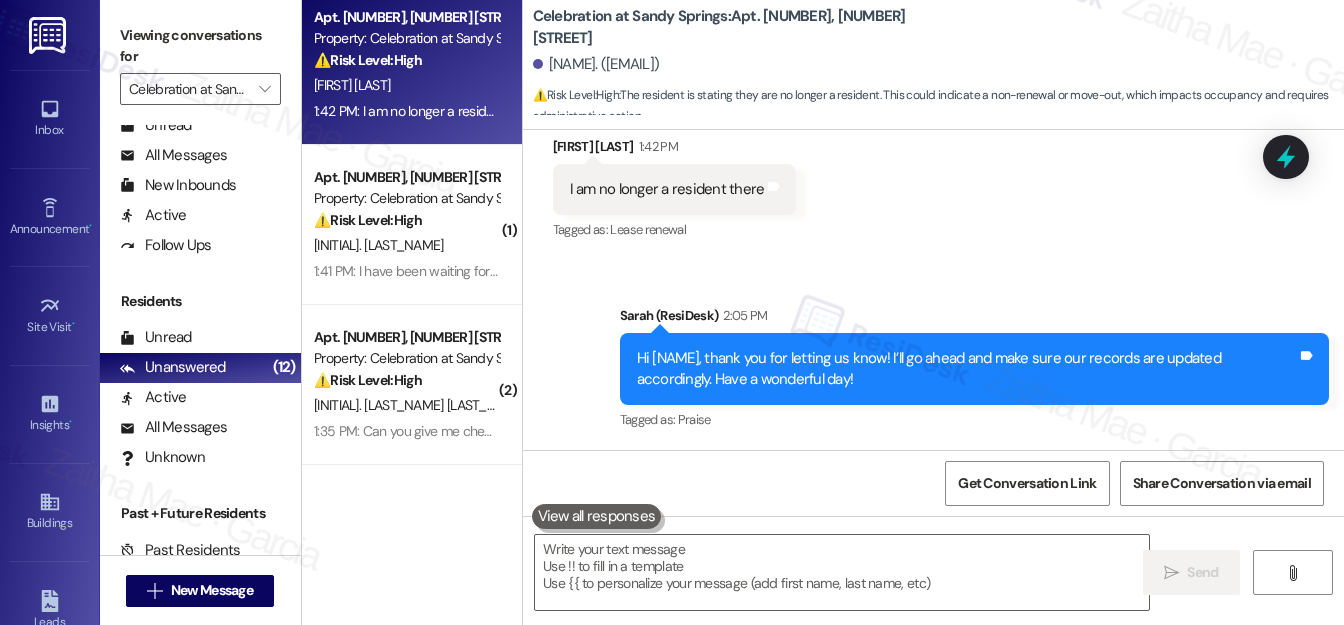 scroll, scrollTop: 272, scrollLeft: 0, axis: vertical 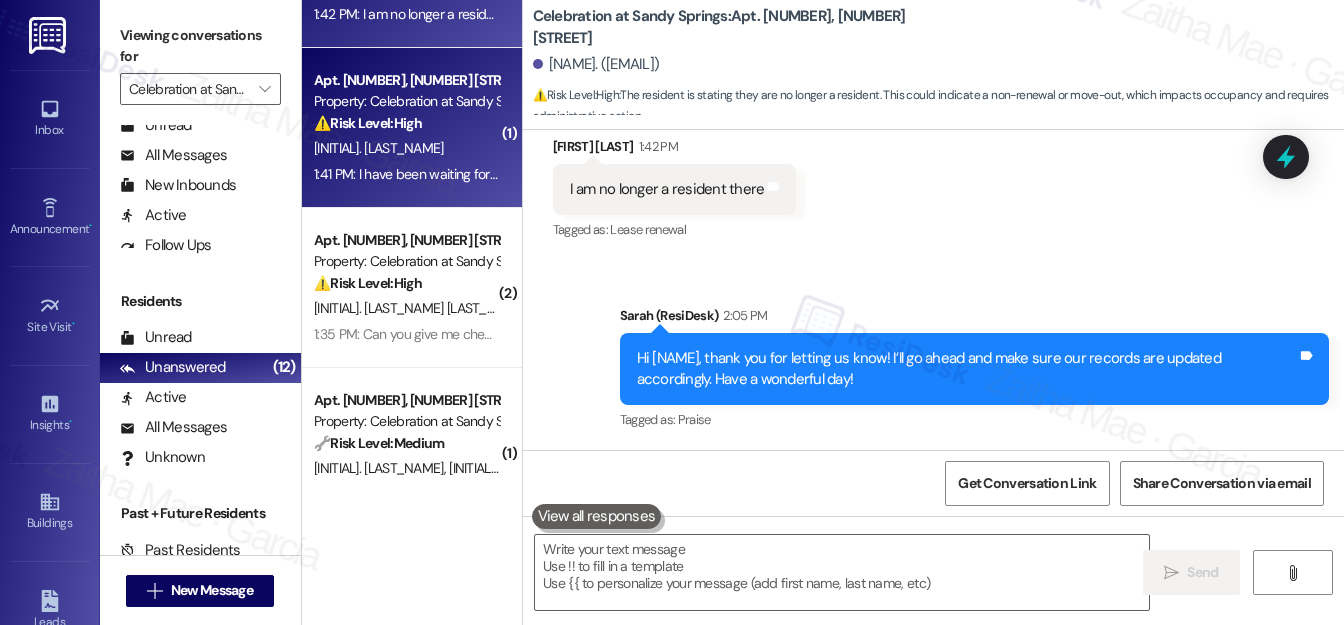 click on "[INITIAL]. [LAST_NAME]" at bounding box center (406, 148) 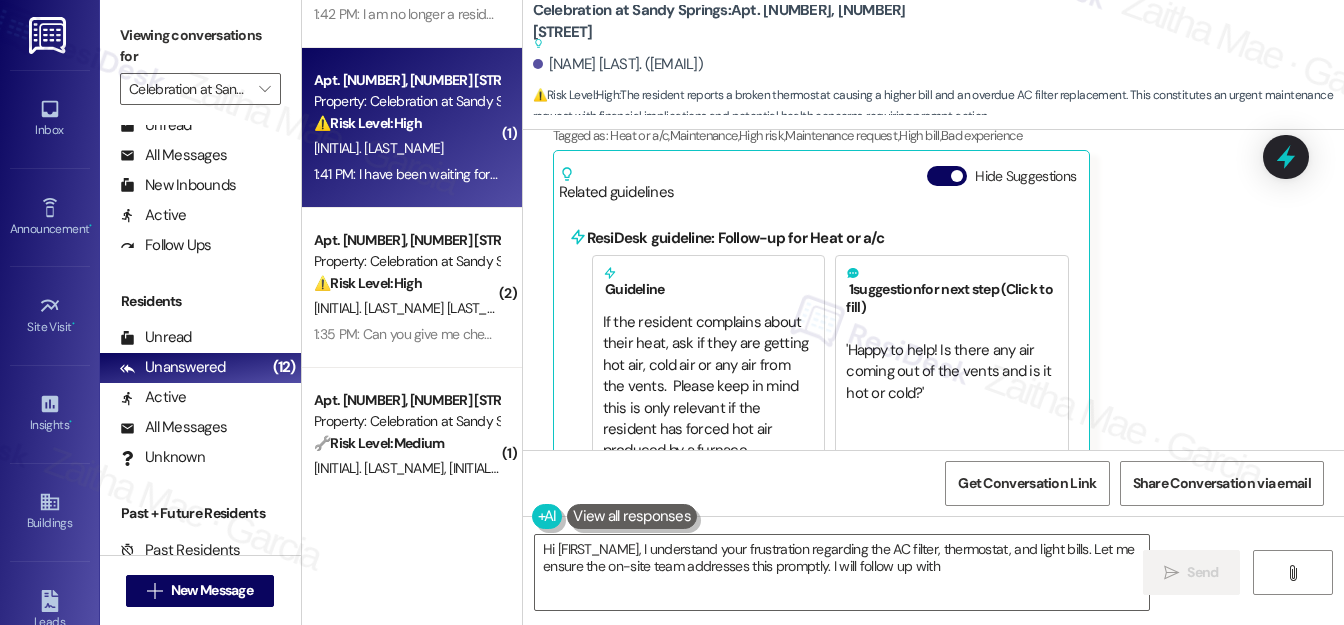 scroll, scrollTop: 609, scrollLeft: 0, axis: vertical 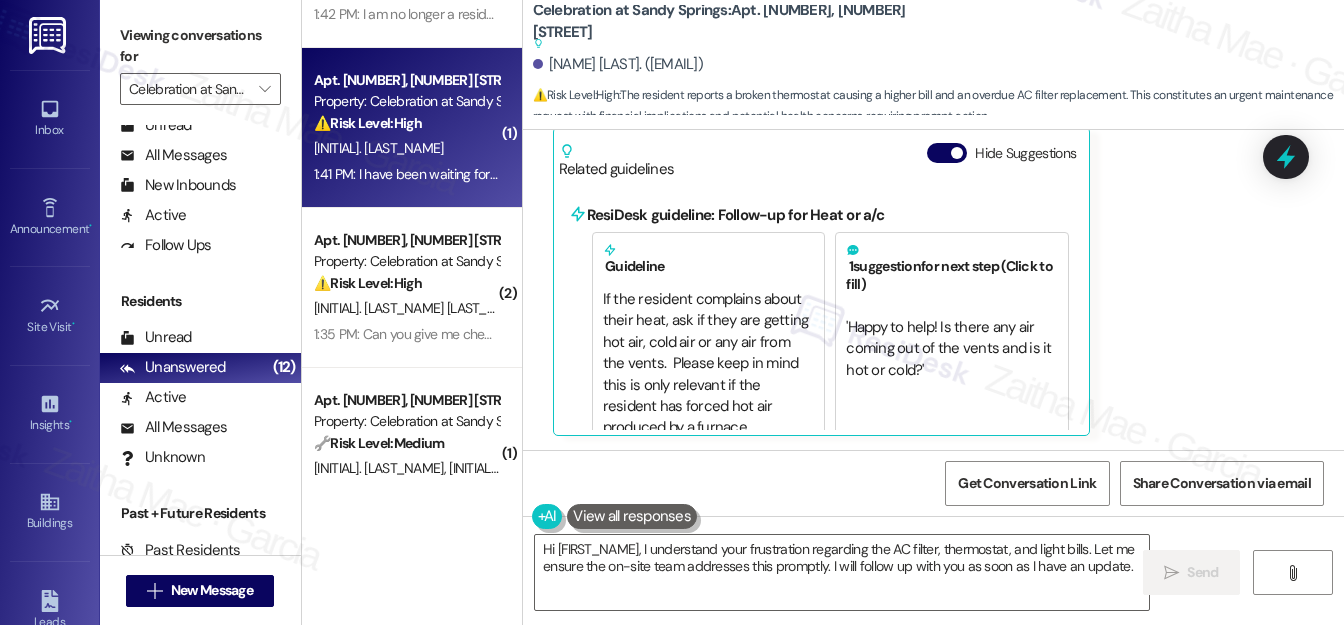 drag, startPoint x: 935, startPoint y: 151, endPoint x: 1002, endPoint y: 238, distance: 109.80892 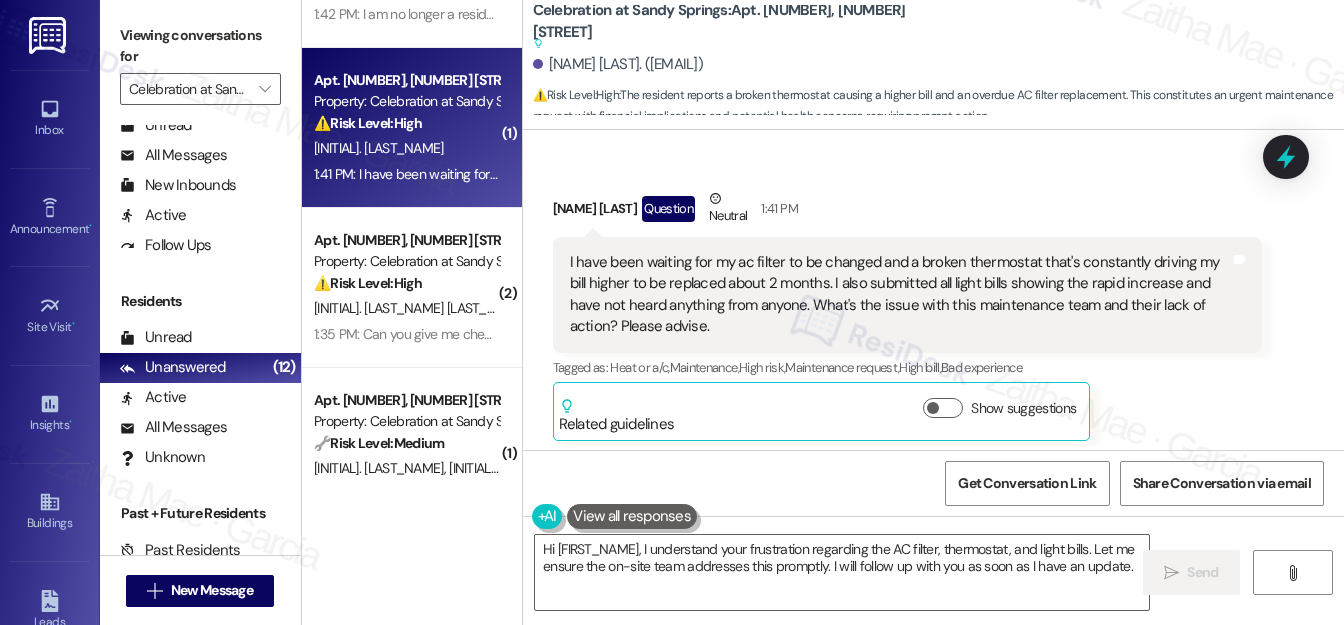 scroll, scrollTop: 360, scrollLeft: 0, axis: vertical 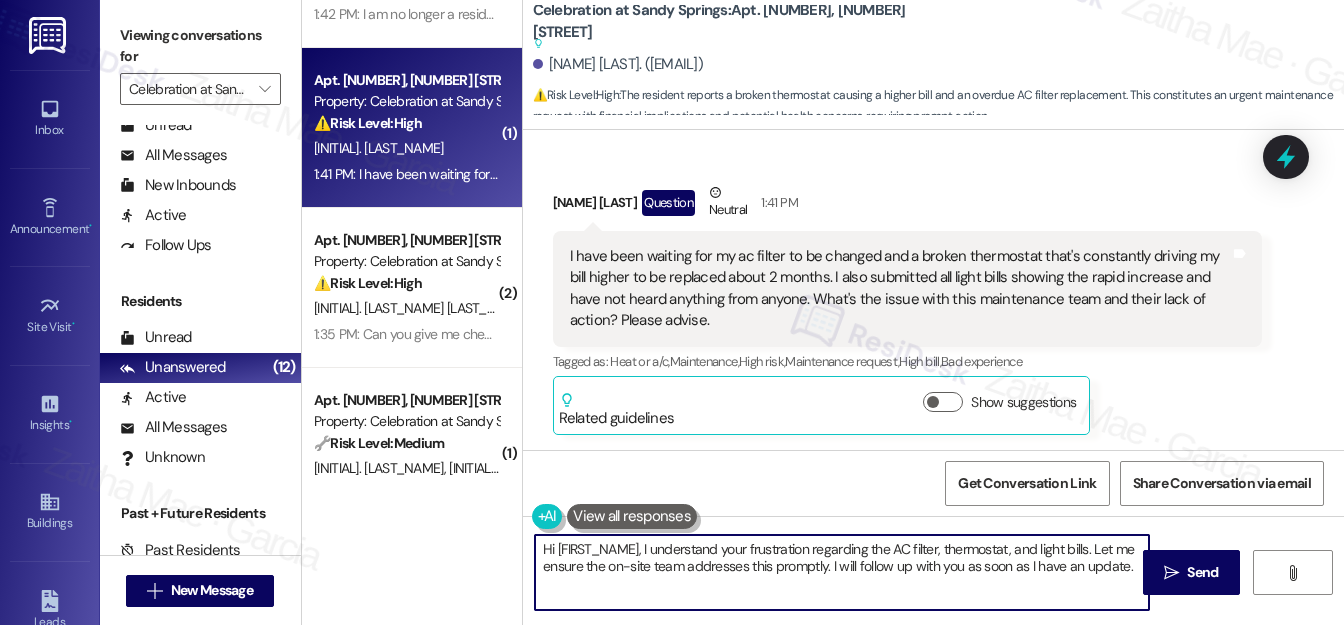 click on "Hi [FIRST_NAME], I understand your frustration regarding the AC filter, thermostat, and light bills. Let me ensure the on-site team addresses this promptly. I will follow up with you as soon as I have an update." at bounding box center (842, 572) 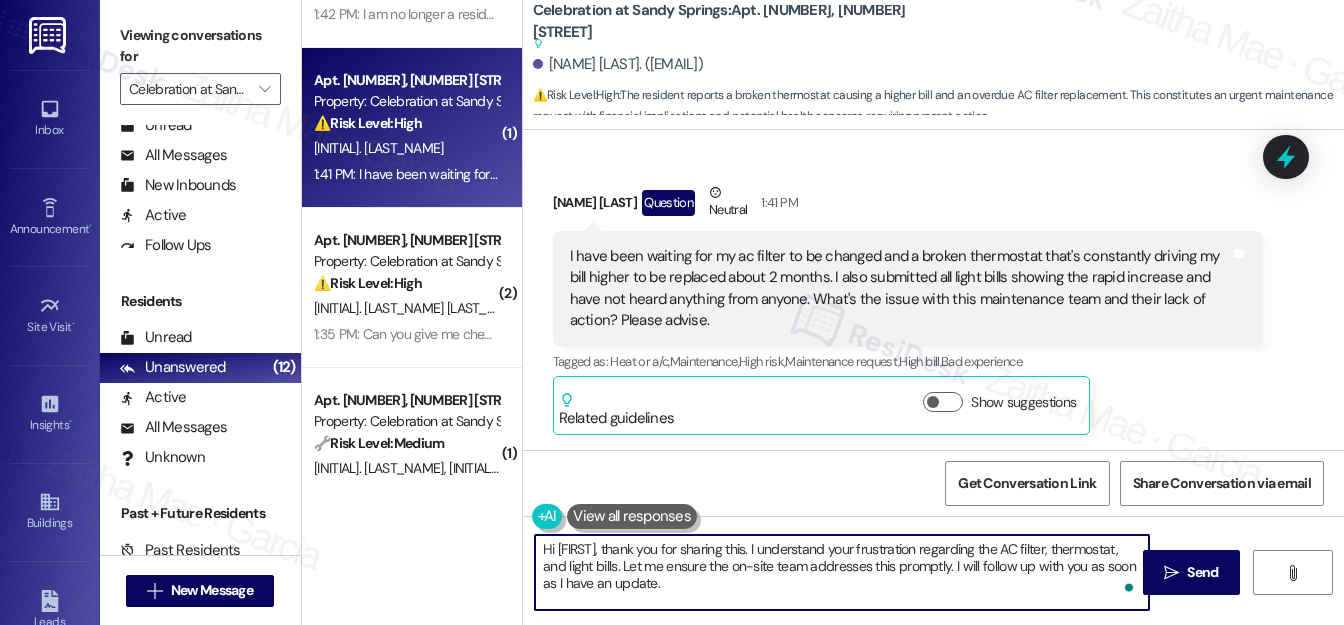 click on "Hi [FIRST], thank you for sharing this. I understand your frustration regarding the AC filter, thermostat, and light bills. Let me ensure the on-site team addresses this promptly. I will follow up with you as soon as I have an update." at bounding box center [842, 572] 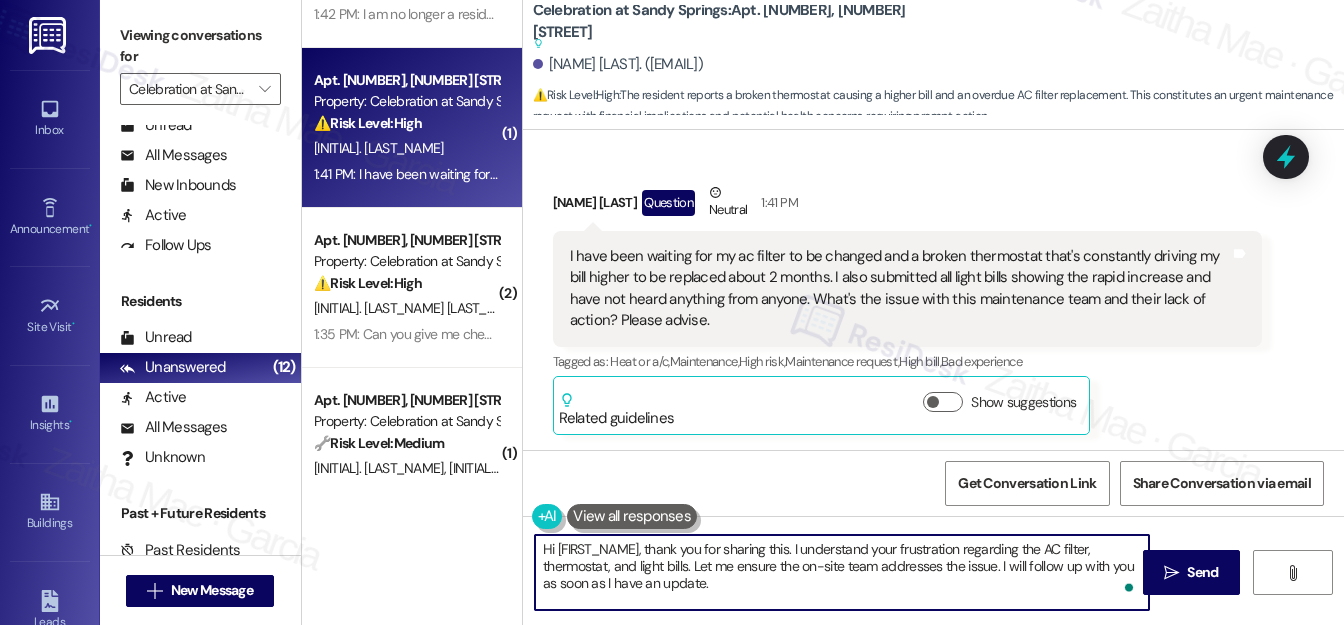 click on "Hi [FIRST_NAME], thank you for sharing this. I understand your frustration regarding the AC filter, thermostat, and light bills. Let me ensure the on-site team addresses the issue. I will follow up with you as soon as I have an update." at bounding box center [842, 572] 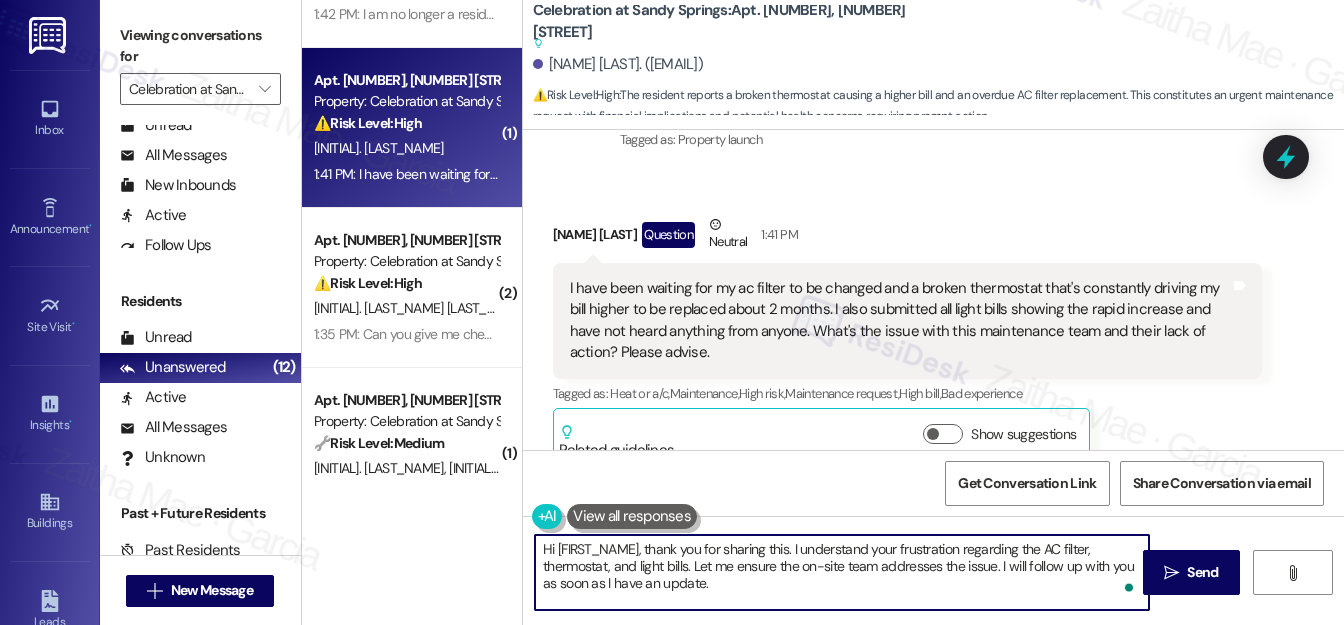scroll, scrollTop: 360, scrollLeft: 0, axis: vertical 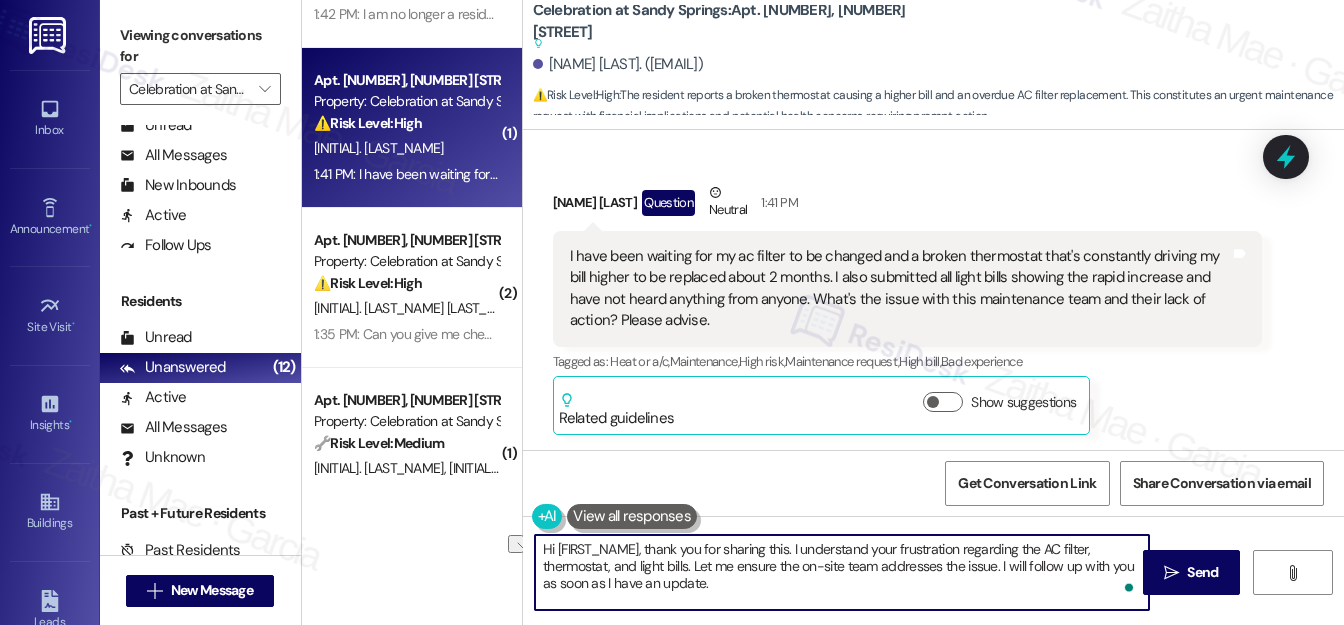 drag, startPoint x: 648, startPoint y: 548, endPoint x: 538, endPoint y: 550, distance: 110.01818 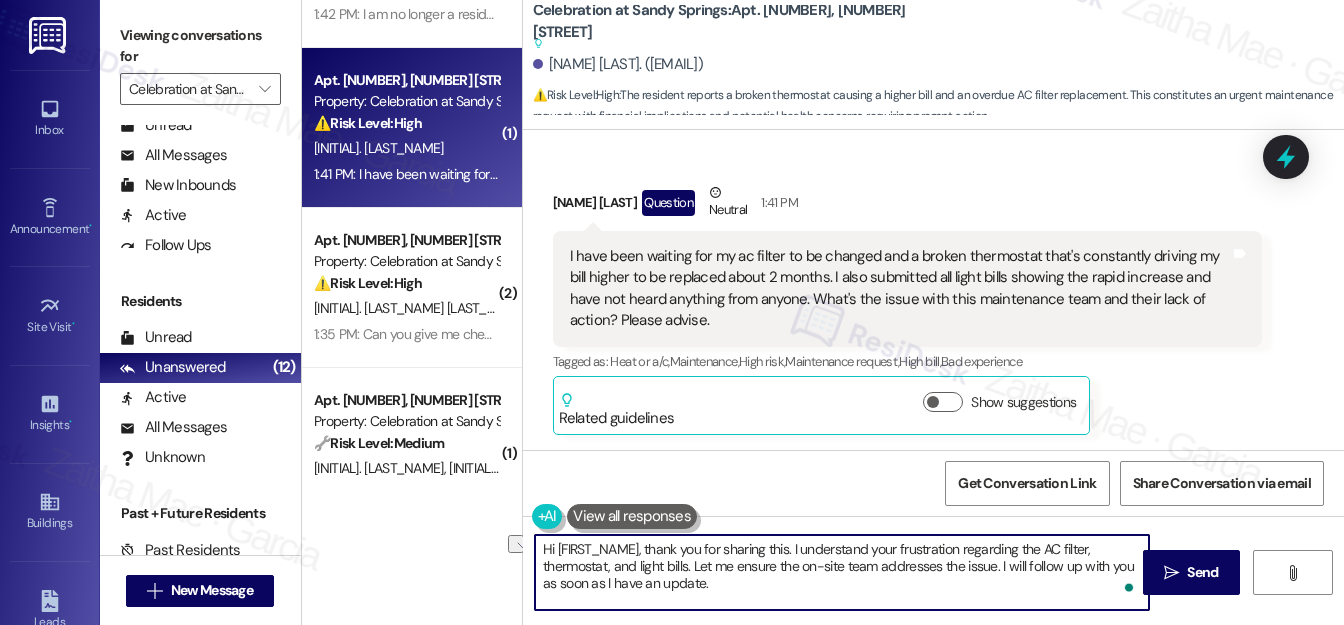 click on "Hi [FIRST_NAME], thank you for sharing this. I understand your frustration regarding the AC filter, thermostat, and light bills. Let me ensure the on-site team addresses the issue. I will follow up with you as soon as I have an update." at bounding box center [842, 572] 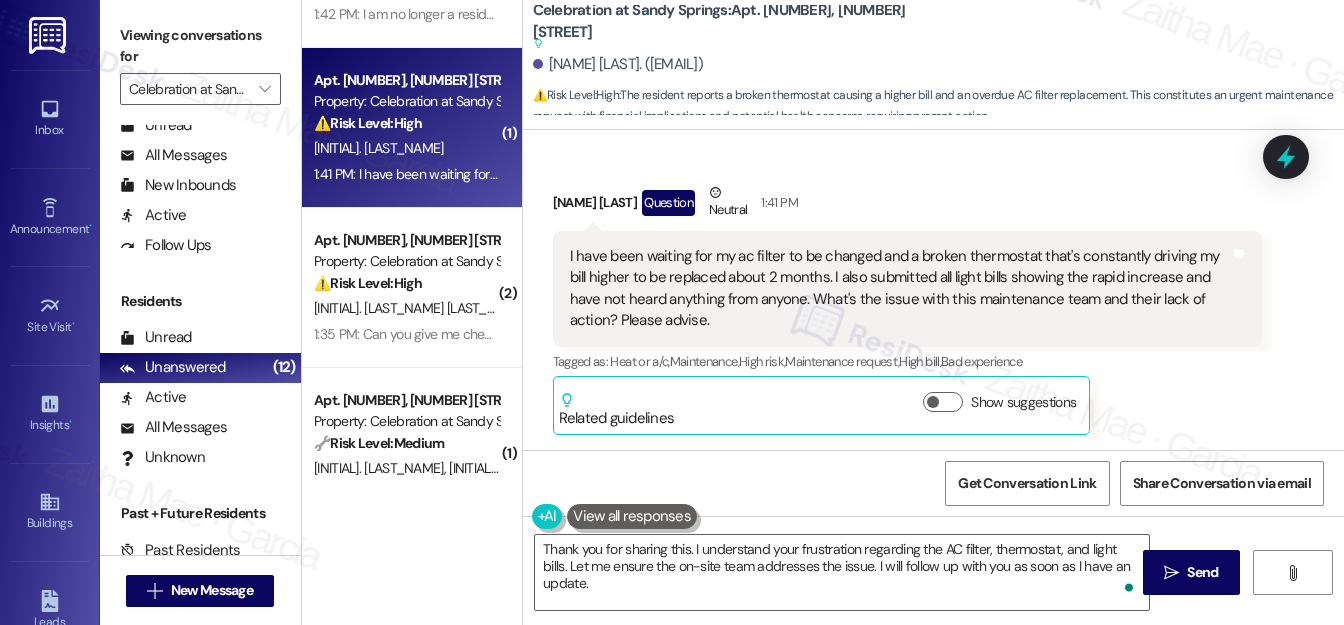 click on "[NAME] [LAST_NAME] Question Neutral [TIME]" at bounding box center [907, 206] 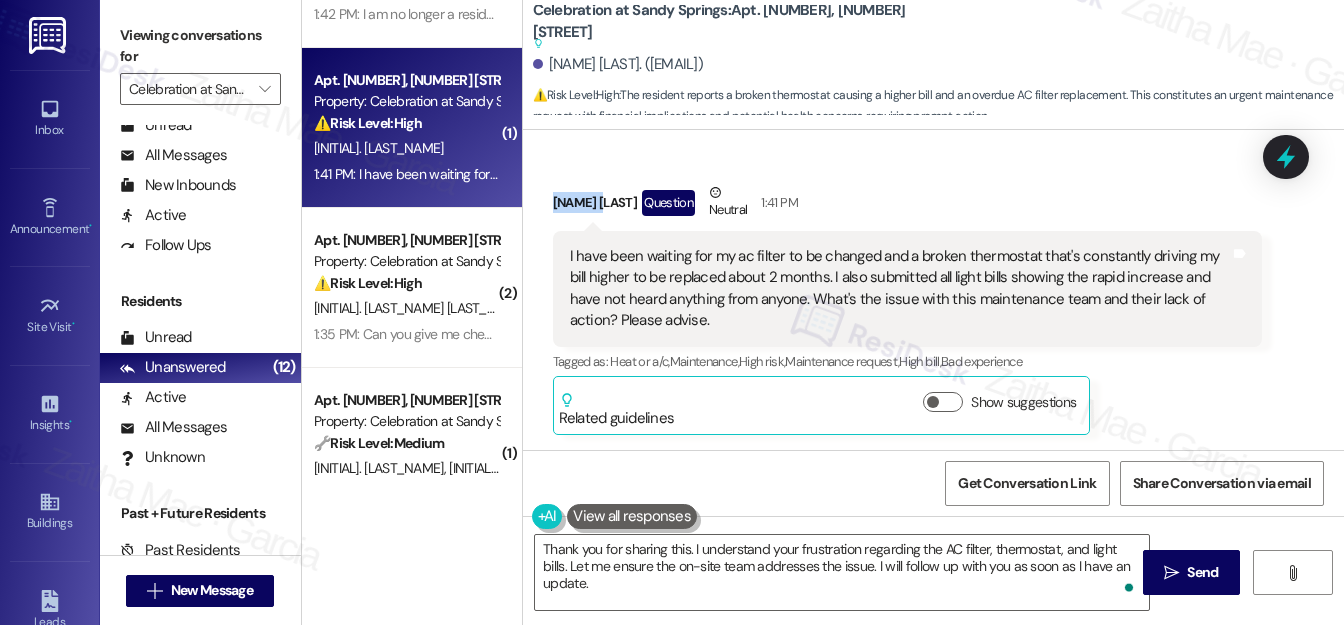 click on "[NAME] [LAST_NAME] Question Neutral [TIME]" at bounding box center [907, 206] 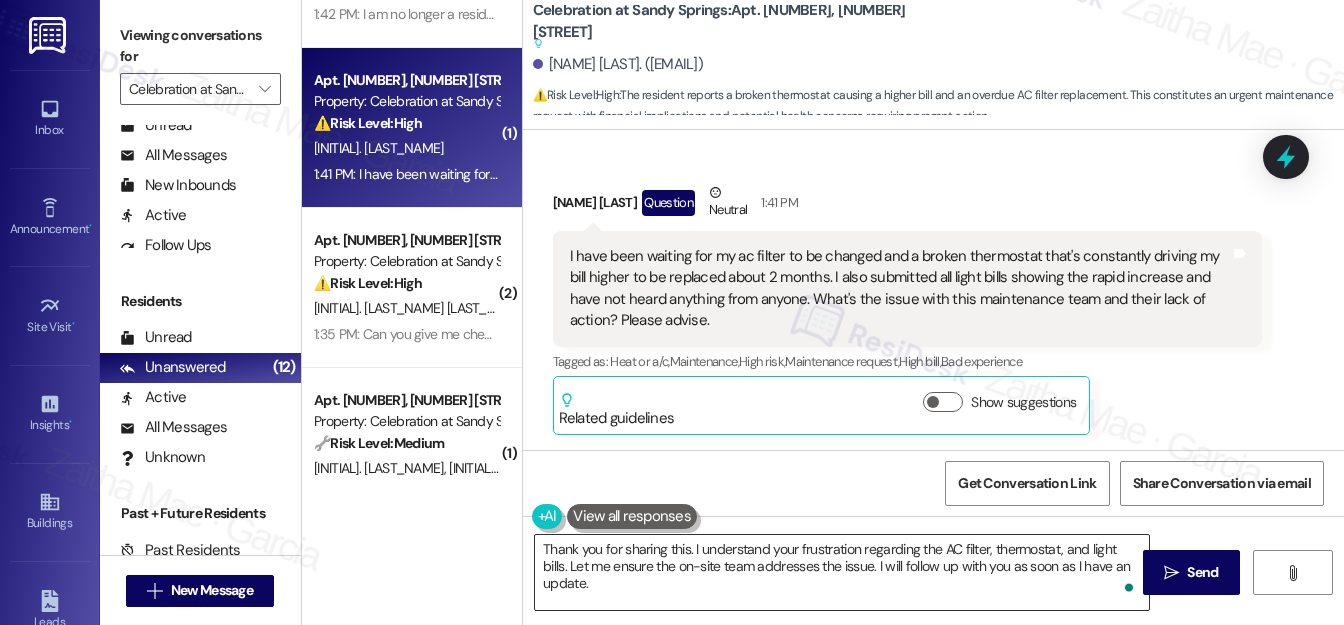 click on "Thank you for sharing this. I understand your frustration regarding the AC filter, thermostat, and light bills. Let me ensure the on-site team addresses the issue. I will follow up with you as soon as I have an update." at bounding box center (842, 572) 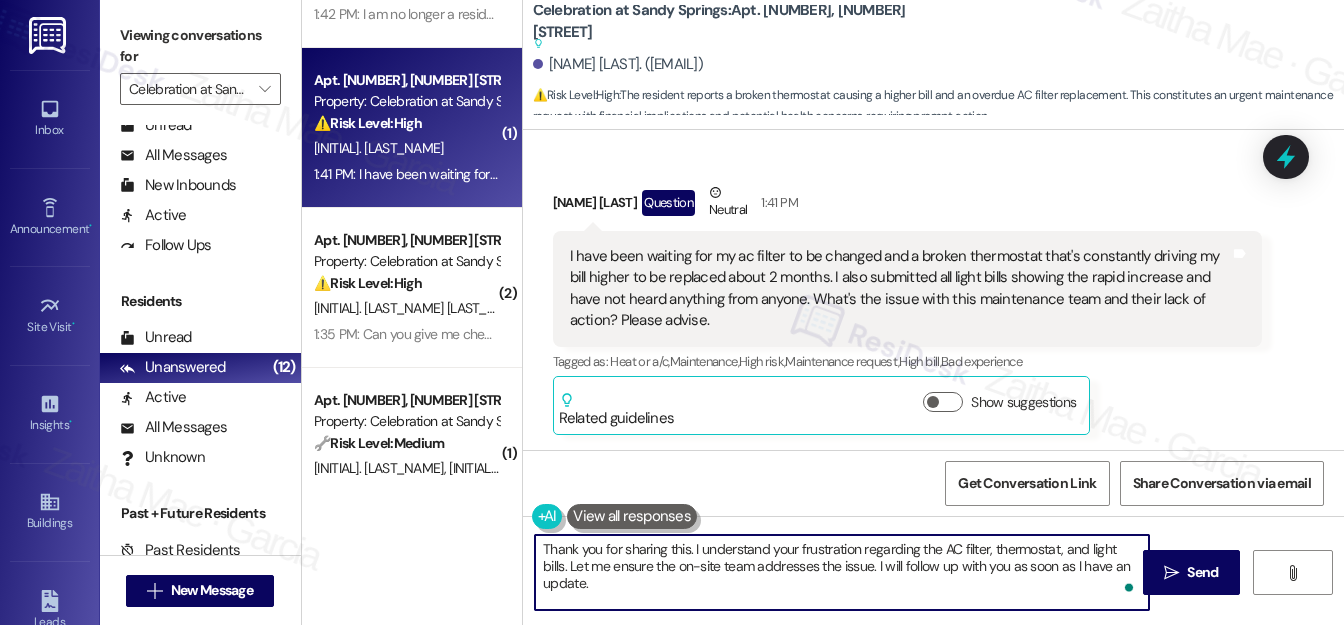click on "Thank you for sharing this. I understand your frustration regarding the AC filter, thermostat, and light bills. Let me ensure the on-site team addresses the issue. I will follow up with you as soon as I have an update." at bounding box center [842, 572] 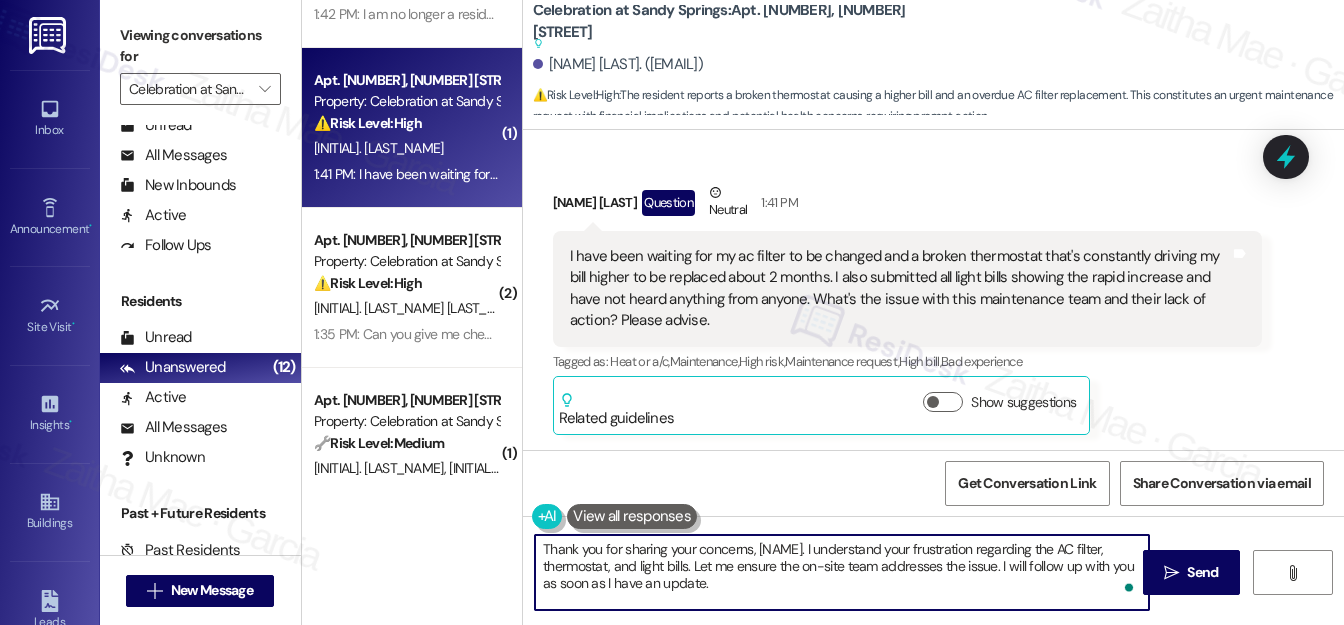 paste on "[FIRST]" 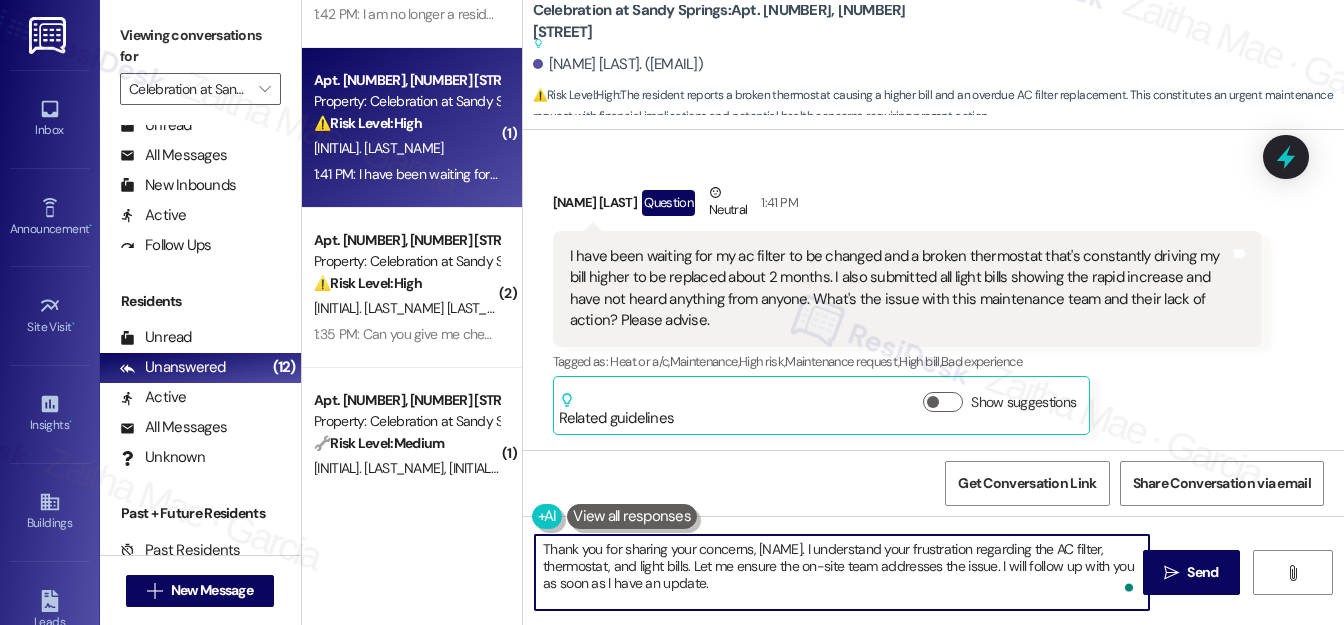 click on "Thank you for sharing your concerns, [NAME]. I understand your frustration regarding the AC filter, thermostat, and light bills. Let me ensure the on-site team addresses the issue. I will follow up with you as soon as I have an update." at bounding box center [842, 572] 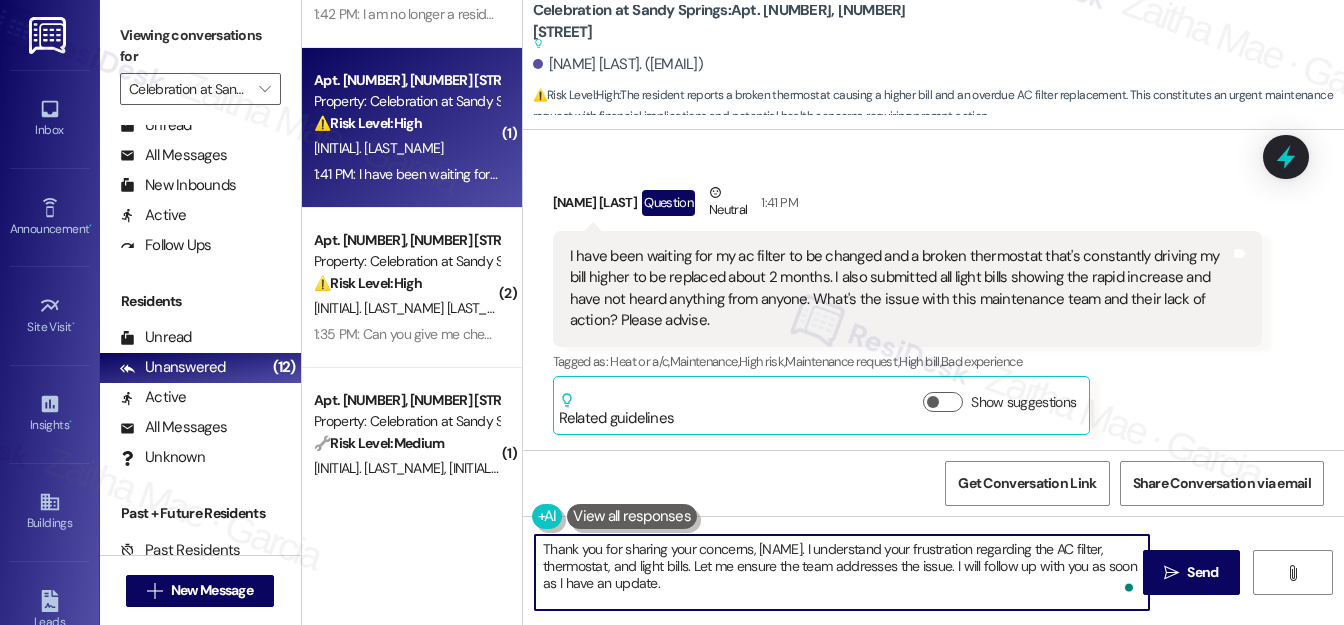 click on "Thank you for sharing your concerns, [NAME]. I understand your frustration regarding the AC filter, thermostat, and light bills. Let me ensure the team addresses the issue. I will follow up with you as soon as I have an update." at bounding box center (842, 572) 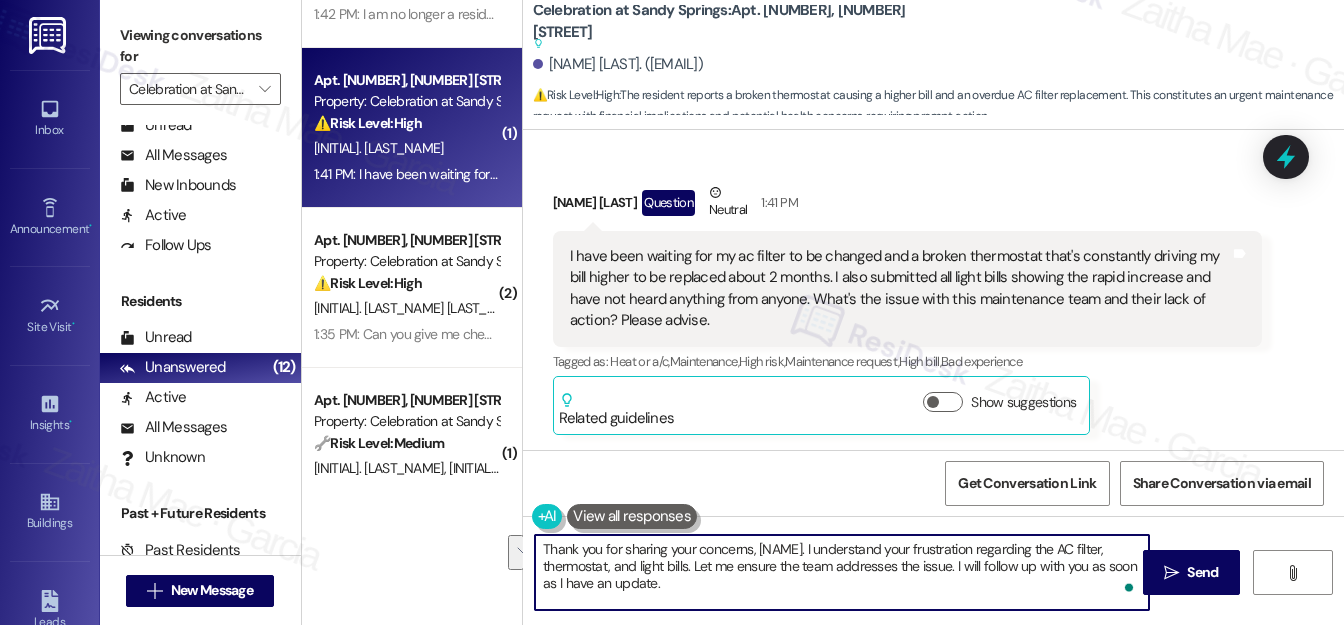 drag, startPoint x: 690, startPoint y: 564, endPoint x: 706, endPoint y: 583, distance: 24.839485 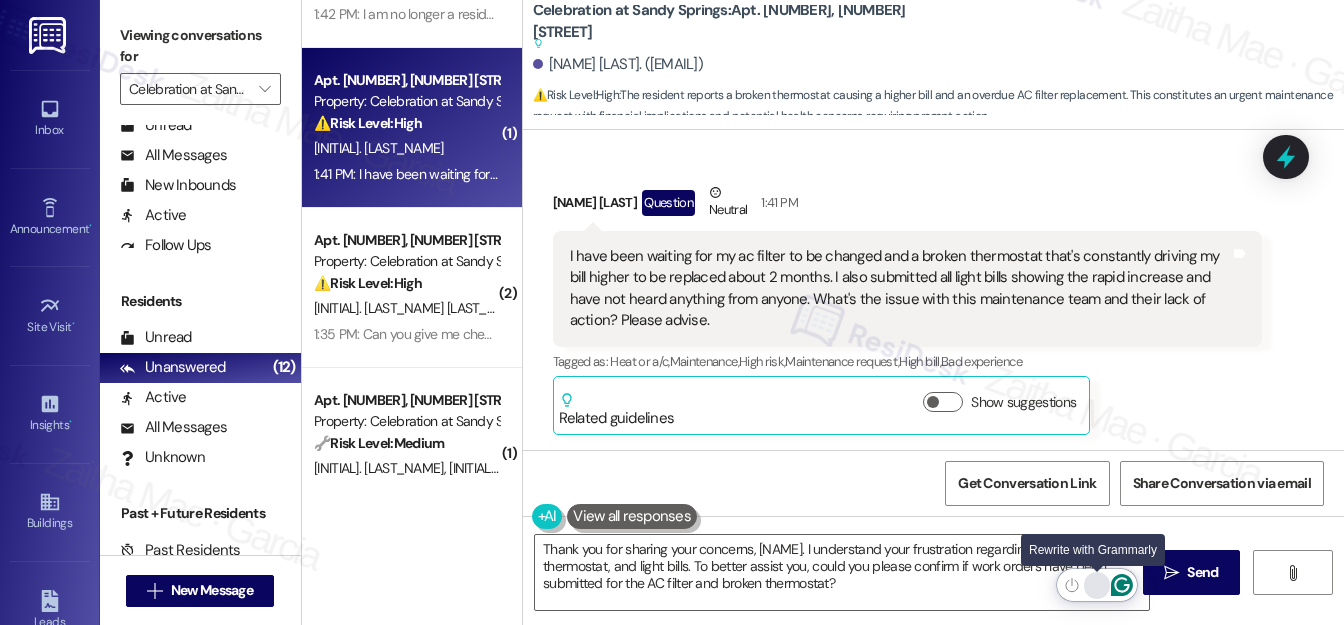 click 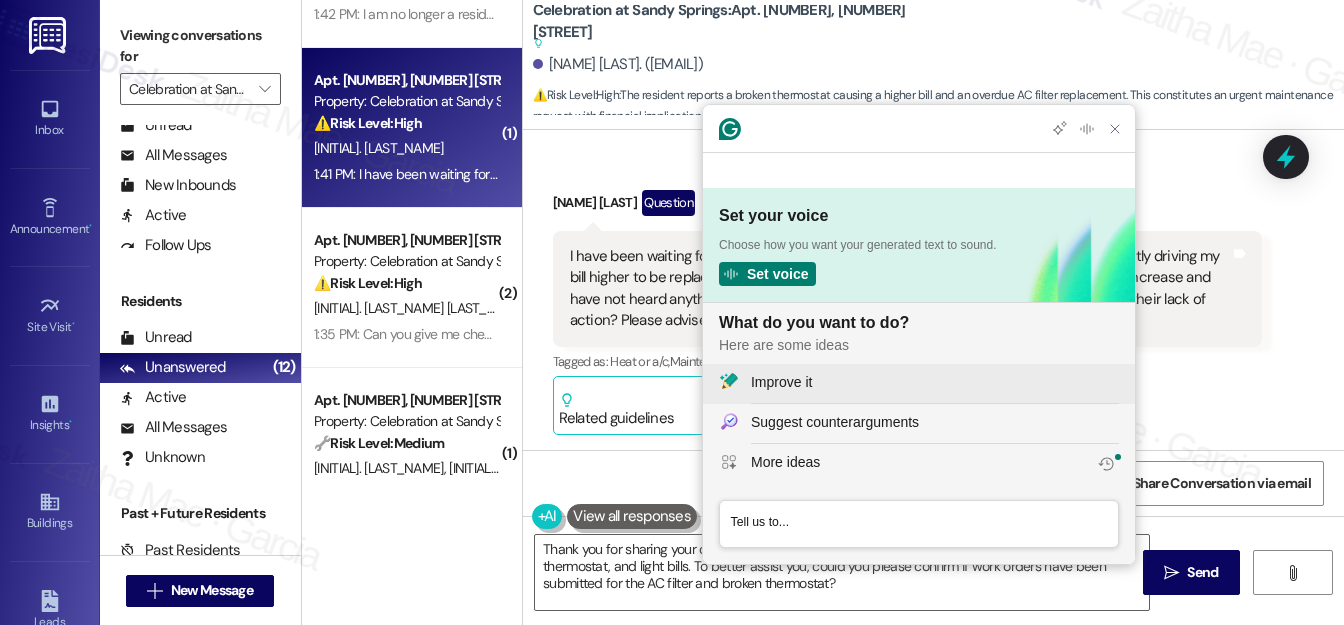 scroll, scrollTop: 0, scrollLeft: 0, axis: both 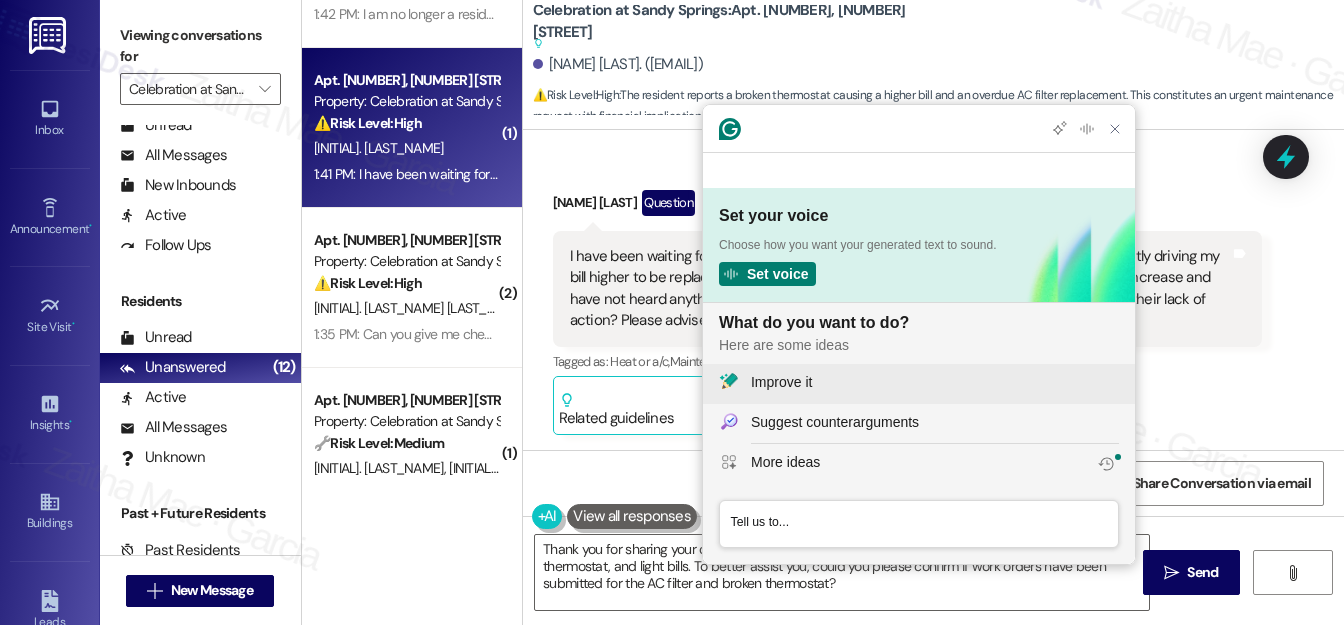 click on "Improve it" 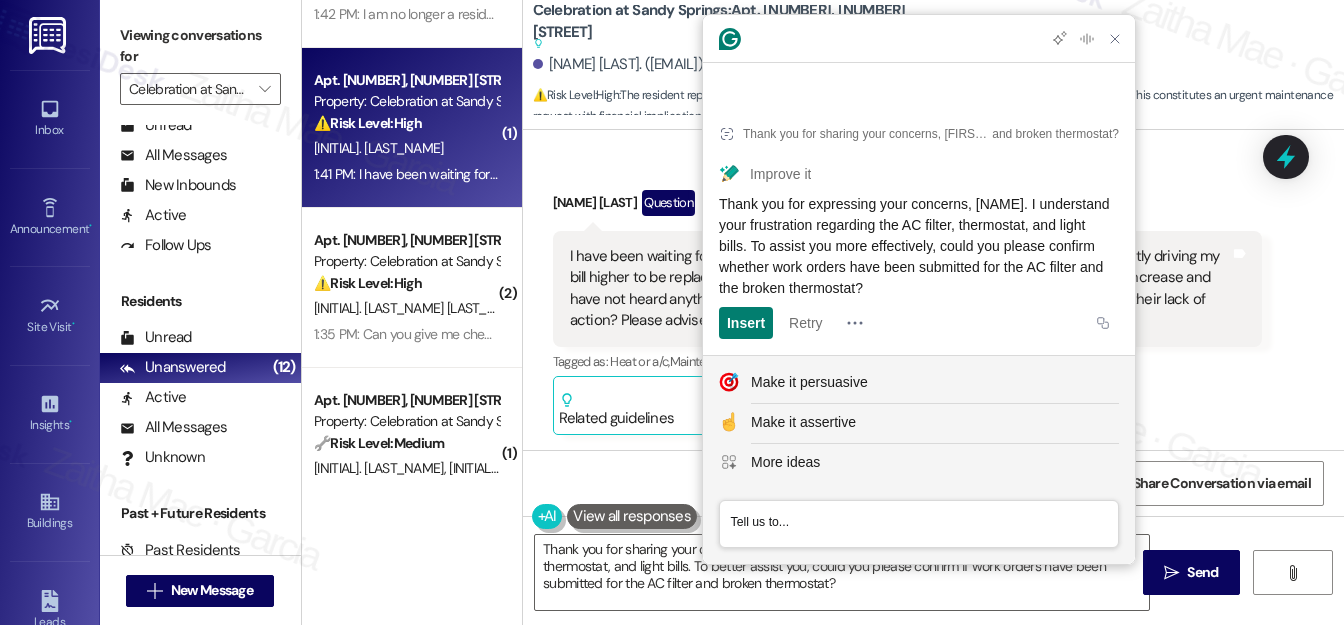 drag, startPoint x: 896, startPoint y: 244, endPoint x: 1086, endPoint y: 282, distance: 193.76274 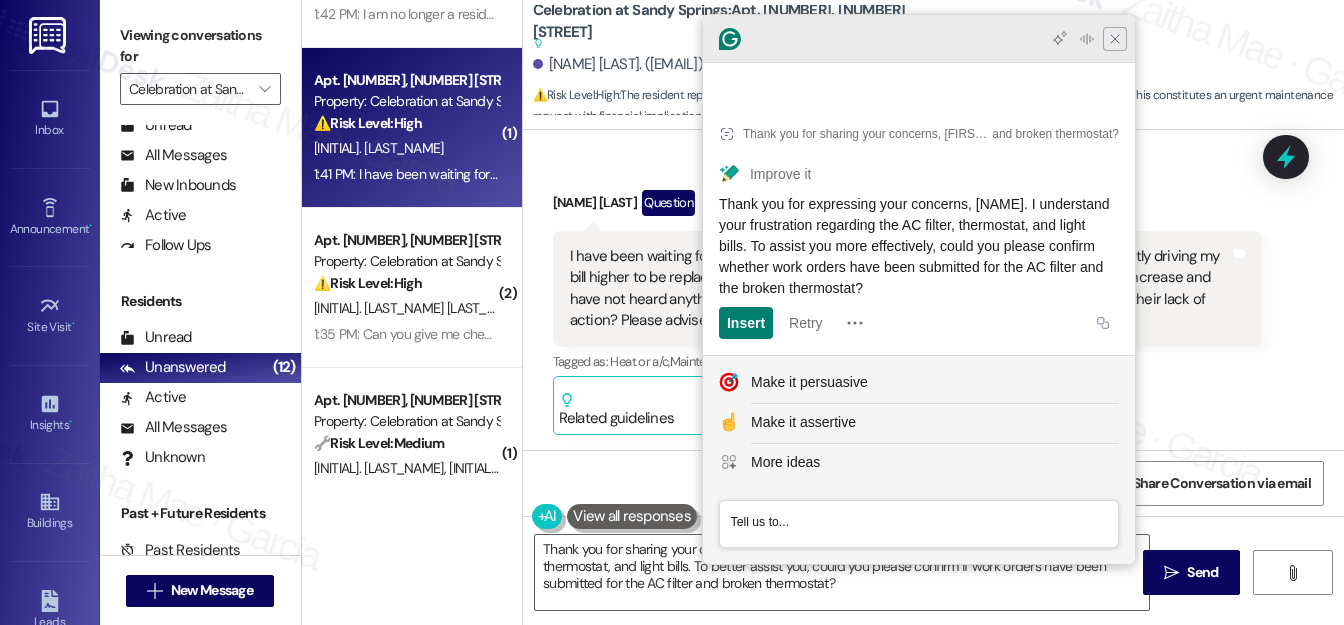 click 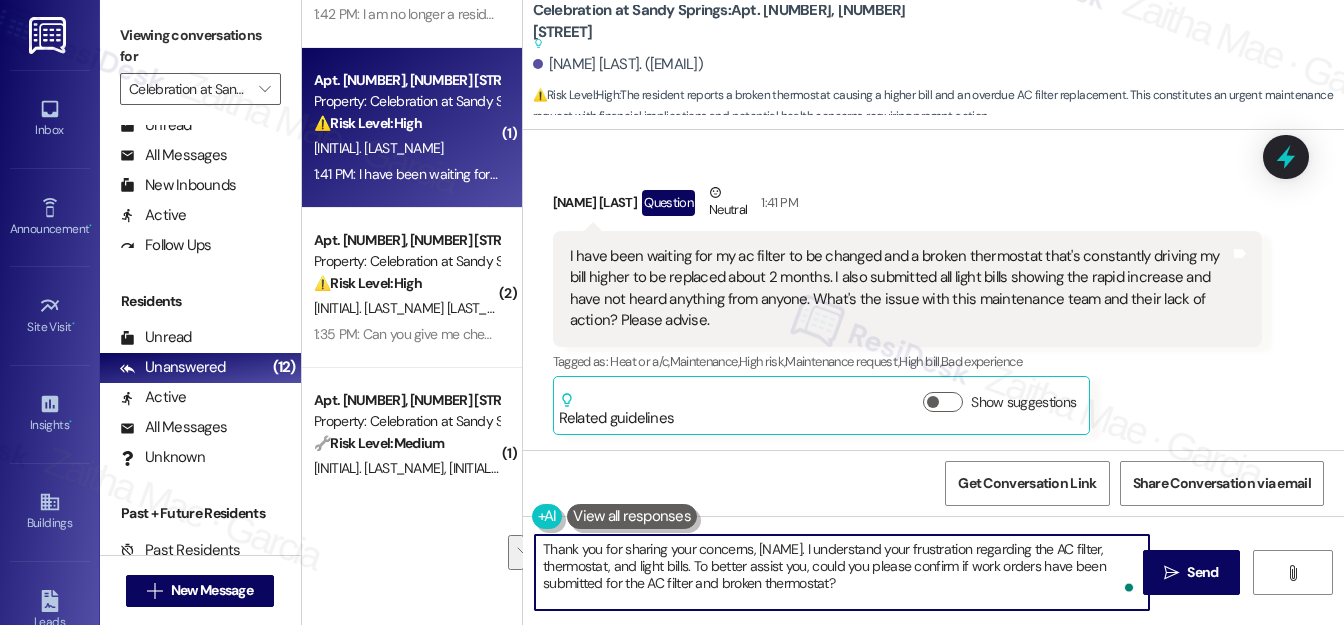 drag, startPoint x: 692, startPoint y: 562, endPoint x: 850, endPoint y: 582, distance: 159.26079 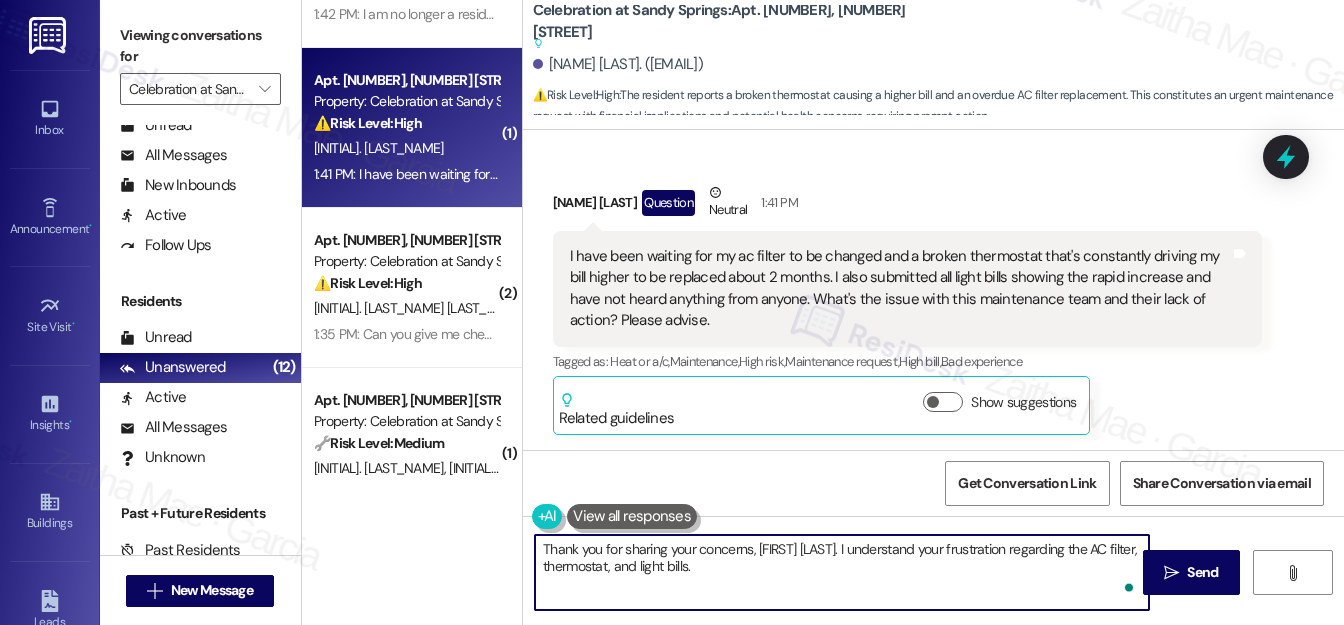 paste on "To assist you more effectively, could you please confirm whether work orders have been submitted for the AC filter and the broken thermostat?" 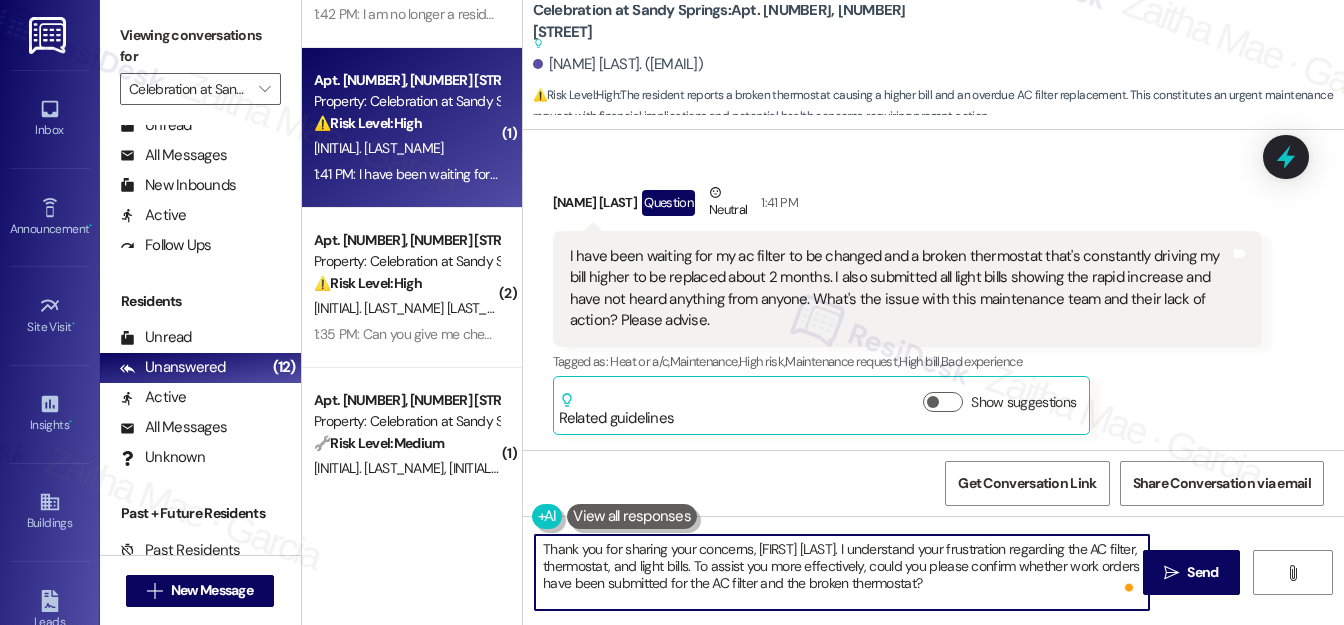 click on "Thank you for sharing your concerns, [FIRST] [LAST]. I understand your frustration regarding the AC filter, thermostat, and light bills. To assist you more effectively, could you please confirm whether work orders have been submitted for the AC filter and the broken thermostat?" at bounding box center (842, 572) 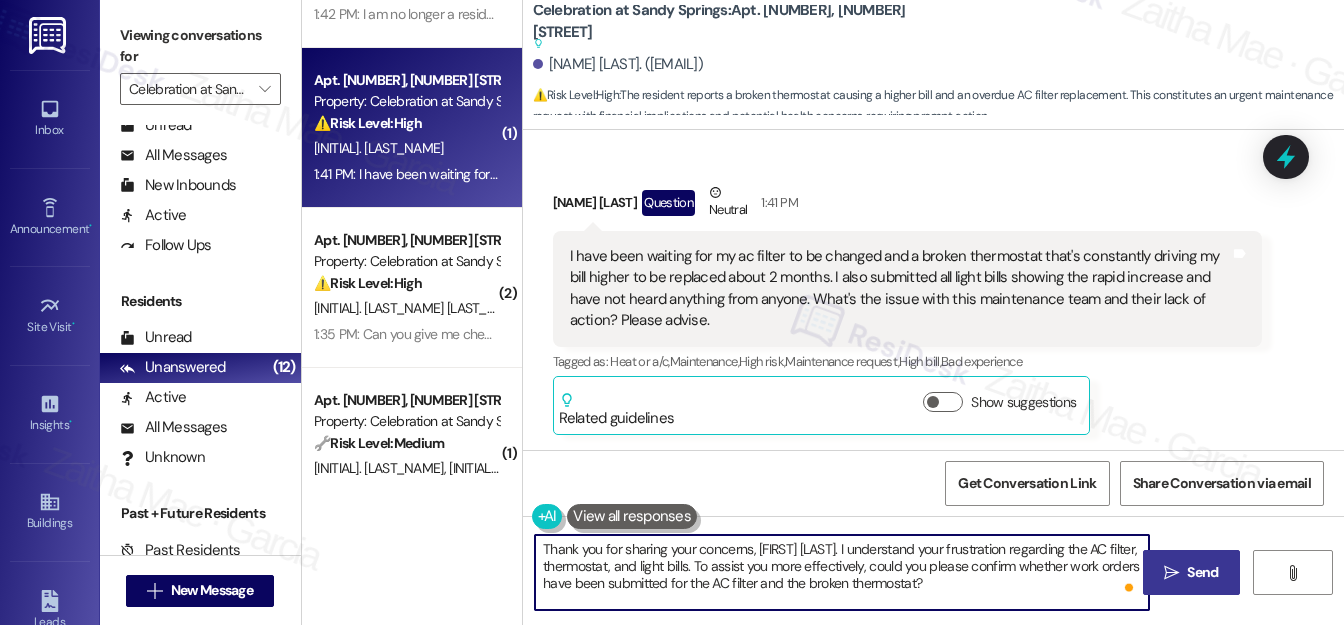 type on "Thank you for sharing your concerns, [FIRST] [LAST]. I understand your frustration regarding the AC filter, thermostat, and light bills. To assist you more effectively, could you please confirm whether work orders have been submitted for the AC filter and the broken thermostat?" 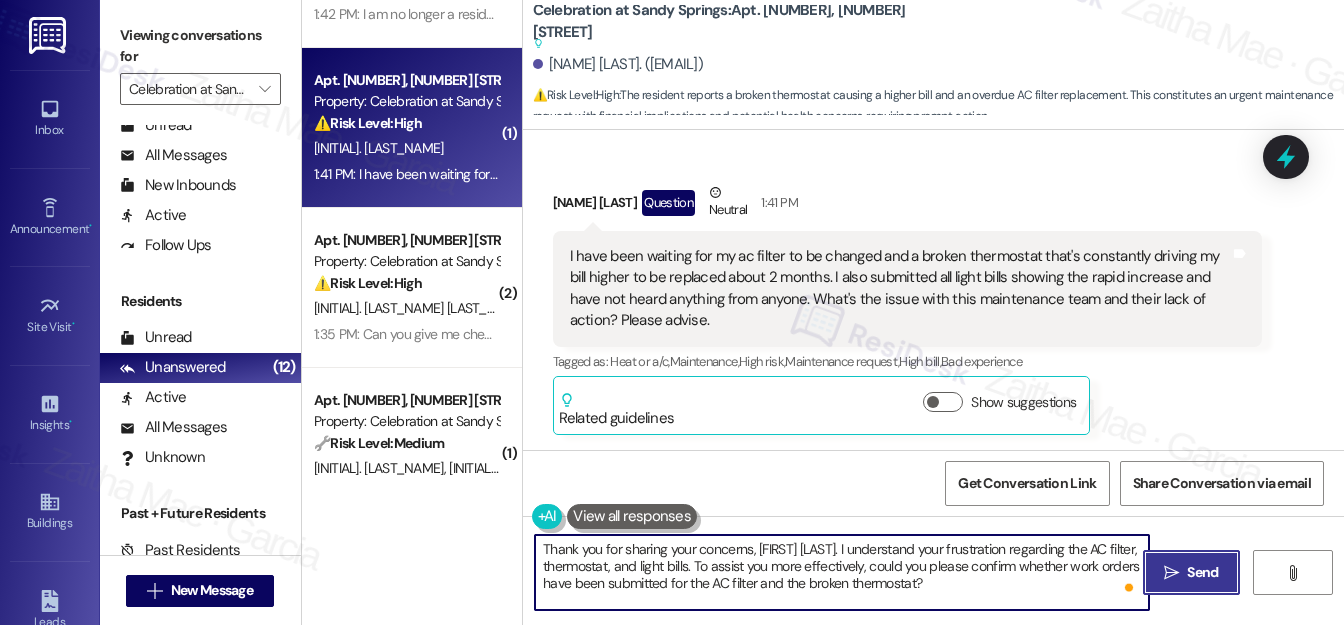 click on "Send" at bounding box center (1202, 572) 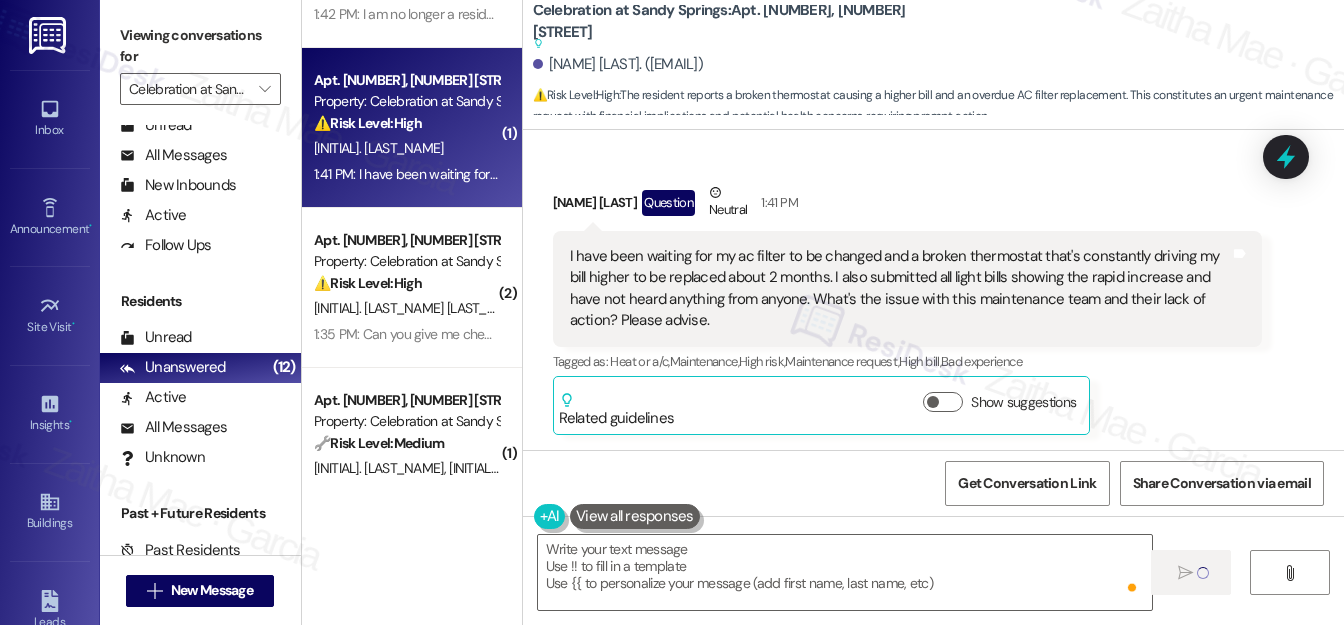 type on "Fetching suggested responses. Please feel free to read through the conversation in the meantime." 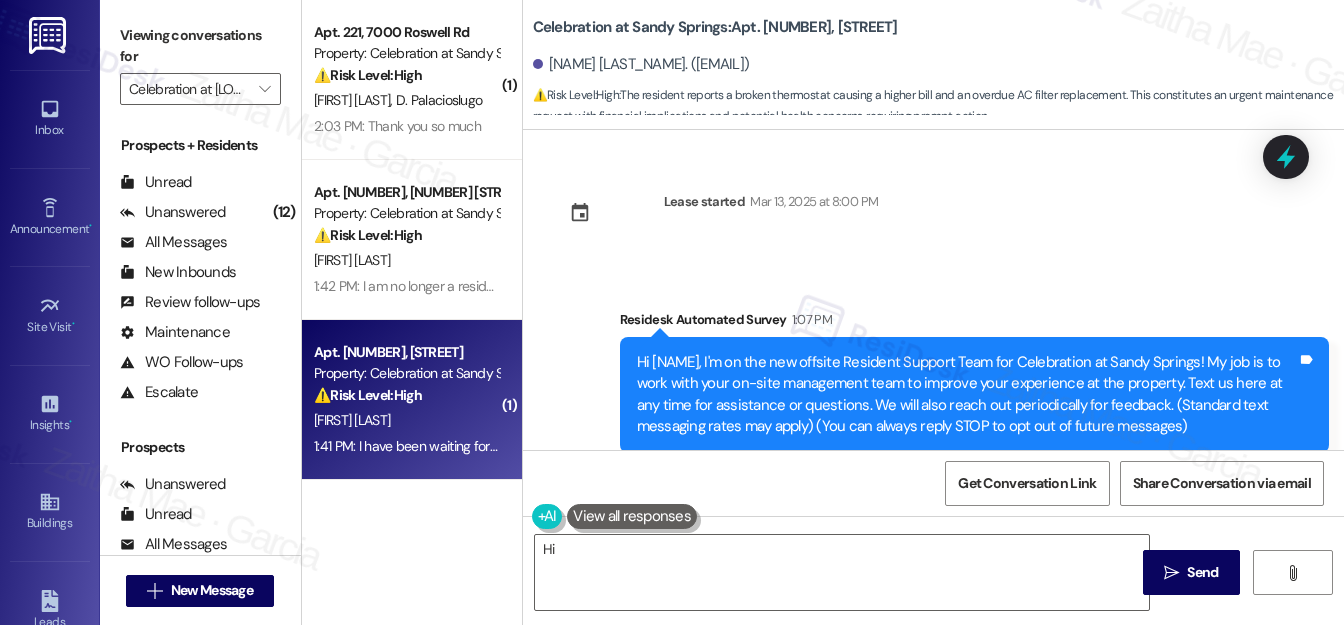 scroll, scrollTop: 0, scrollLeft: 0, axis: both 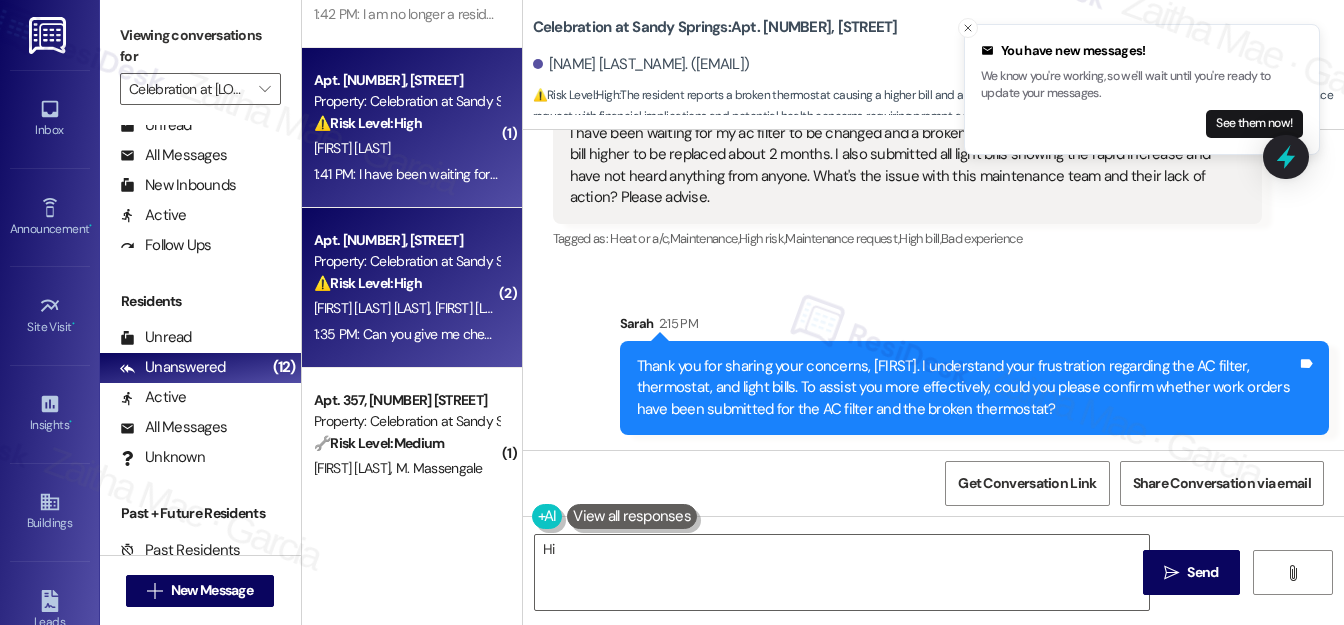 click on "1:35 PM: Can you give me cheaper rent  1:35 PM: Can you give me cheaper rent" at bounding box center (426, 334) 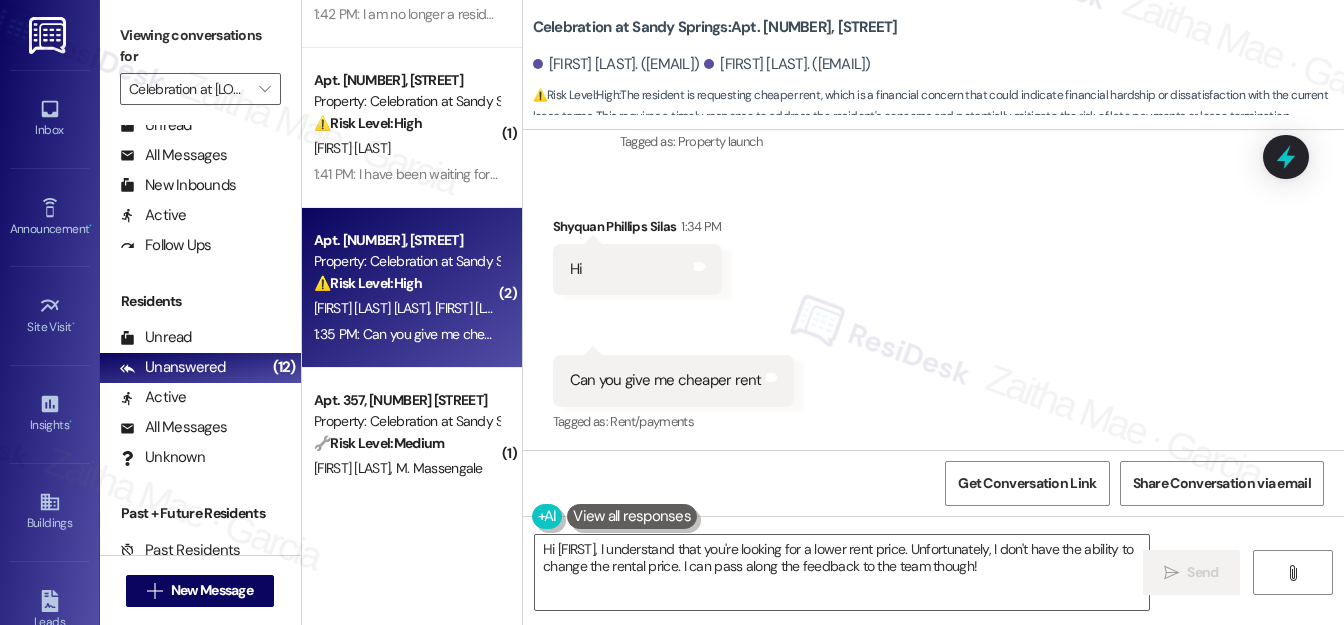 scroll, scrollTop: 327, scrollLeft: 0, axis: vertical 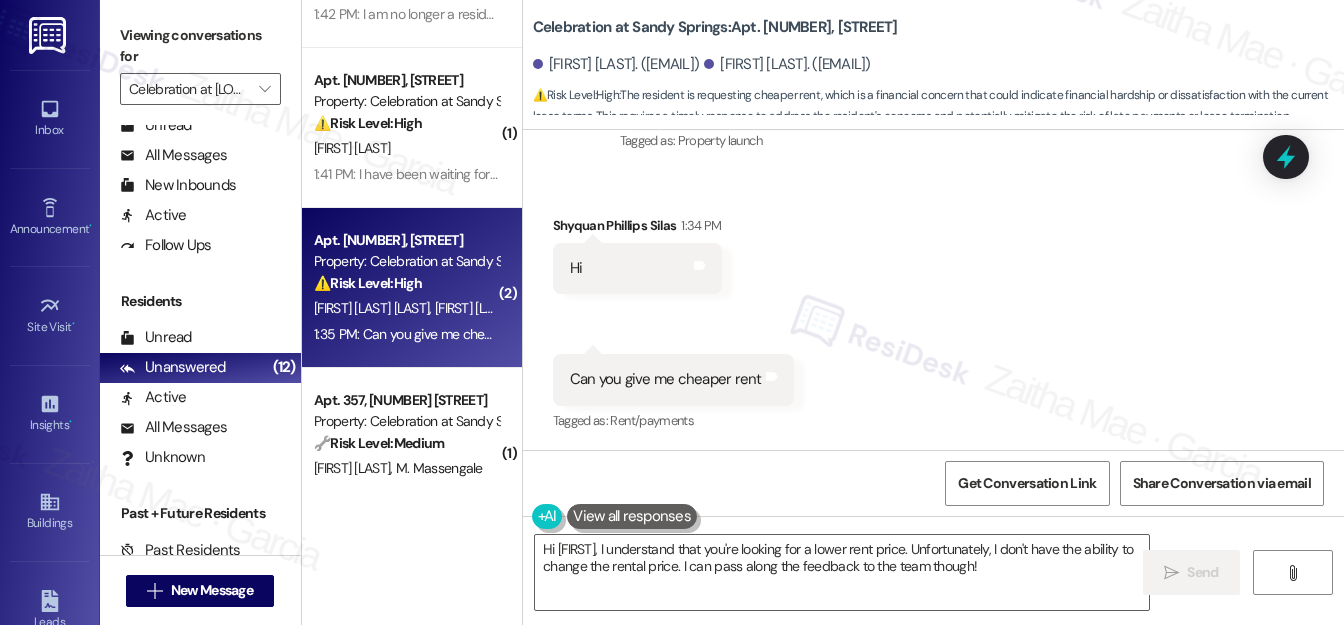 click on "[NAME] [LAST_NAME] 1:34 PM" at bounding box center [637, 229] 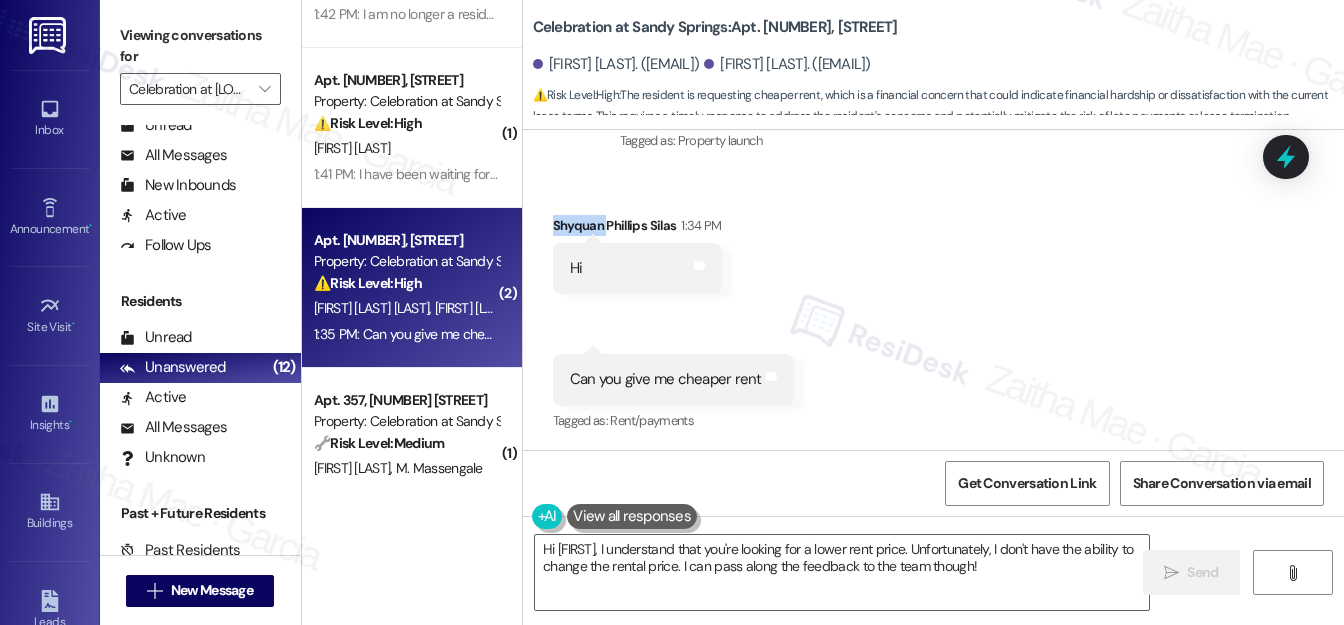 click on "Shyquan Phillips Silas 1:34 PM" at bounding box center (637, 229) 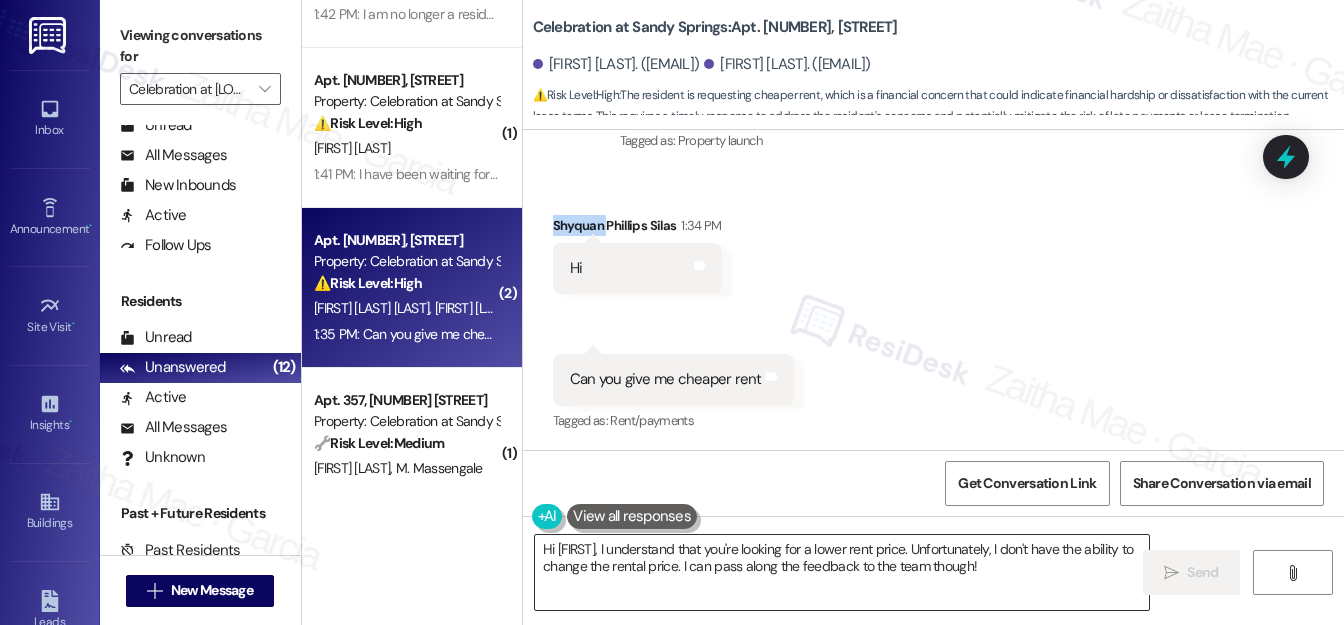 click on "Hi {{first_name}}, I understand that you're looking for a lower rent price. Unfortunately, I don't have the ability to change the rental price. I can pass along the feedback to the team though!" at bounding box center [842, 572] 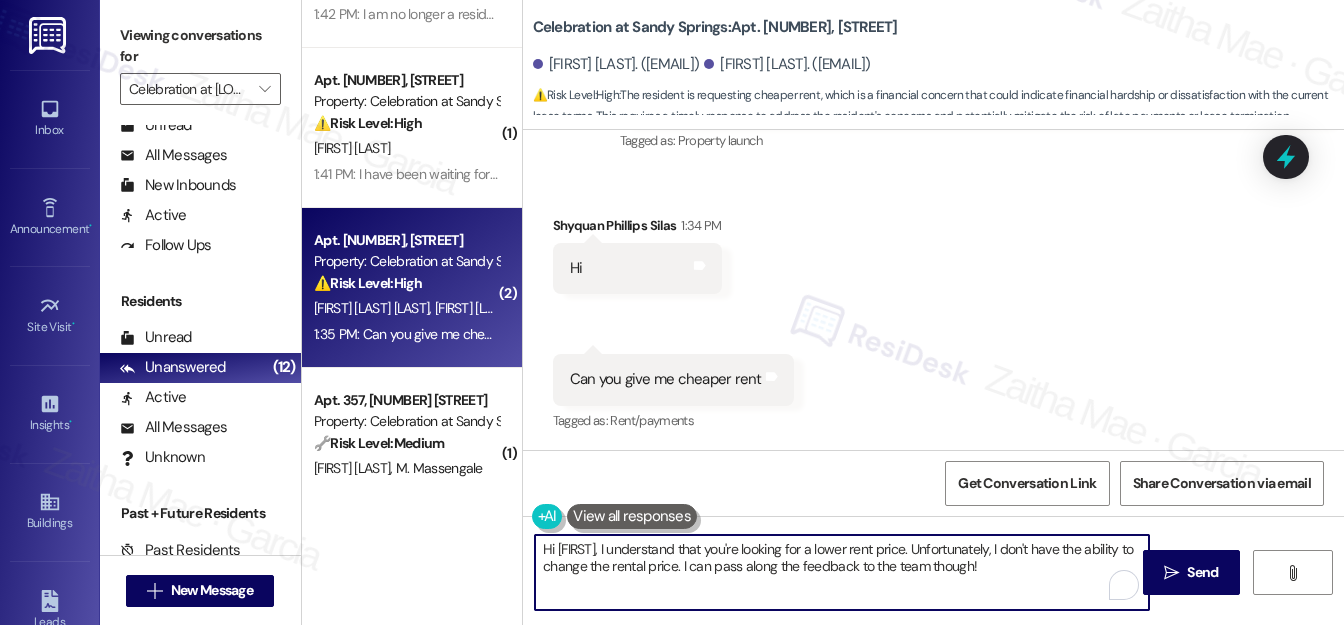 click on "Hi {{first_name}}, I understand that you're looking for a lower rent price. Unfortunately, I don't have the ability to change the rental price. I can pass along the feedback to the team though!" at bounding box center [842, 572] 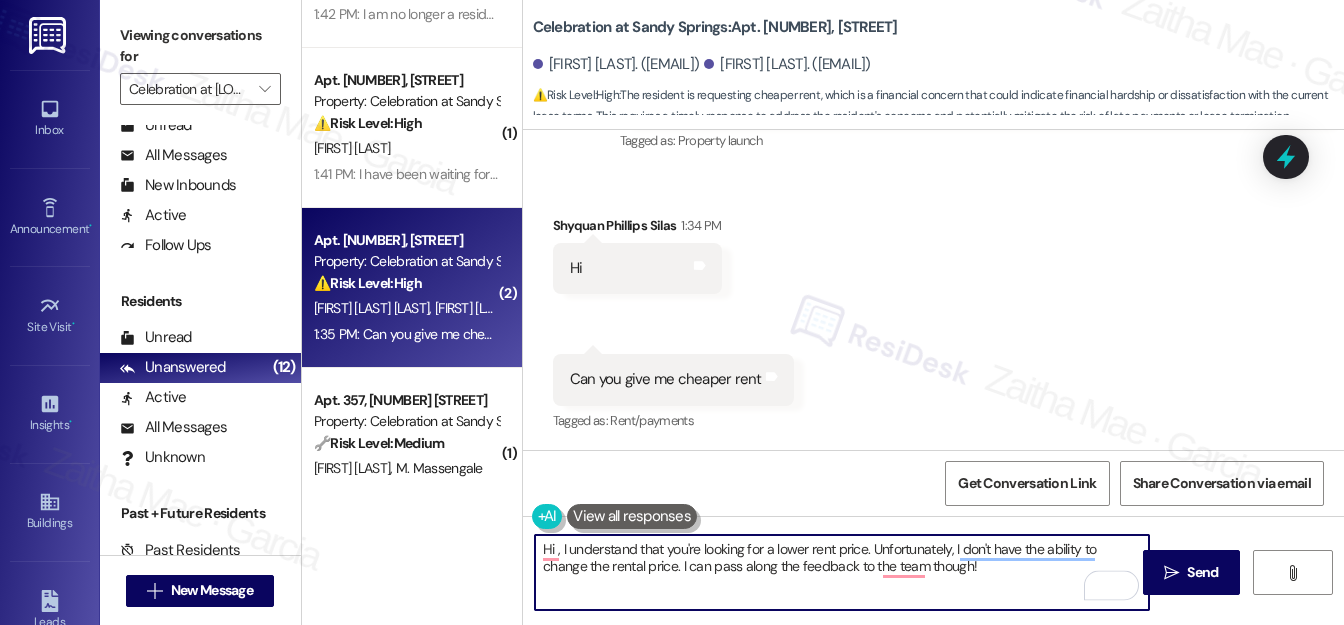 paste on "Shyquan" 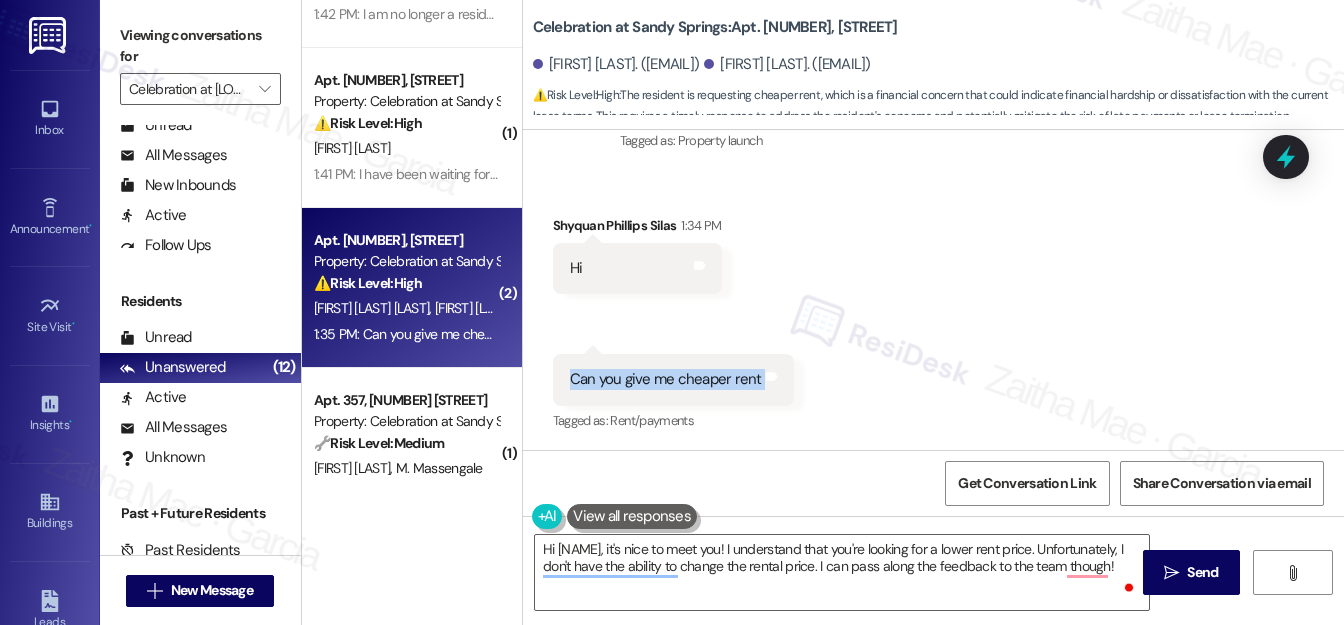 drag, startPoint x: 557, startPoint y: 381, endPoint x: 776, endPoint y: 380, distance: 219.00229 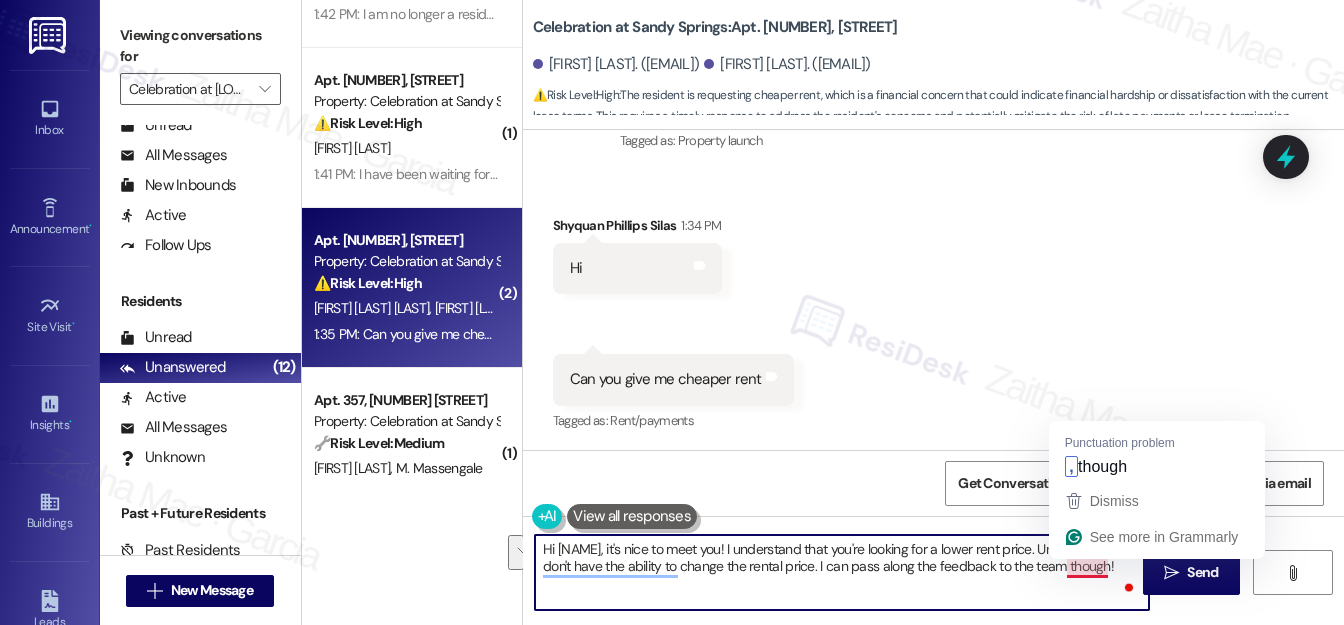 drag, startPoint x: 1047, startPoint y: 546, endPoint x: 915, endPoint y: 620, distance: 151.32745 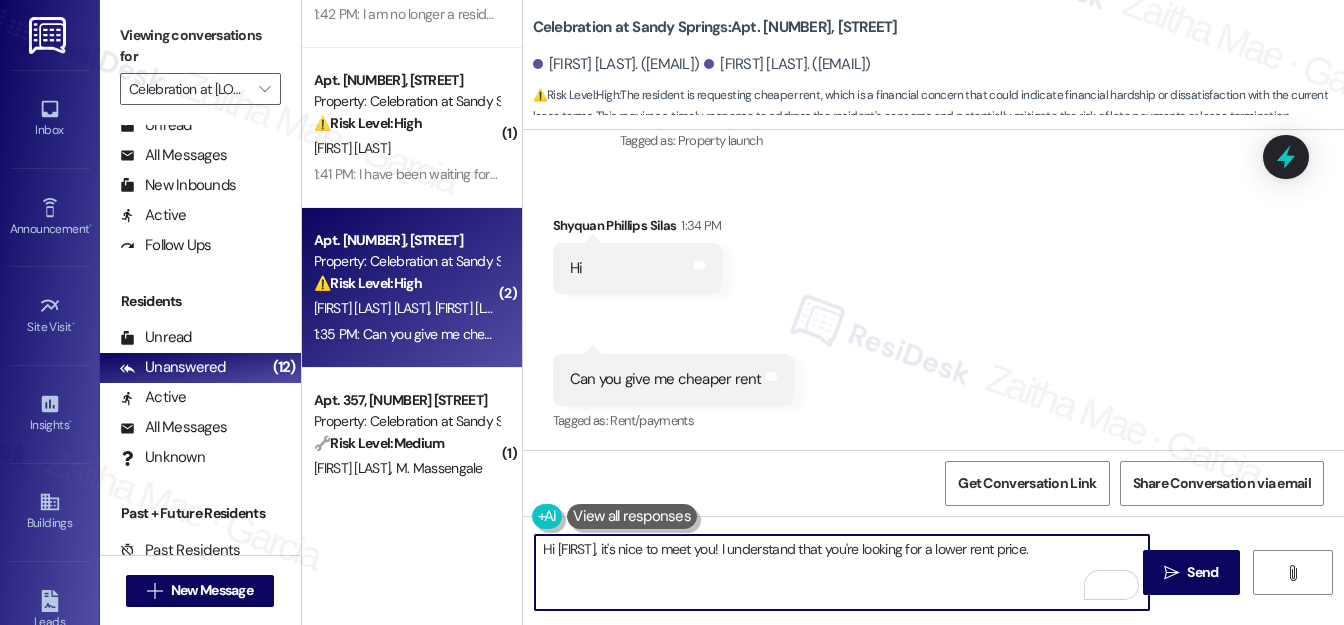 paste on "I’ll check with the team to see if there are any options or available programs that might help, and I’ll follow up with you" 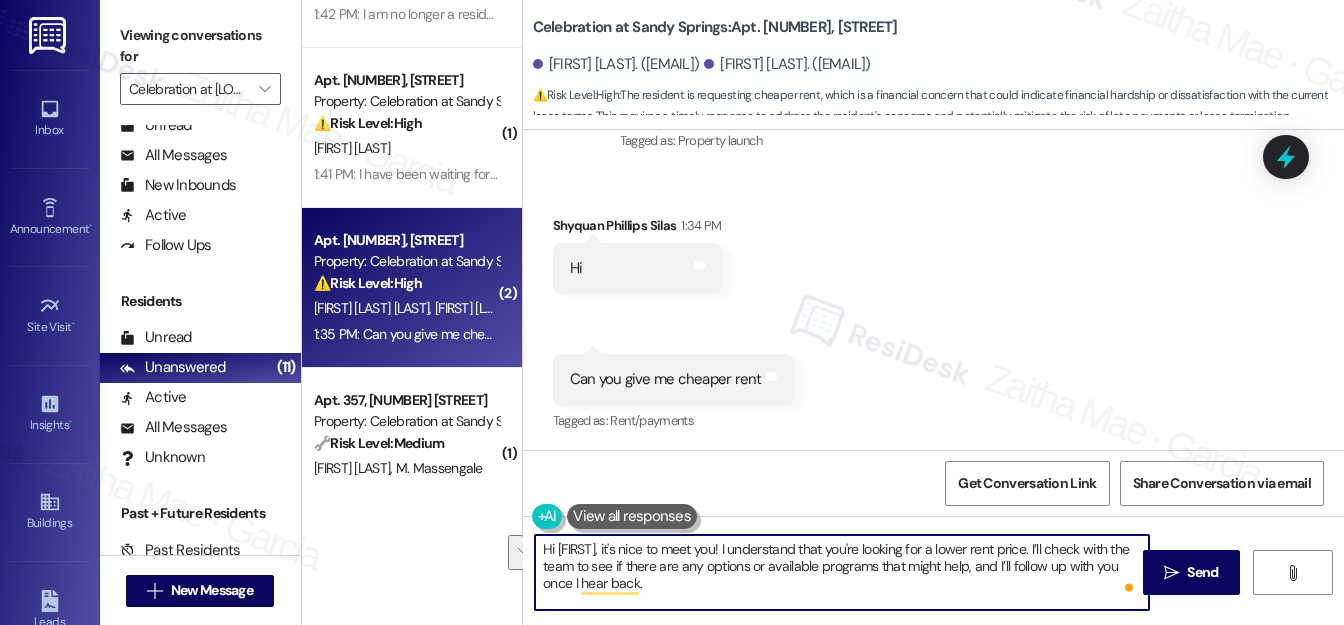 drag, startPoint x: 988, startPoint y: 567, endPoint x: 994, endPoint y: 579, distance: 13.416408 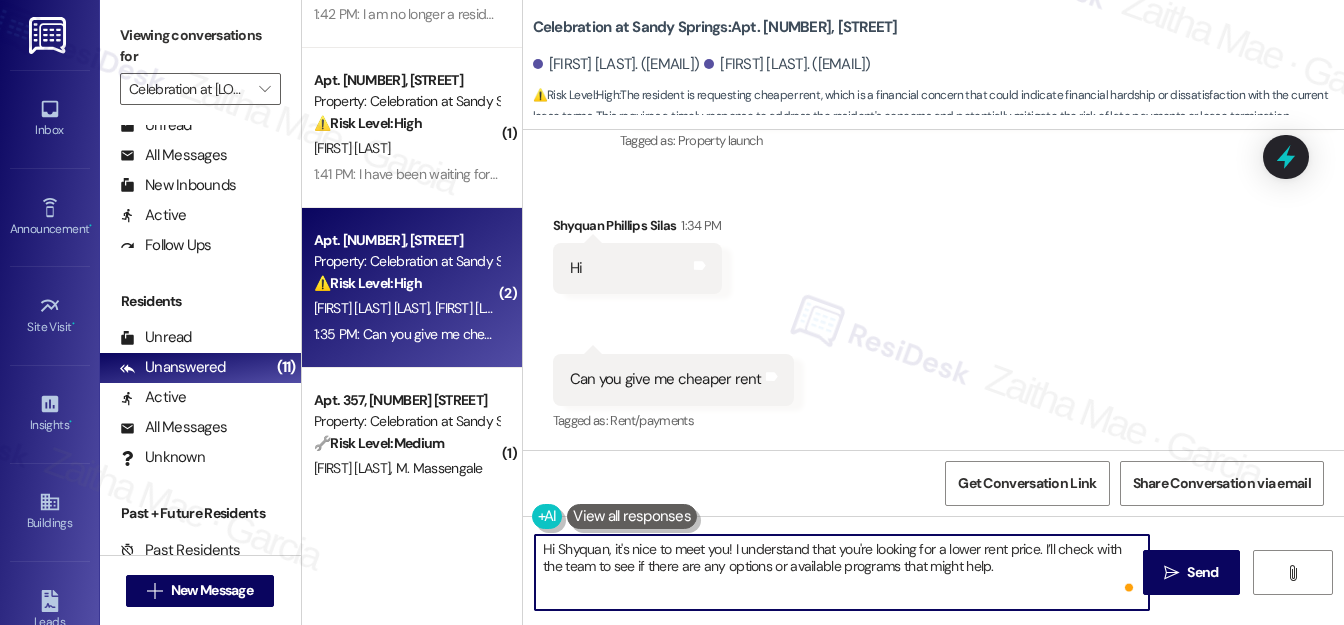 paste on "Just to better understand — are you asking about reducing your current rent, or are you exploring options for a different unit at a lower rate?" 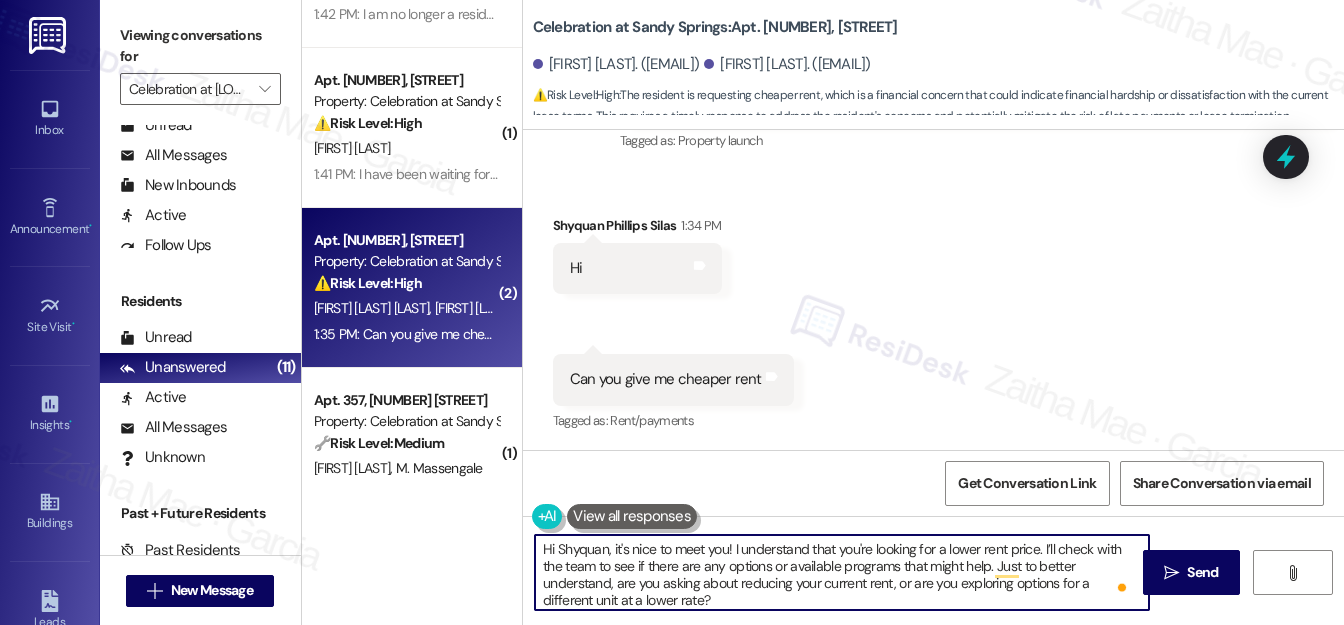 scroll, scrollTop: 5, scrollLeft: 0, axis: vertical 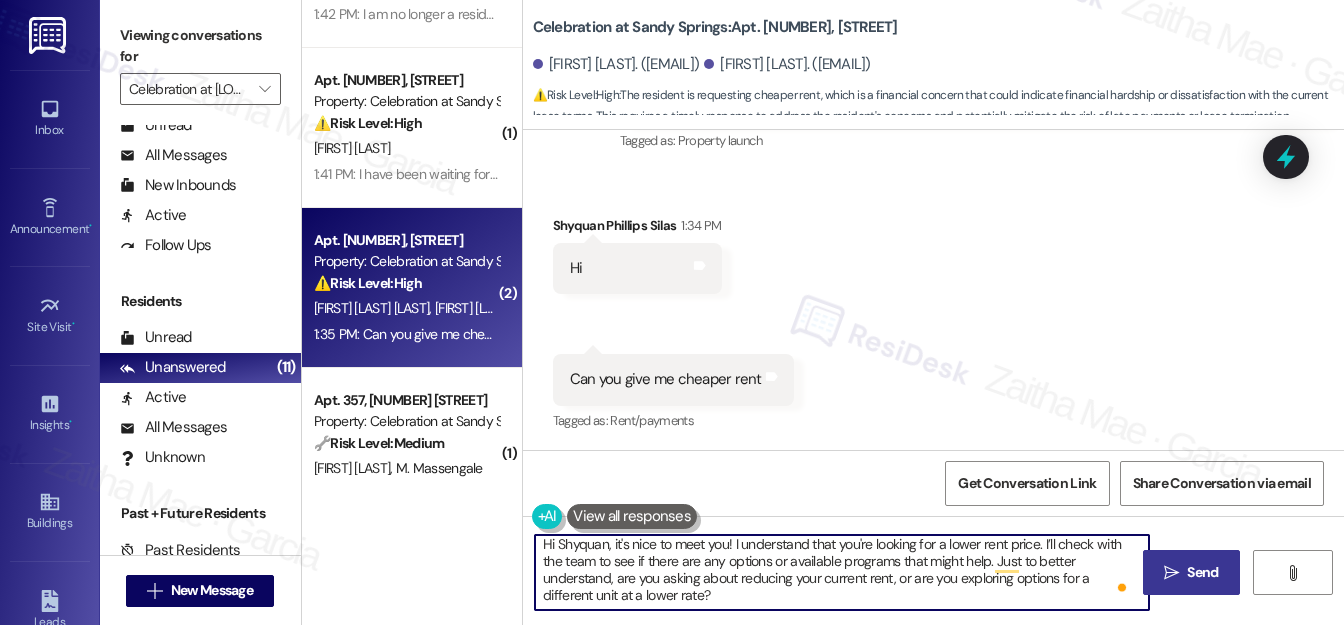 type on "Hi Shyquan, it's nice to meet you! I understand that you're looking for a lower rent price.  I’ll check with the team to see if there are any options or available programs that might help. Just to better understand, are you asking about reducing your current rent, or are you exploring options for a different unit at a lower rate?" 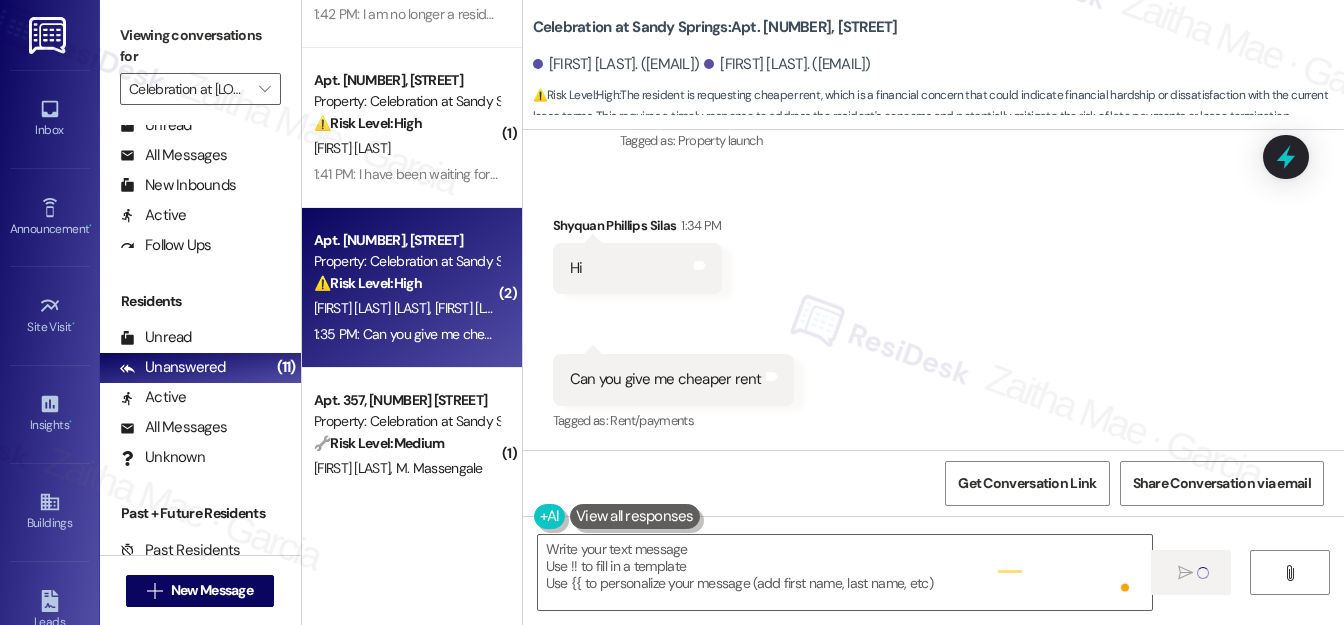 scroll, scrollTop: 0, scrollLeft: 0, axis: both 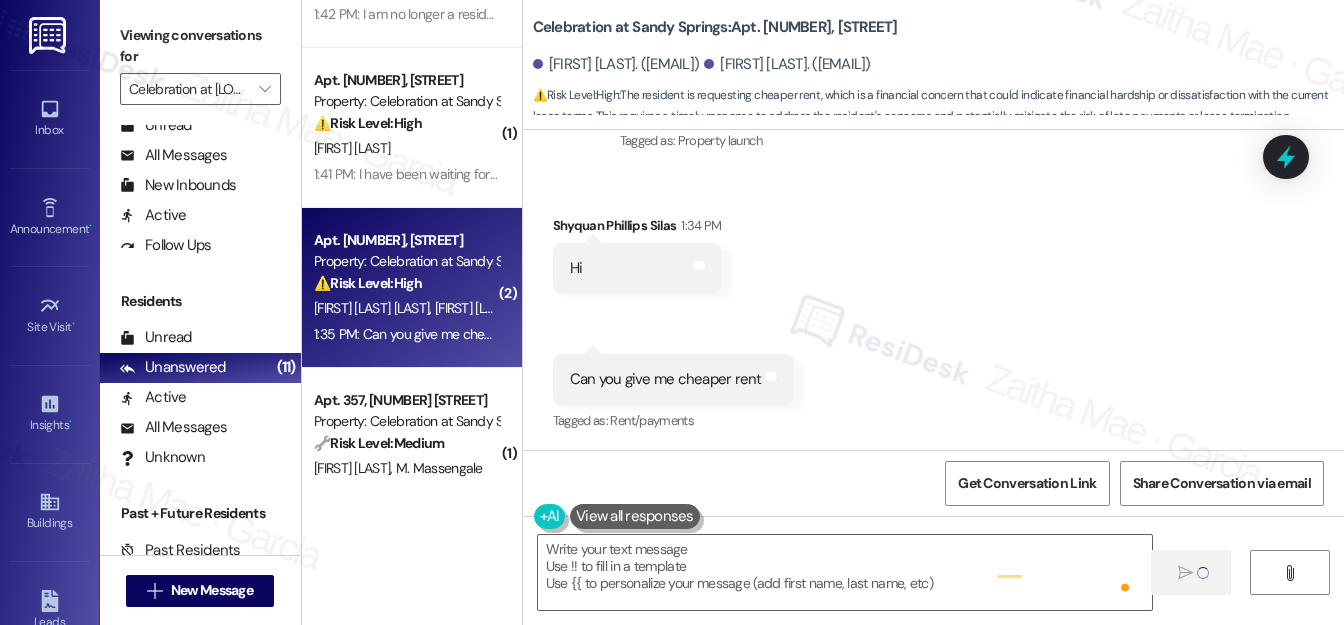 type on "Fetching suggested responses. Please feel free to read through the conversation in the meantime." 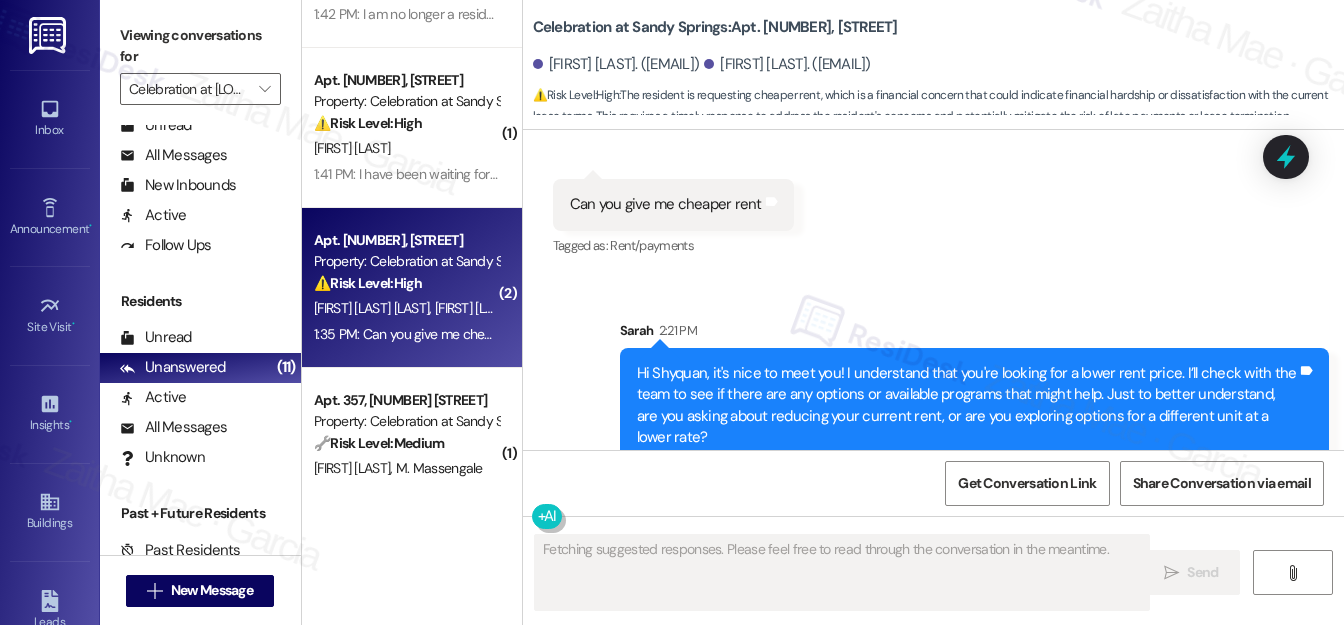 scroll, scrollTop: 530, scrollLeft: 0, axis: vertical 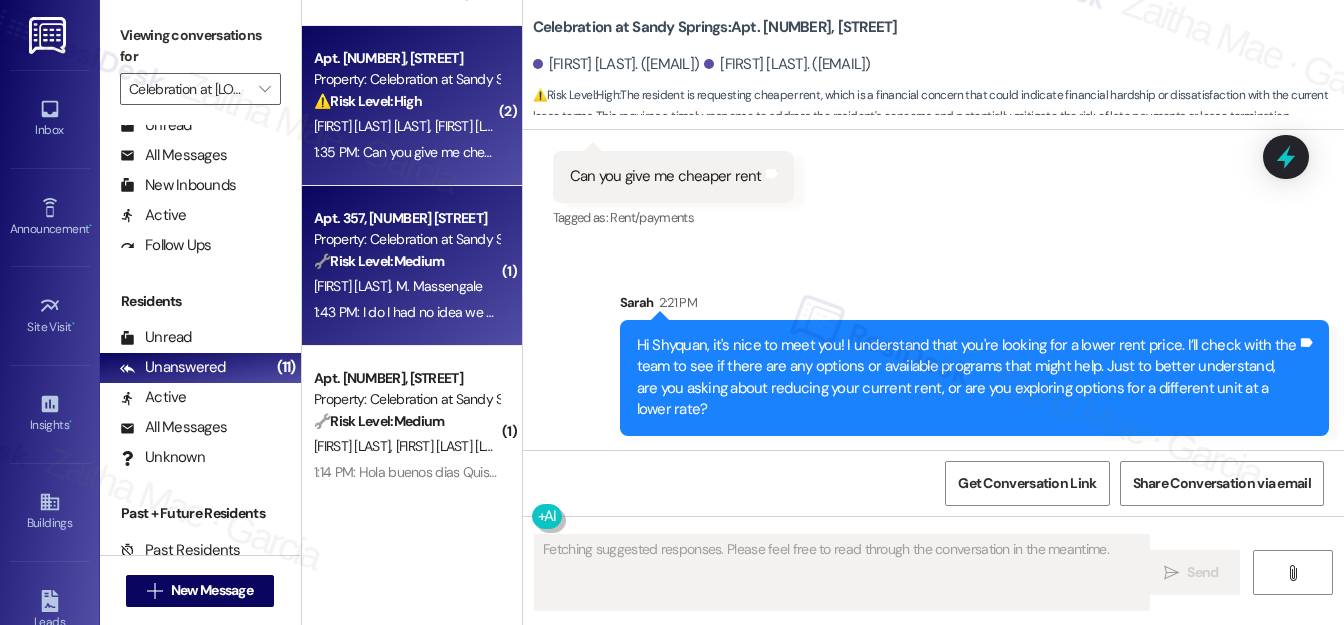click on "1:43 PM: I do I had no idea we even had a portal  1:43 PM: I do I had no idea we even had a portal" at bounding box center (451, 312) 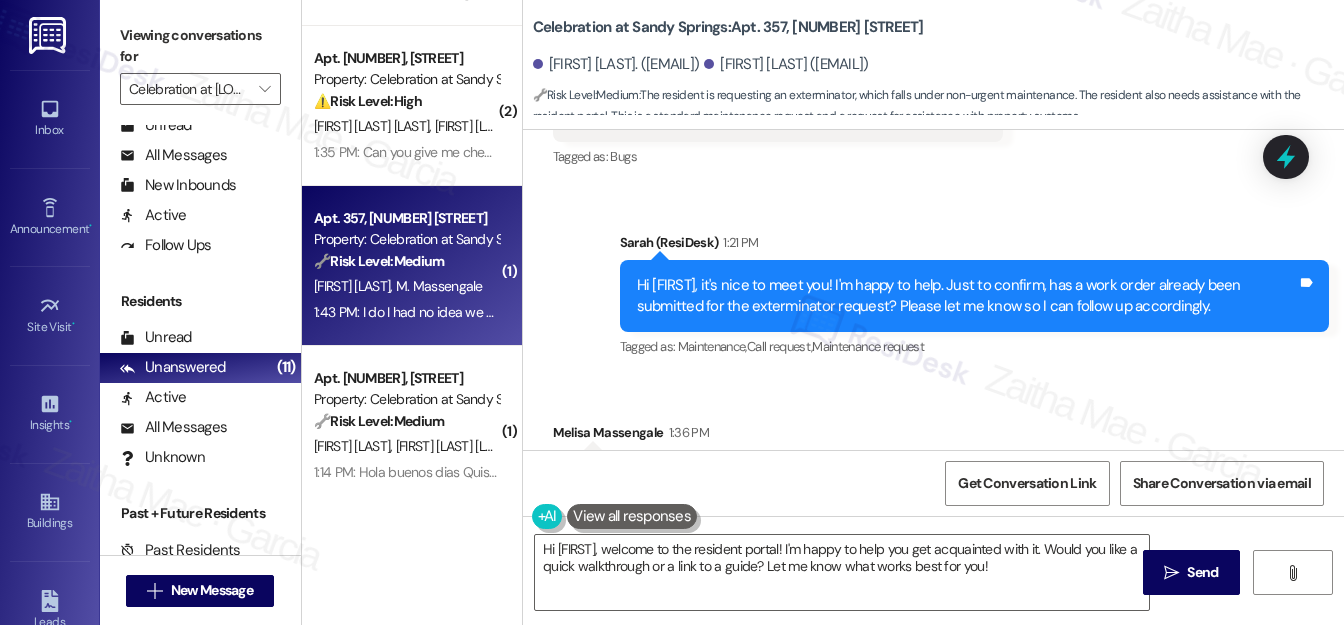 scroll, scrollTop: 297, scrollLeft: 0, axis: vertical 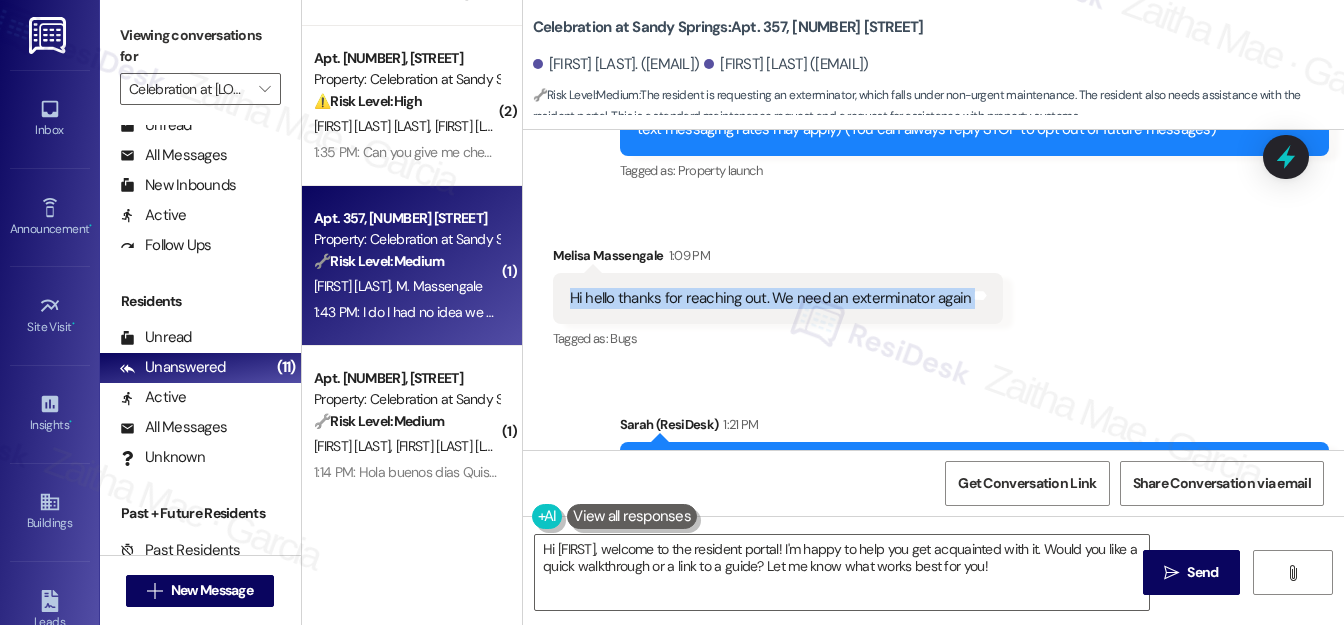 drag, startPoint x: 552, startPoint y: 300, endPoint x: 982, endPoint y: 303, distance: 430.01047 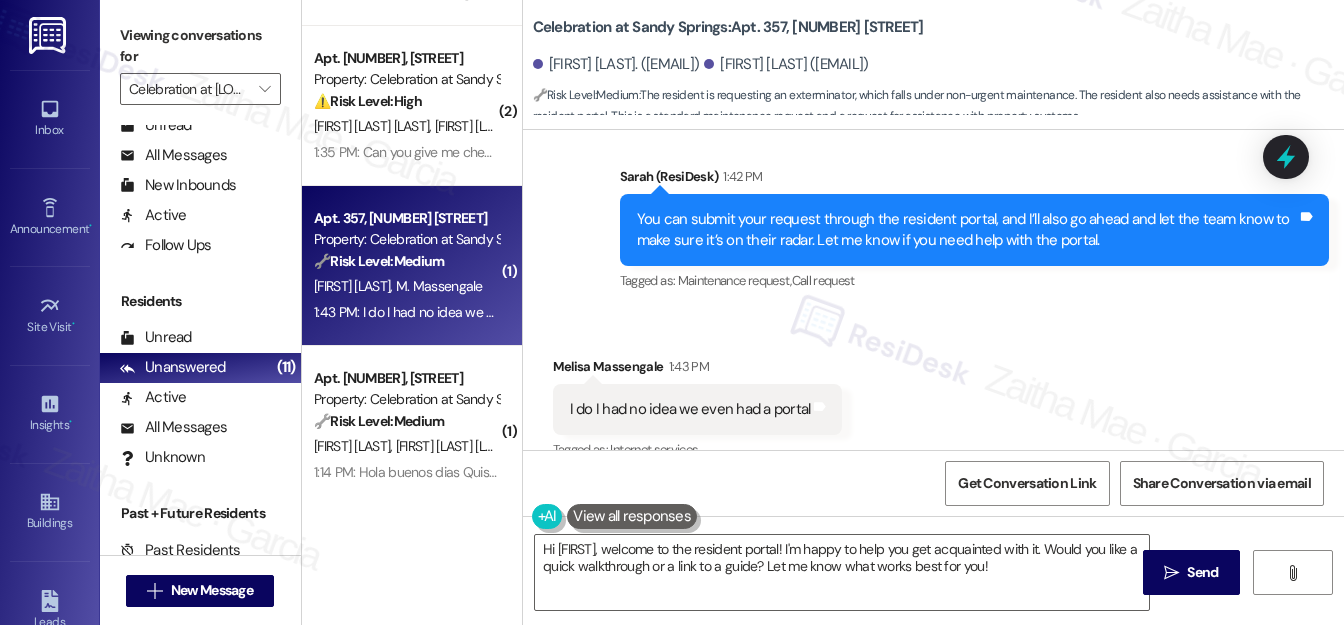 scroll, scrollTop: 933, scrollLeft: 0, axis: vertical 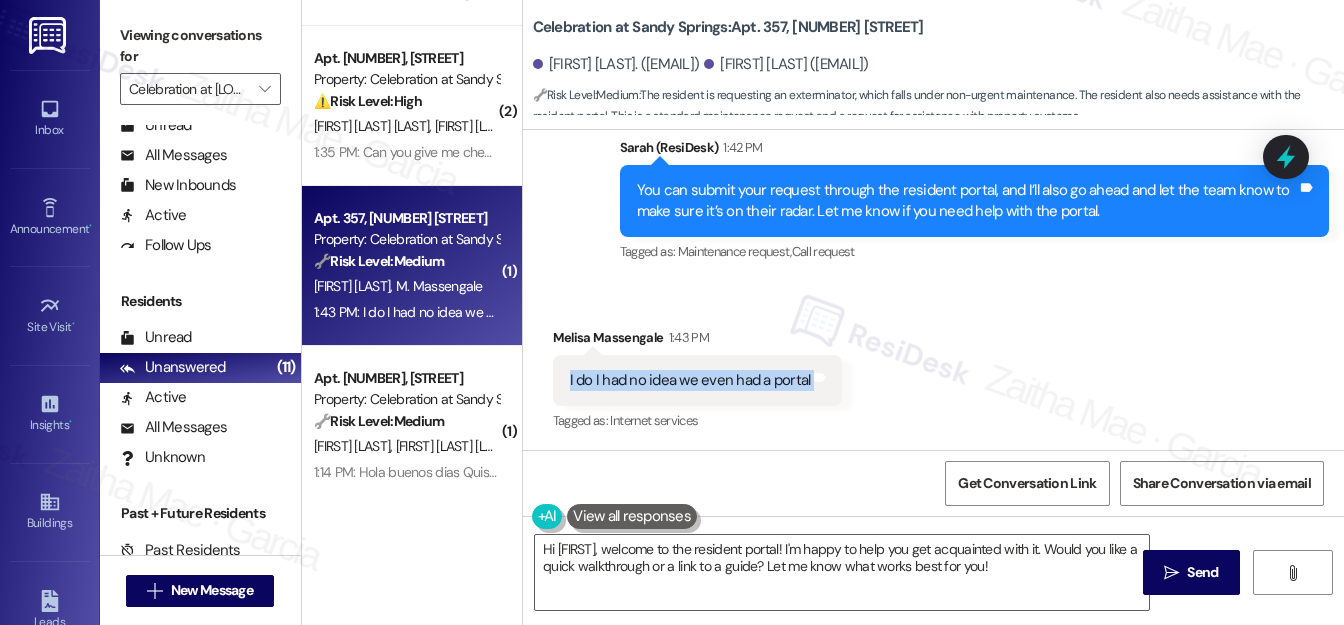 drag, startPoint x: 565, startPoint y: 379, endPoint x: 834, endPoint y: 383, distance: 269.02972 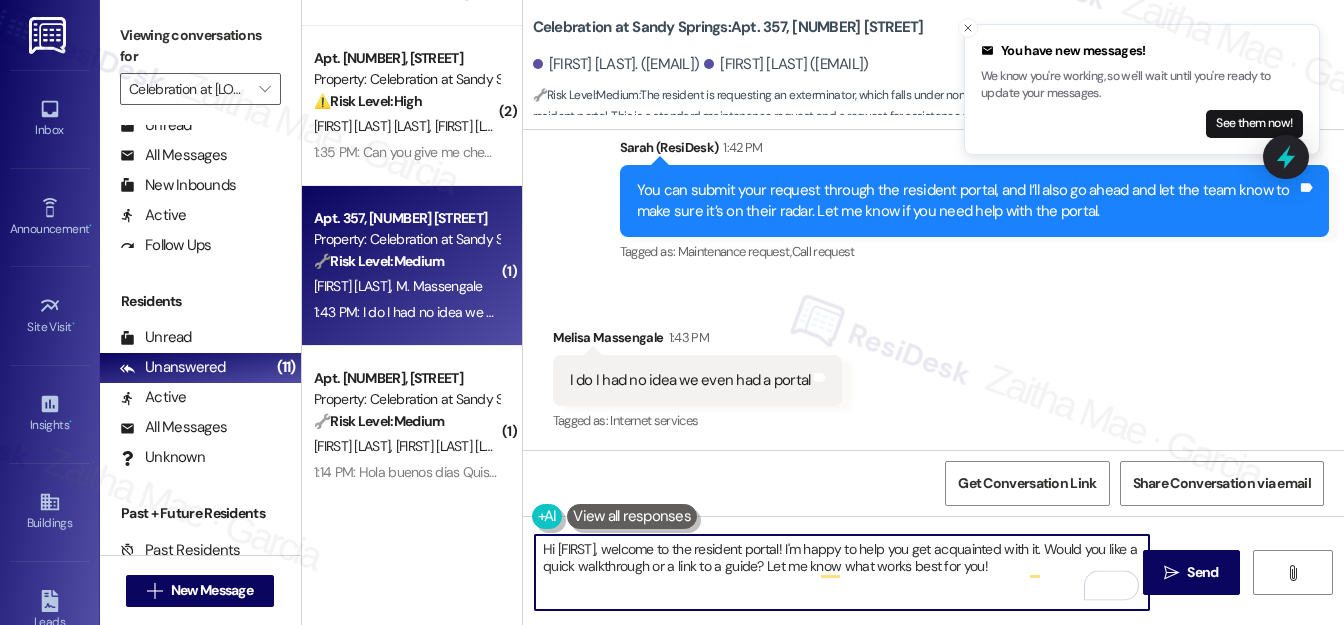 drag, startPoint x: 539, startPoint y: 550, endPoint x: 1034, endPoint y: 582, distance: 496.03326 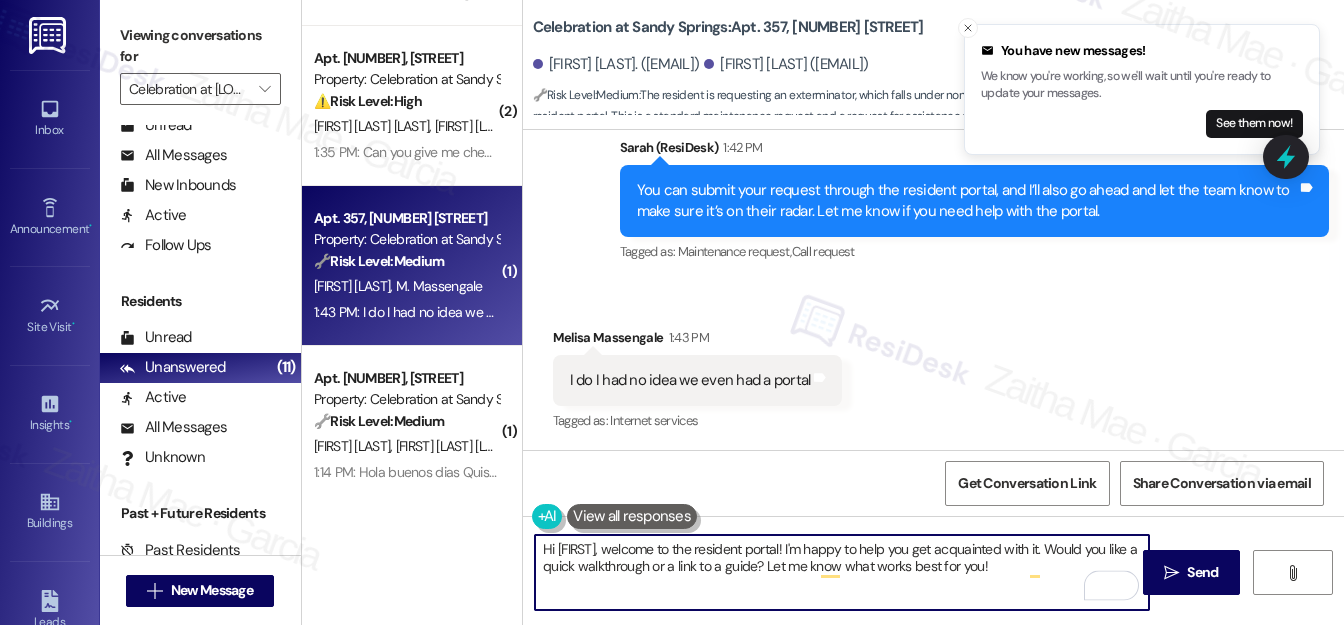 click on "Hi {{first_name}}, welcome to the resident portal! I'm happy to help you get acquainted with it. Would you like a quick walkthrough or a link to a guide? Let me know what works best for you!" at bounding box center [842, 572] 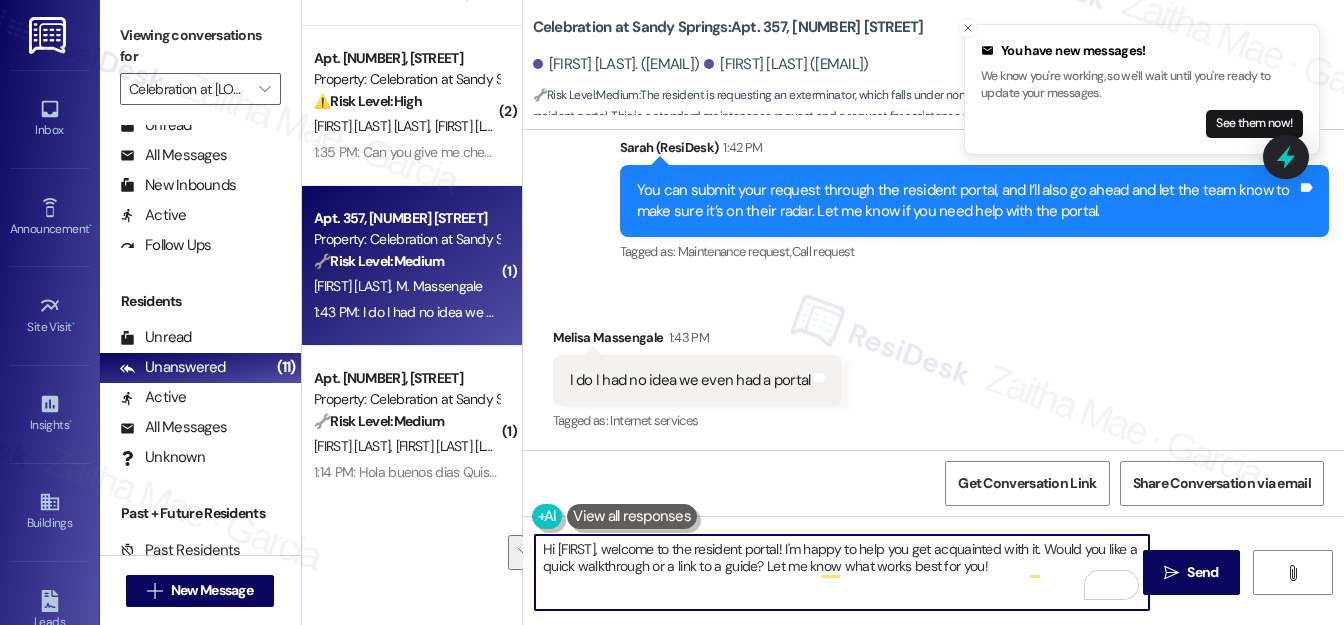 type on "!" 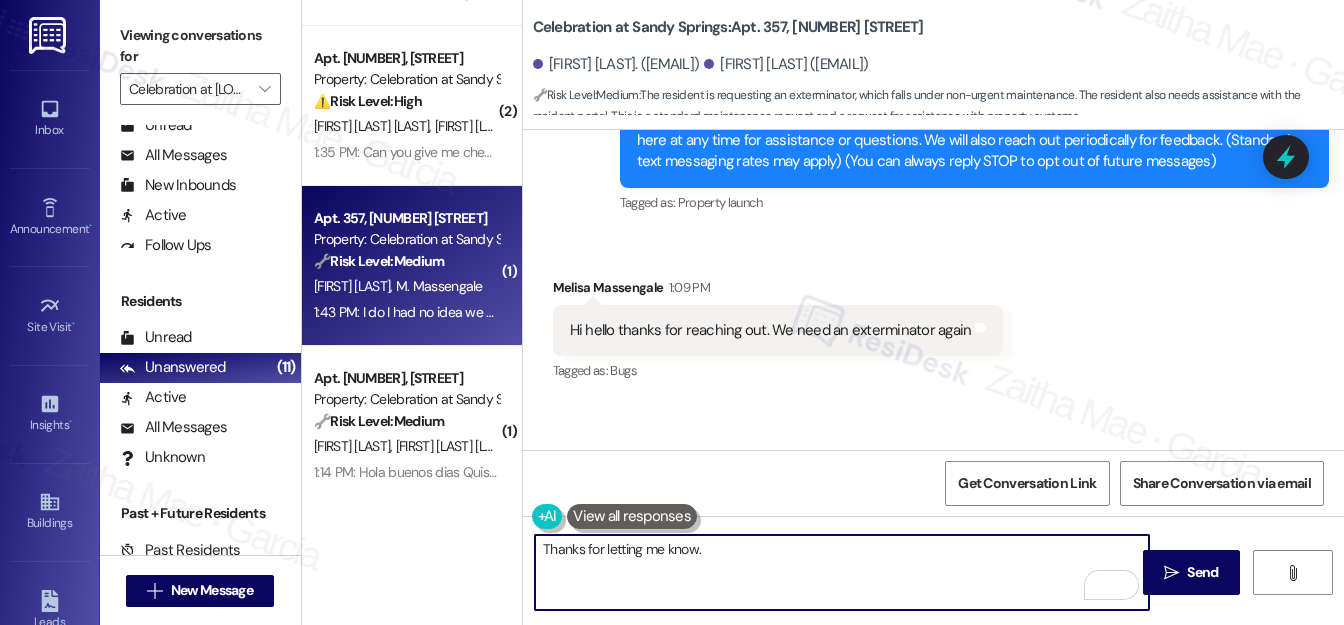 scroll, scrollTop: 272, scrollLeft: 0, axis: vertical 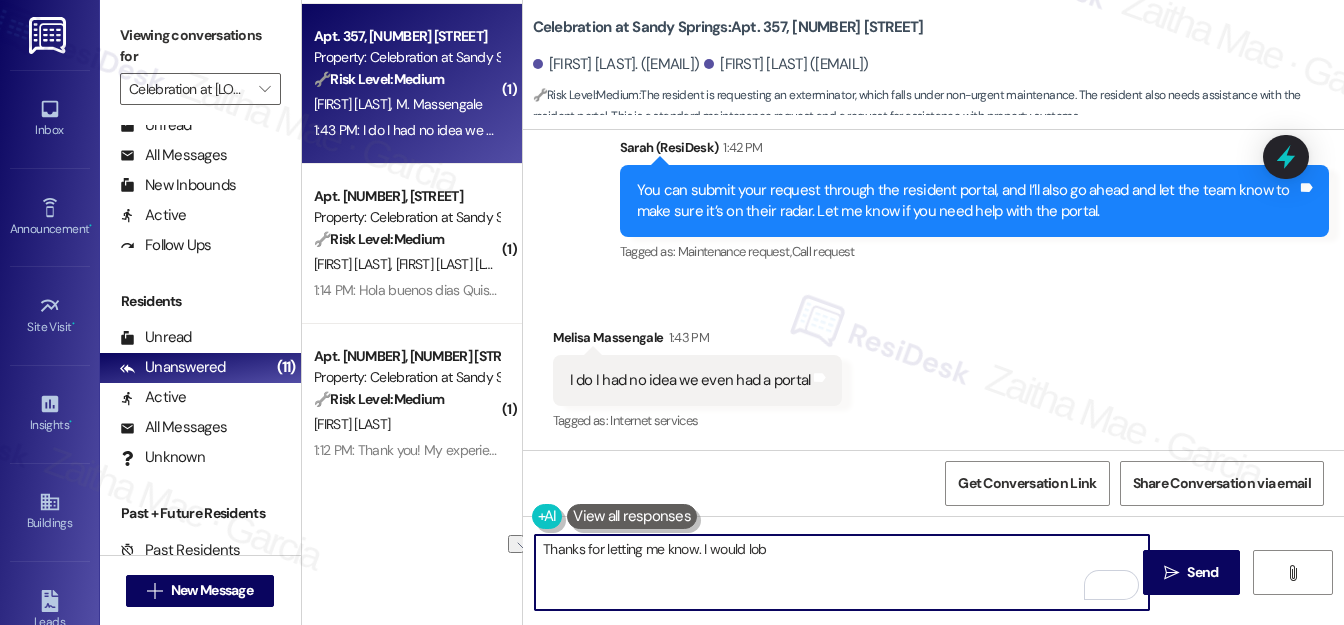 drag, startPoint x: 702, startPoint y: 546, endPoint x: 776, endPoint y: 555, distance: 74.54529 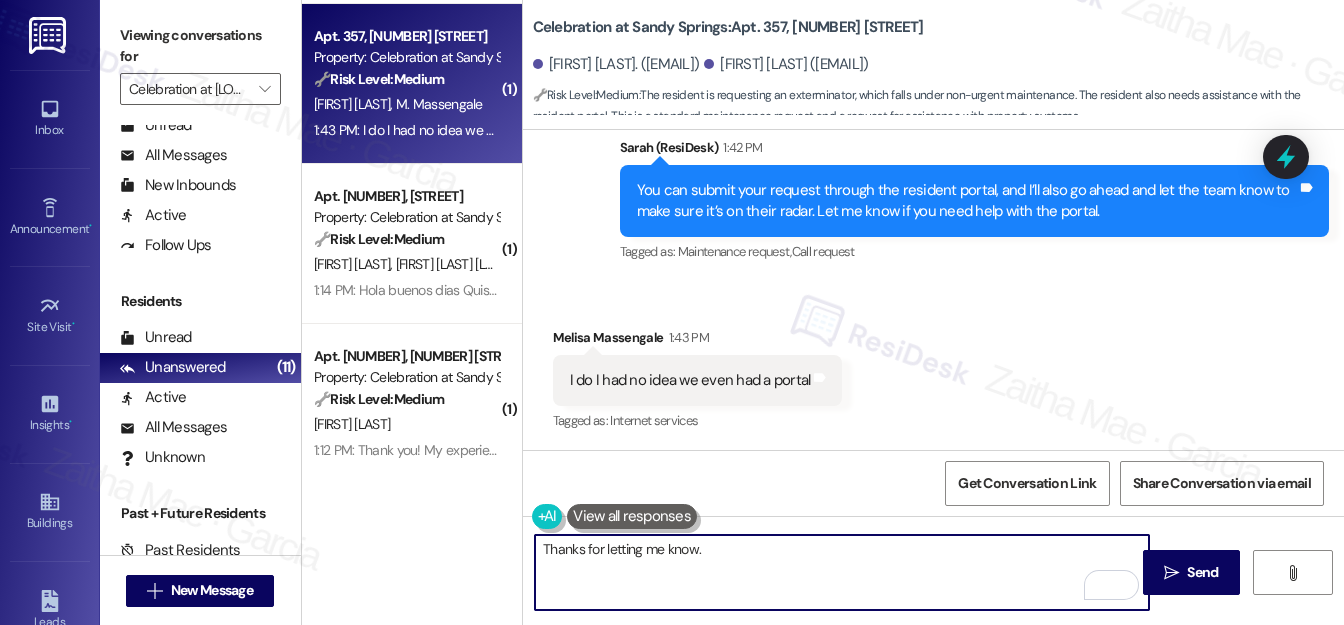 paste on "I’ll go ahead and pass along your exterminator request to the team for follow-up." 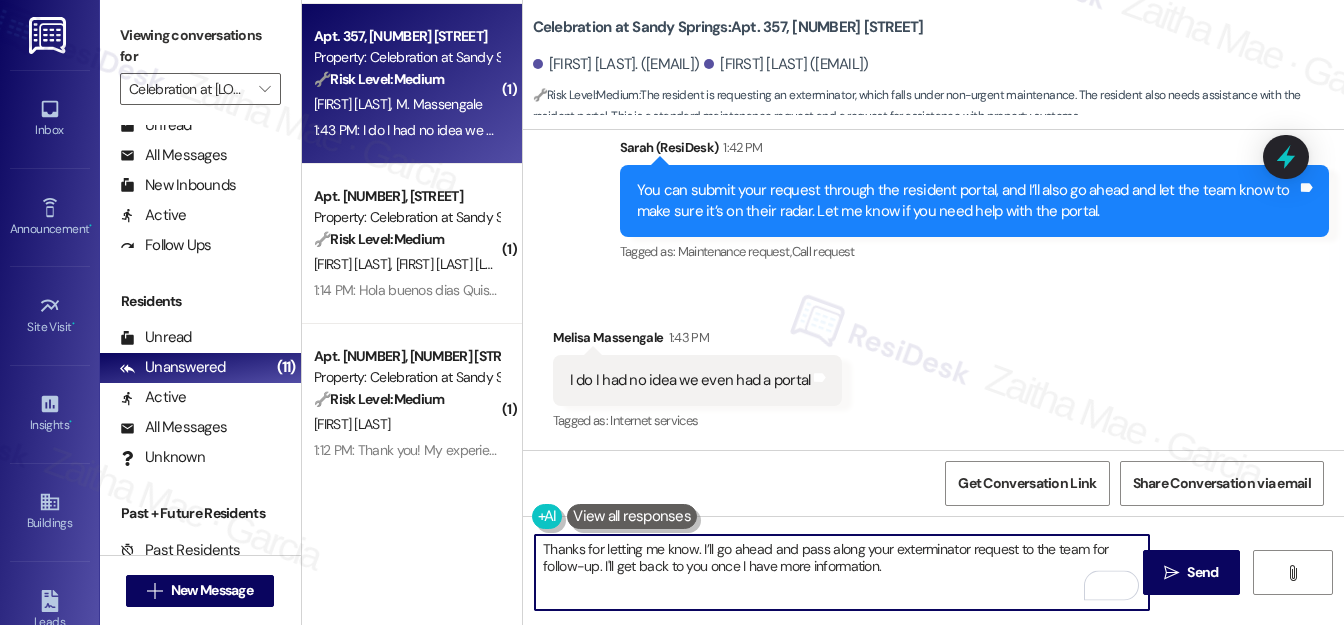 click on "Thanks for letting me know. I’ll go ahead and pass along your exterminator request to the team for follow-up. I'll get back to you once I have more information." at bounding box center (842, 572) 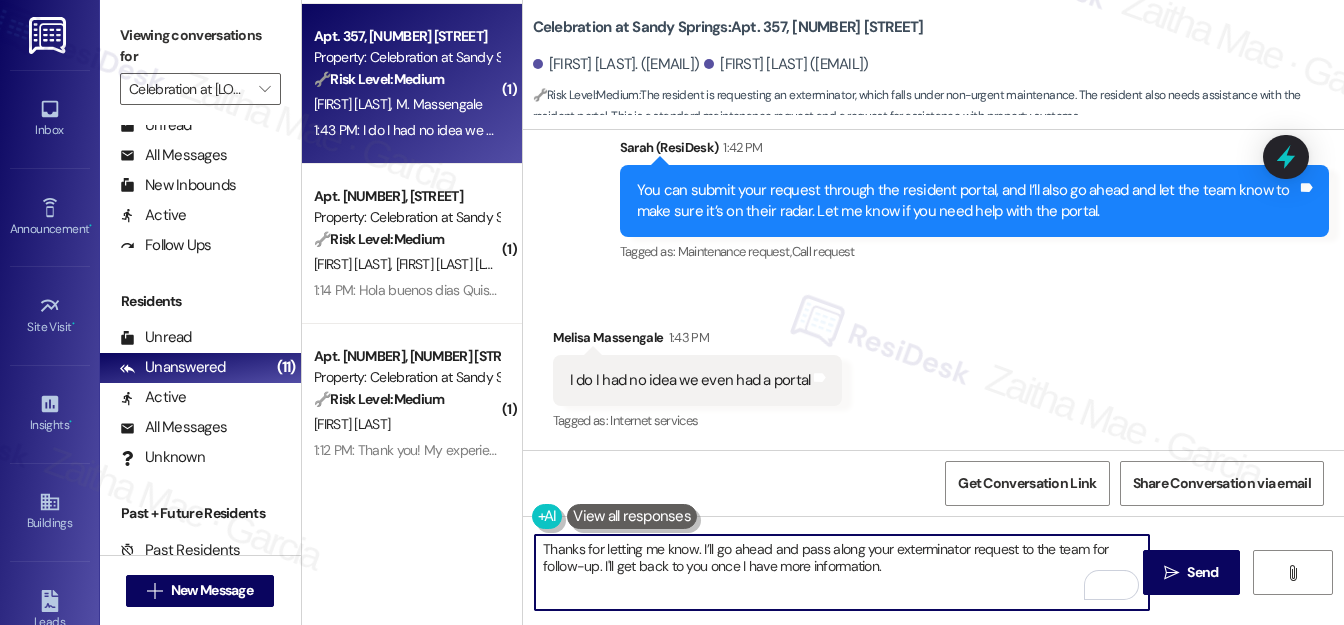 click on "Thanks for letting me know. I’ll go ahead and pass along your exterminator request to the team for follow-up. I'll get back to you once I have more information." at bounding box center (842, 572) 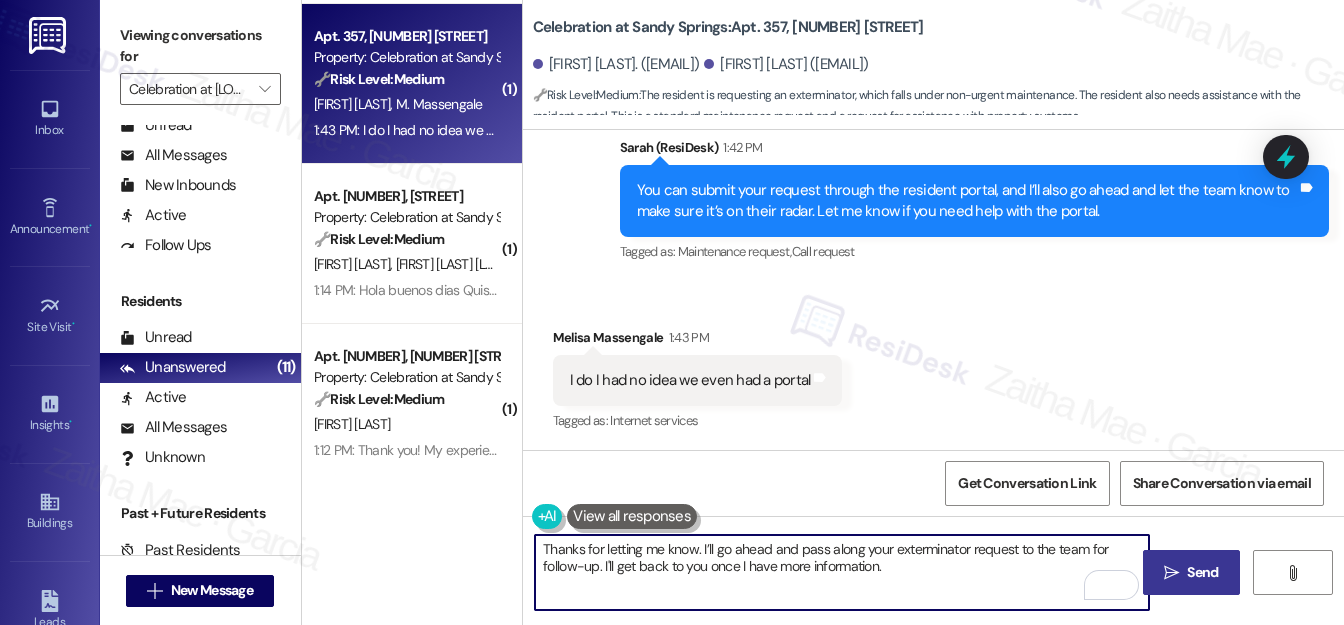 type on "Thanks for letting me know. I’ll go ahead and pass along your exterminator request to the team for follow-up. I'll get back to you once I have more information." 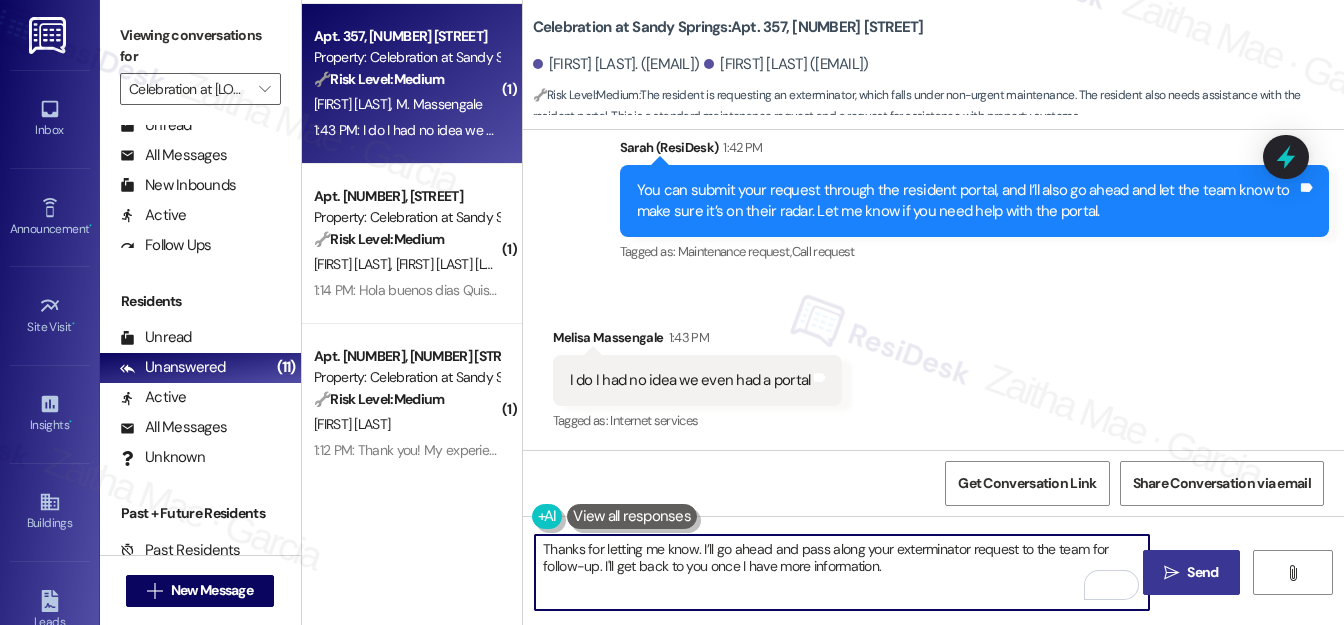 click on "Send" at bounding box center [1202, 572] 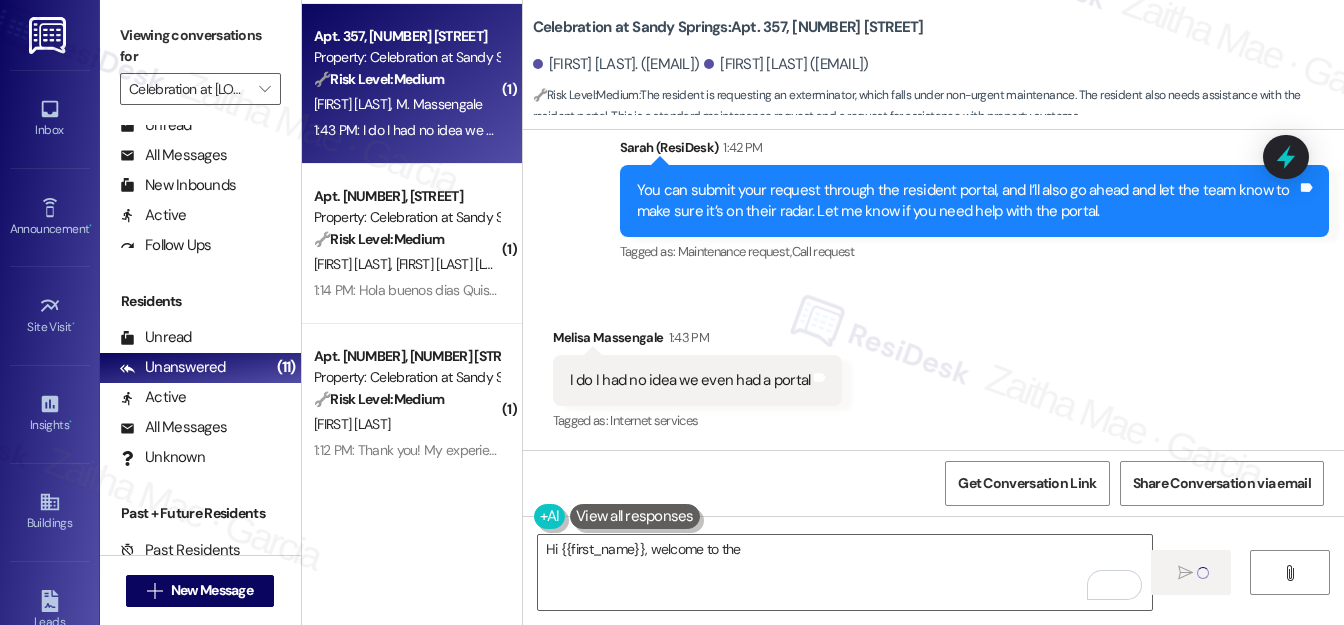 scroll, scrollTop: 933, scrollLeft: 0, axis: vertical 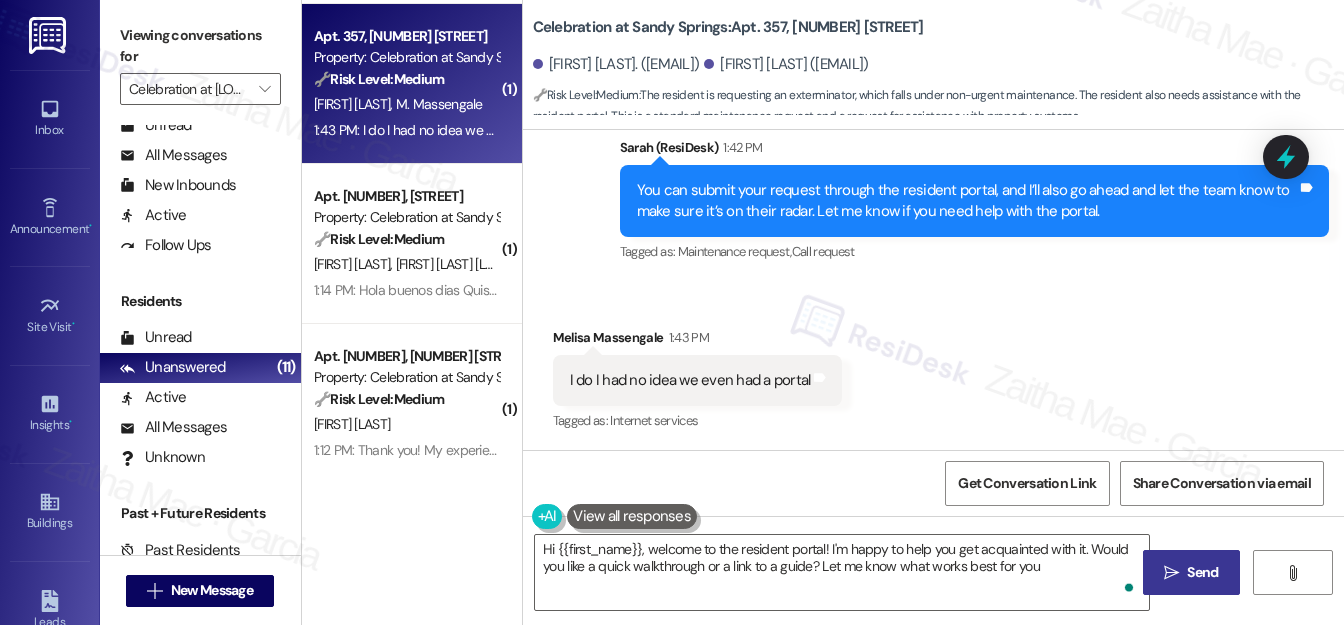 type on "Hi {{first_name}}, welcome to the resident portal! I'm happy to help you get acquainted with it. Would you like a quick walkthrough or a link to a guide? Let me know what works best for you!" 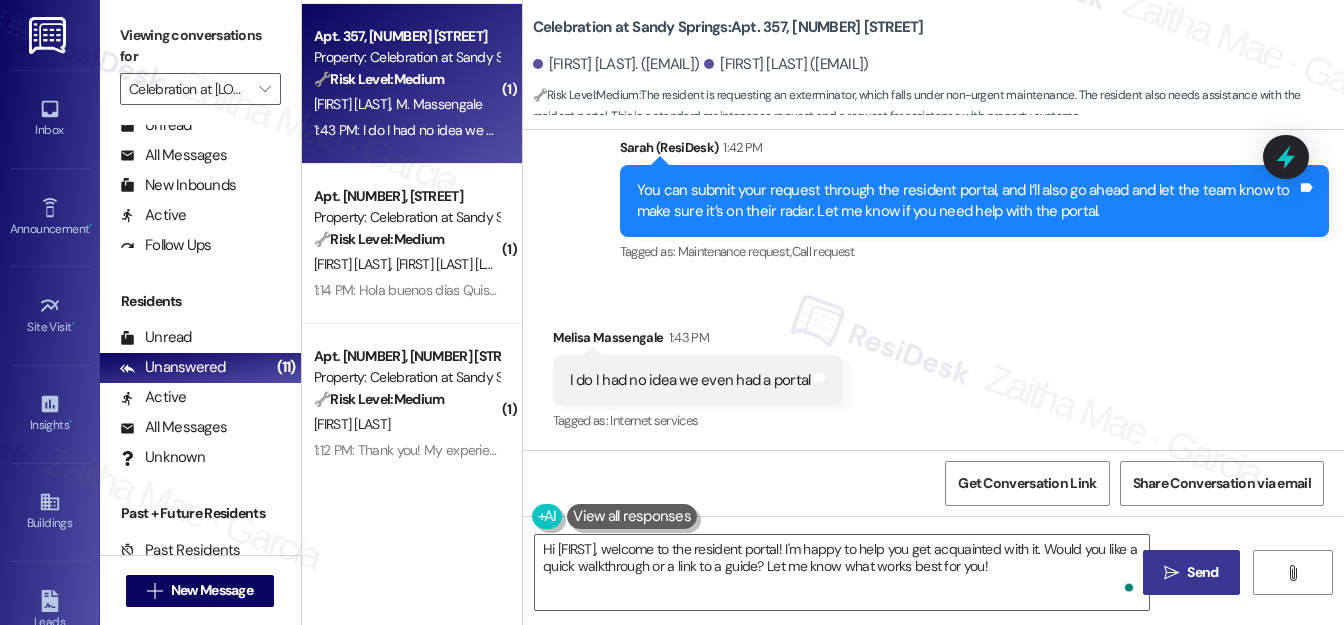drag, startPoint x: 1286, startPoint y: 153, endPoint x: 1249, endPoint y: 170, distance: 40.718548 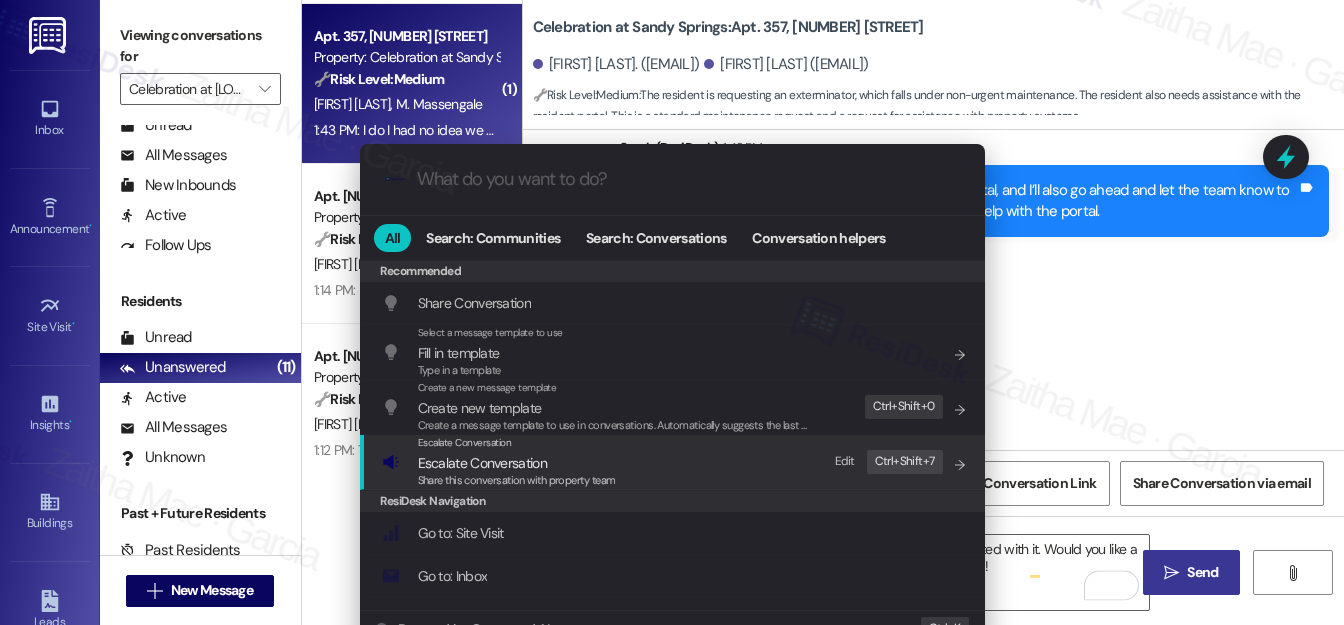 click on "Escalate Conversation" at bounding box center (482, 463) 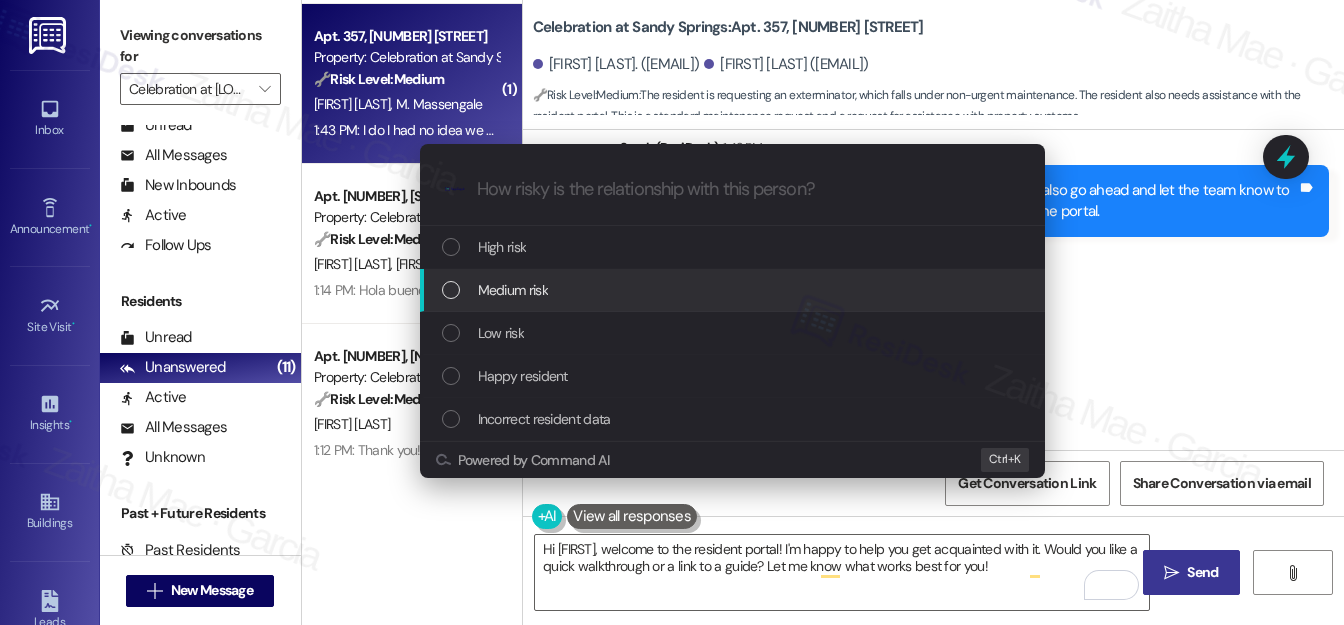 click on "Medium risk" at bounding box center (734, 290) 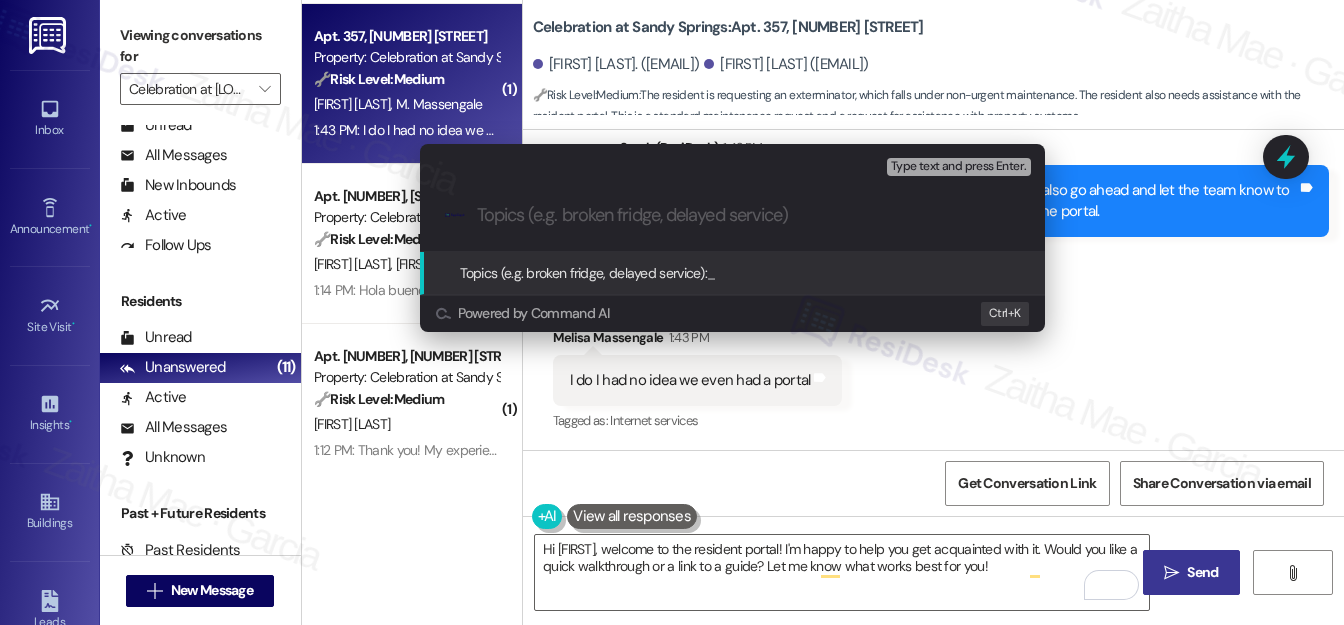 paste on "Resident Request for Exterminator Service" 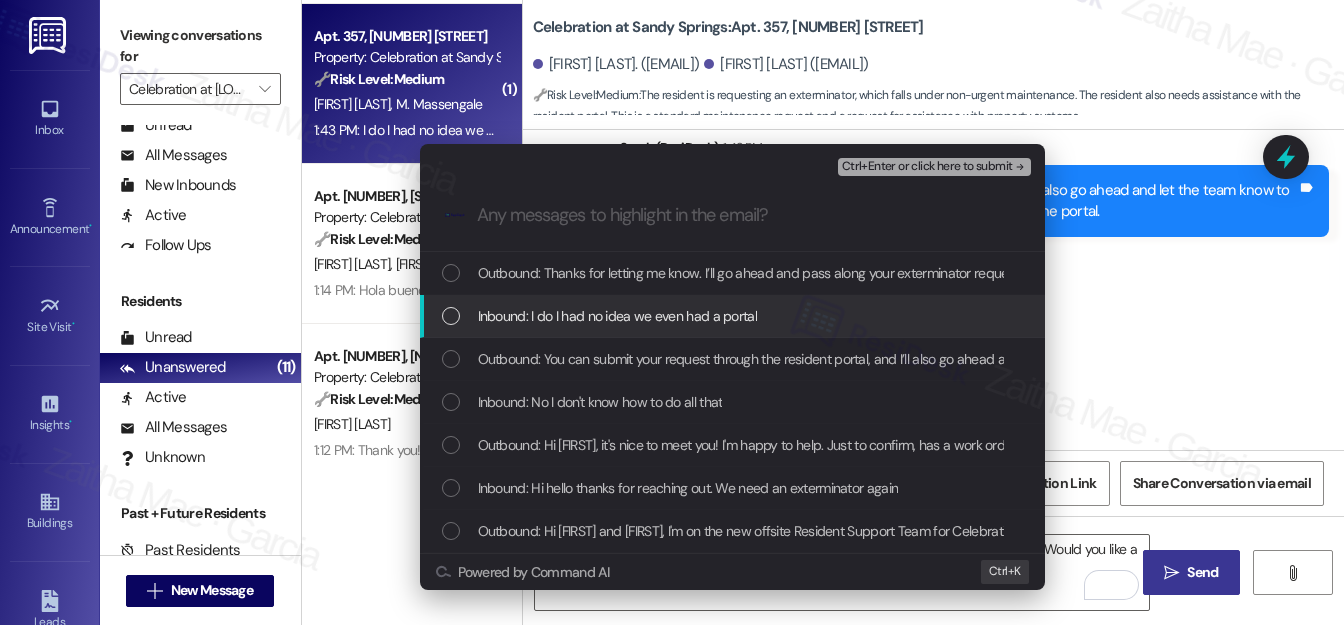 click at bounding box center (451, 316) 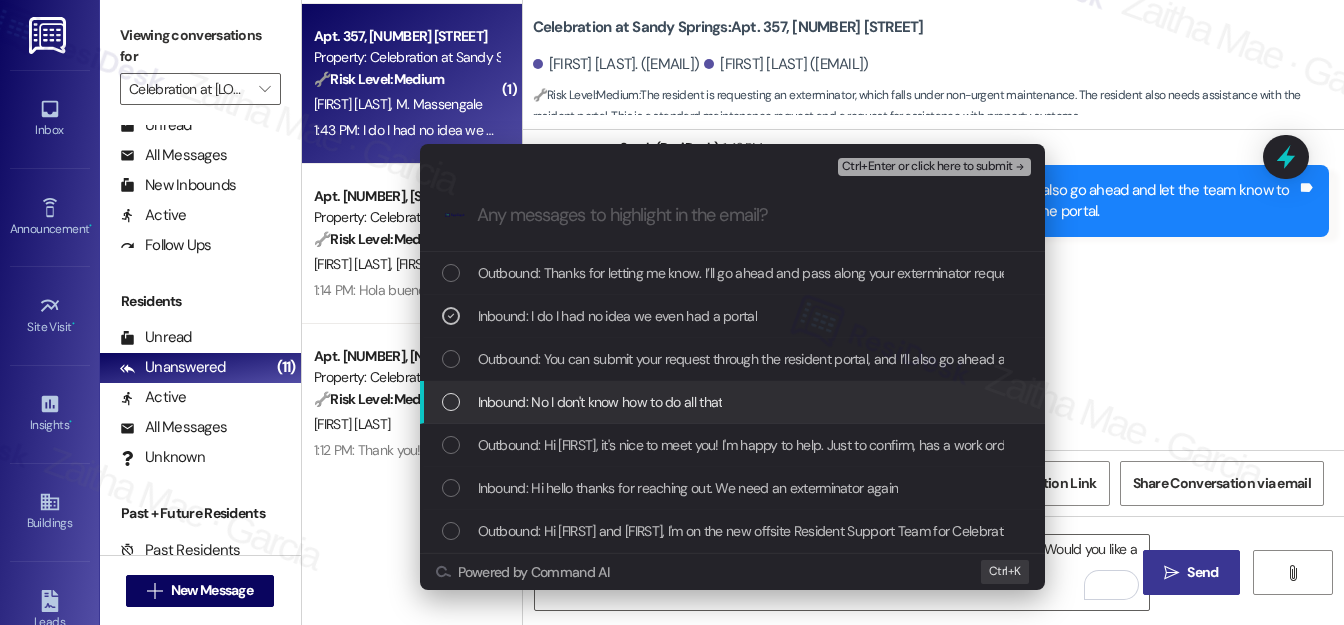 click on "Inbound: No I don't know how to do all that" at bounding box center [734, 402] 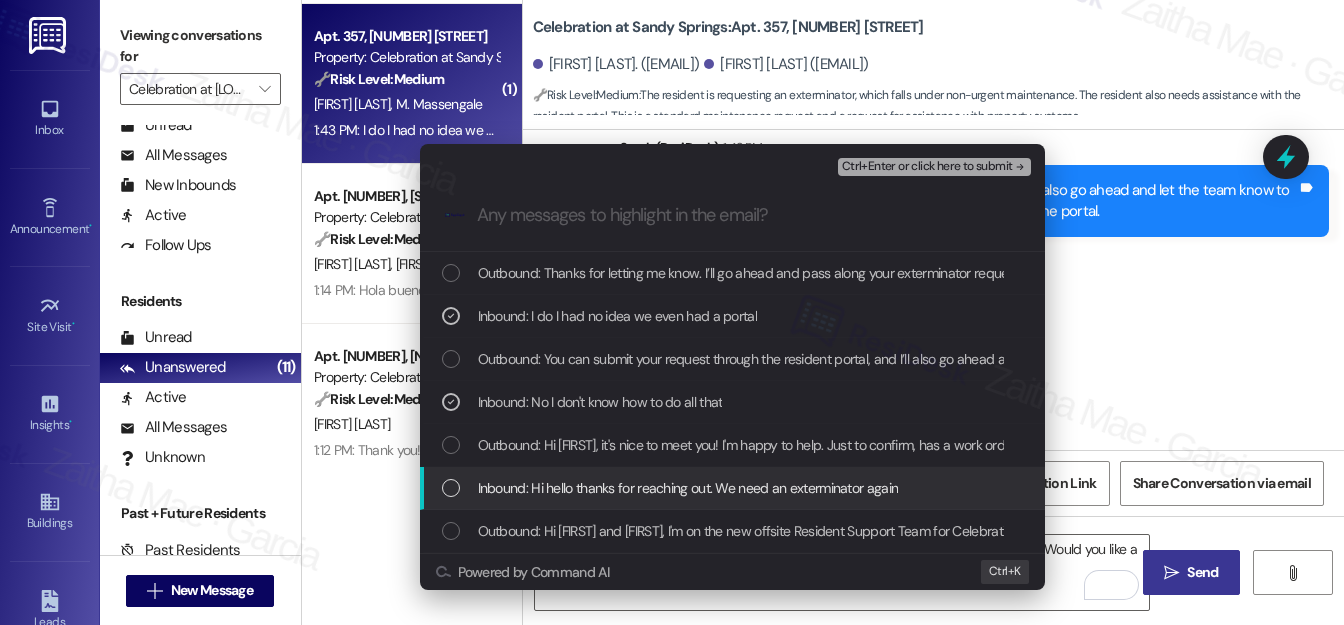 click on "Inbound: Hi hello thanks for reaching out. We need an exterminator again" at bounding box center [734, 488] 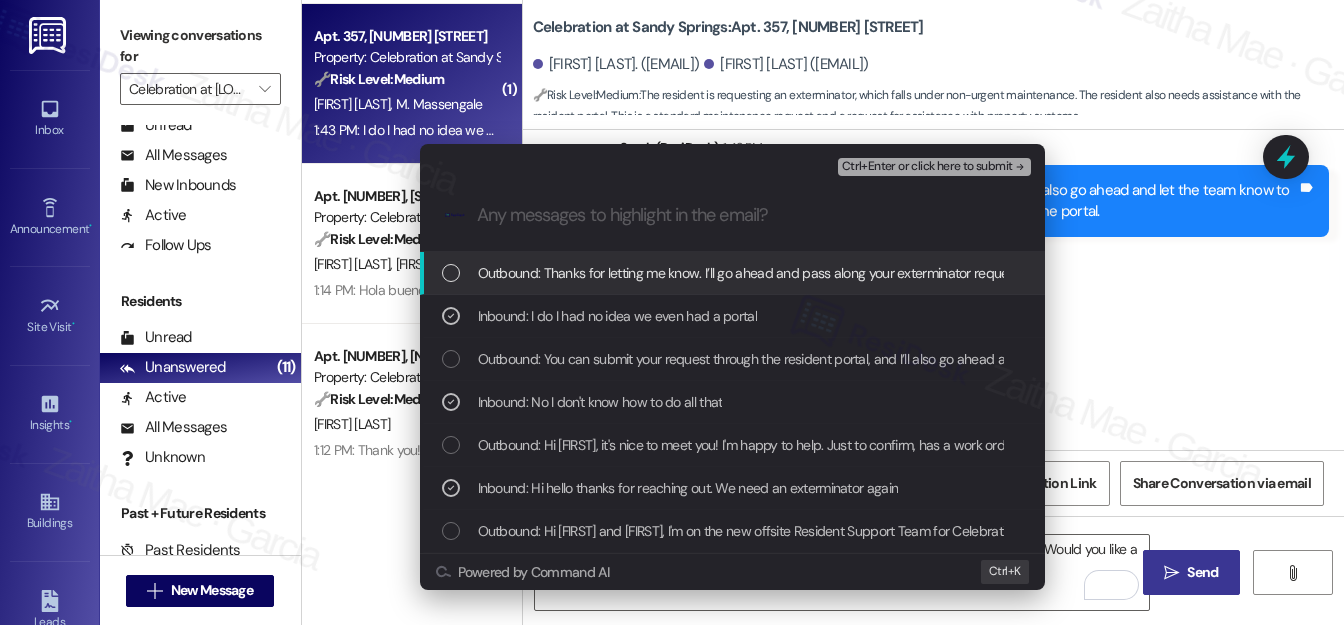 click on "Ctrl+Enter or click here to submit" at bounding box center (927, 167) 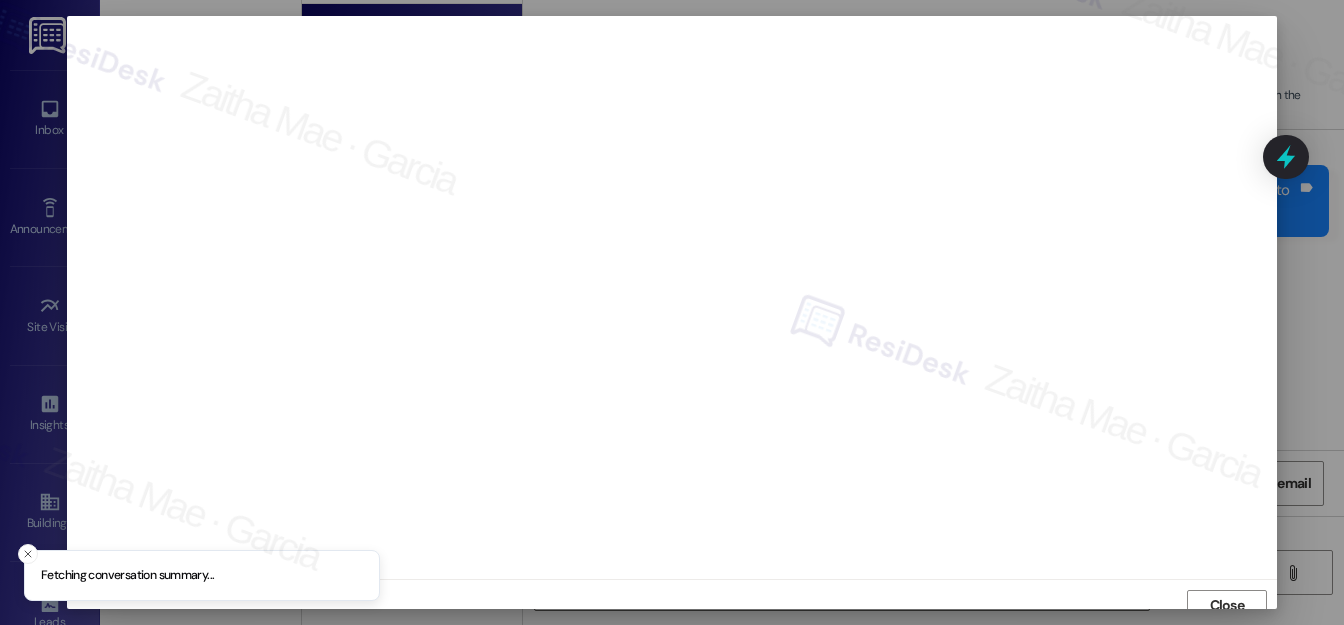 scroll, scrollTop: 12, scrollLeft: 0, axis: vertical 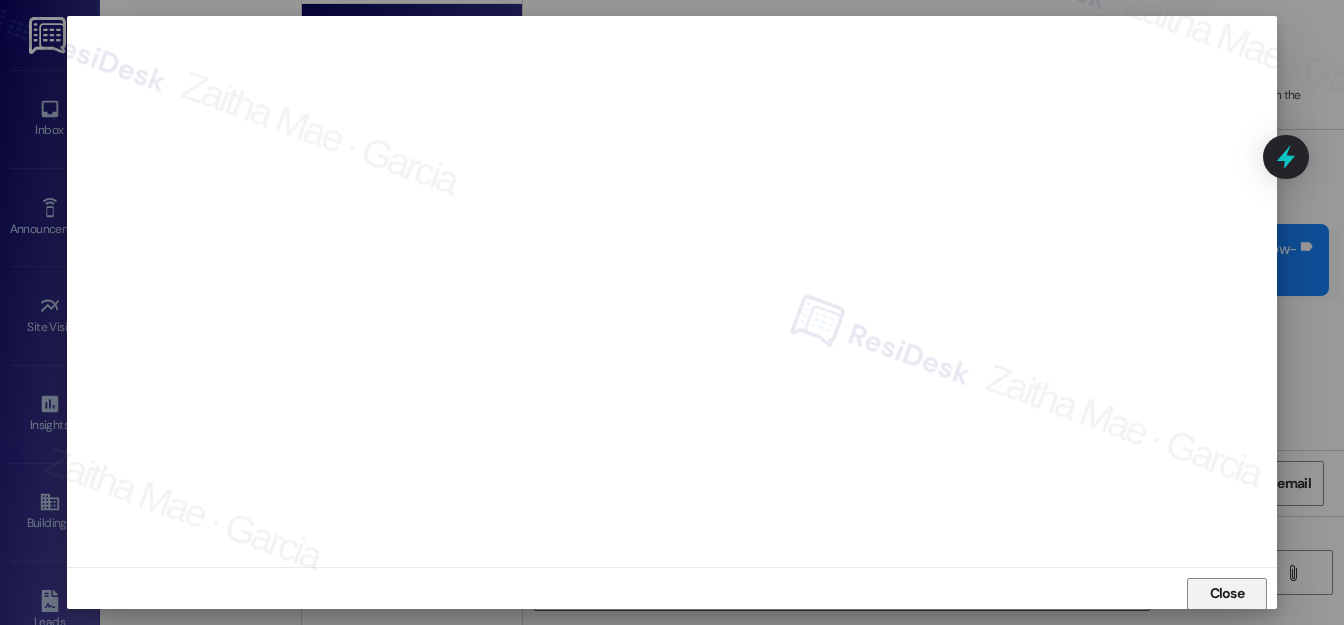 click on "Close" at bounding box center (1227, 593) 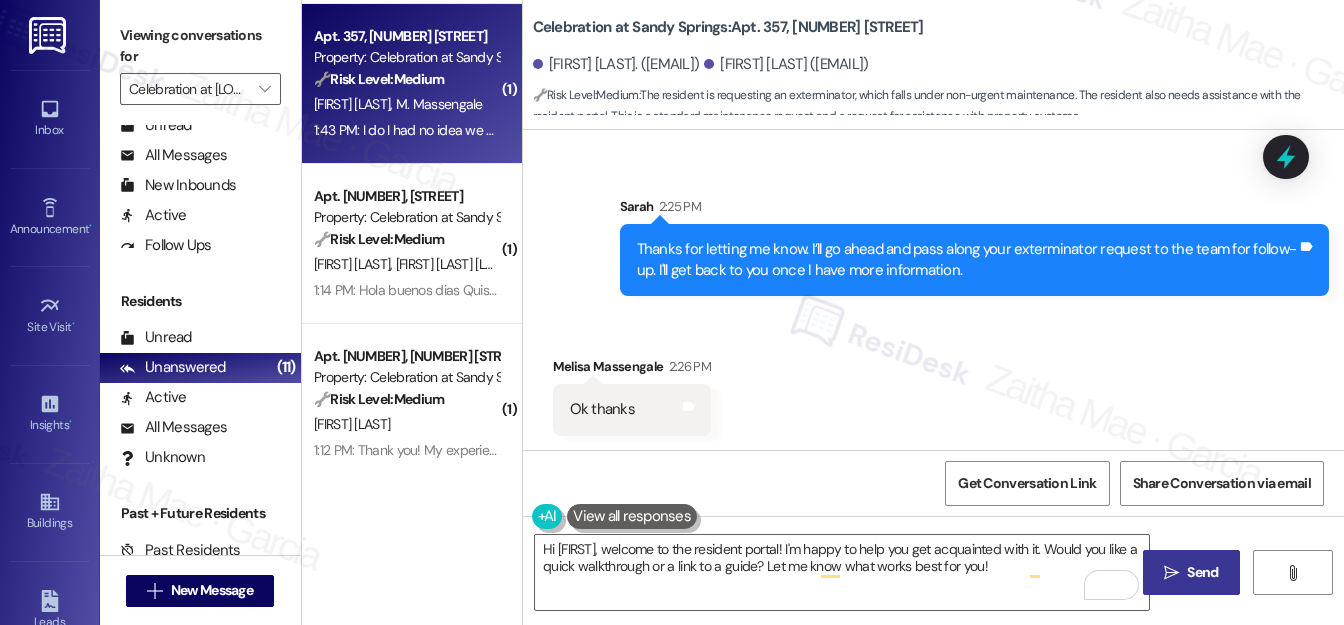 scroll, scrollTop: 1234, scrollLeft: 0, axis: vertical 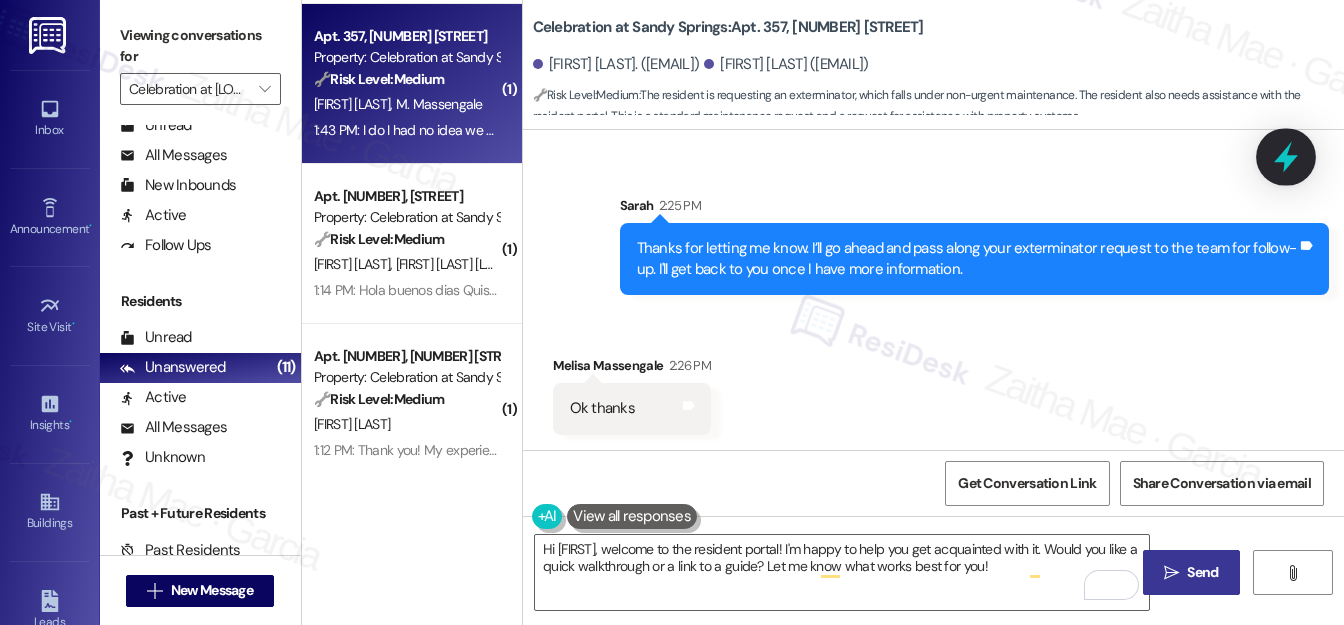 click 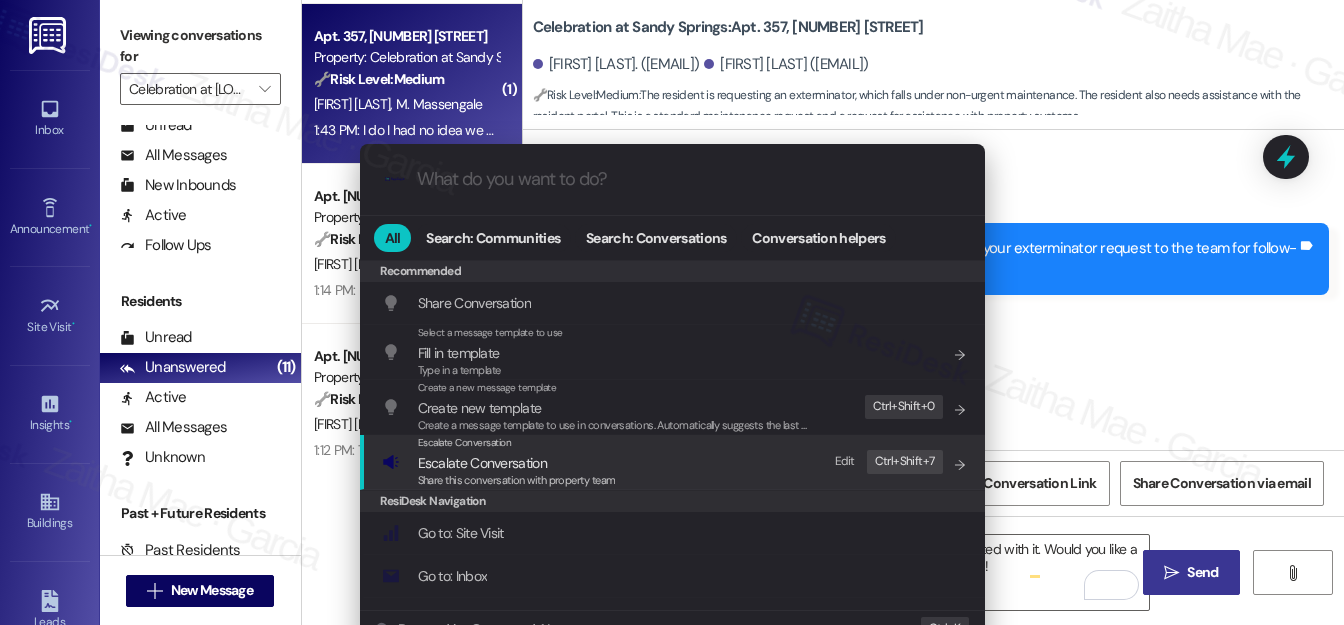click on "Escalate Conversation" at bounding box center [482, 463] 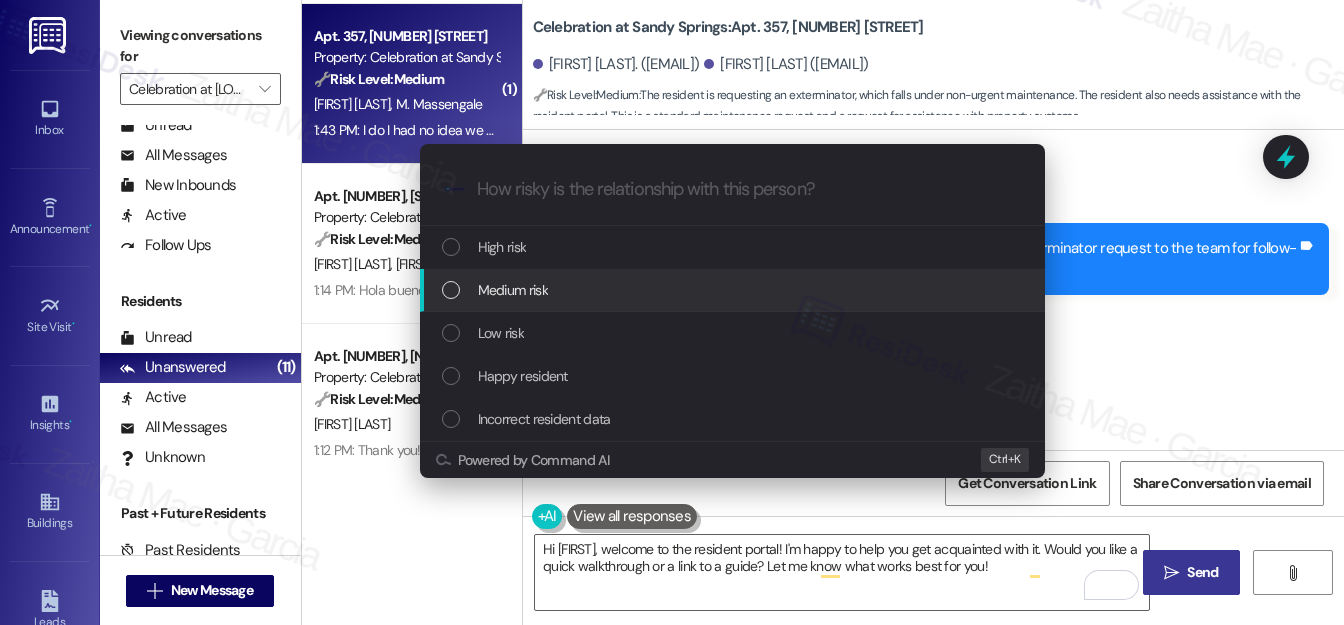 click on "Medium risk" at bounding box center (513, 290) 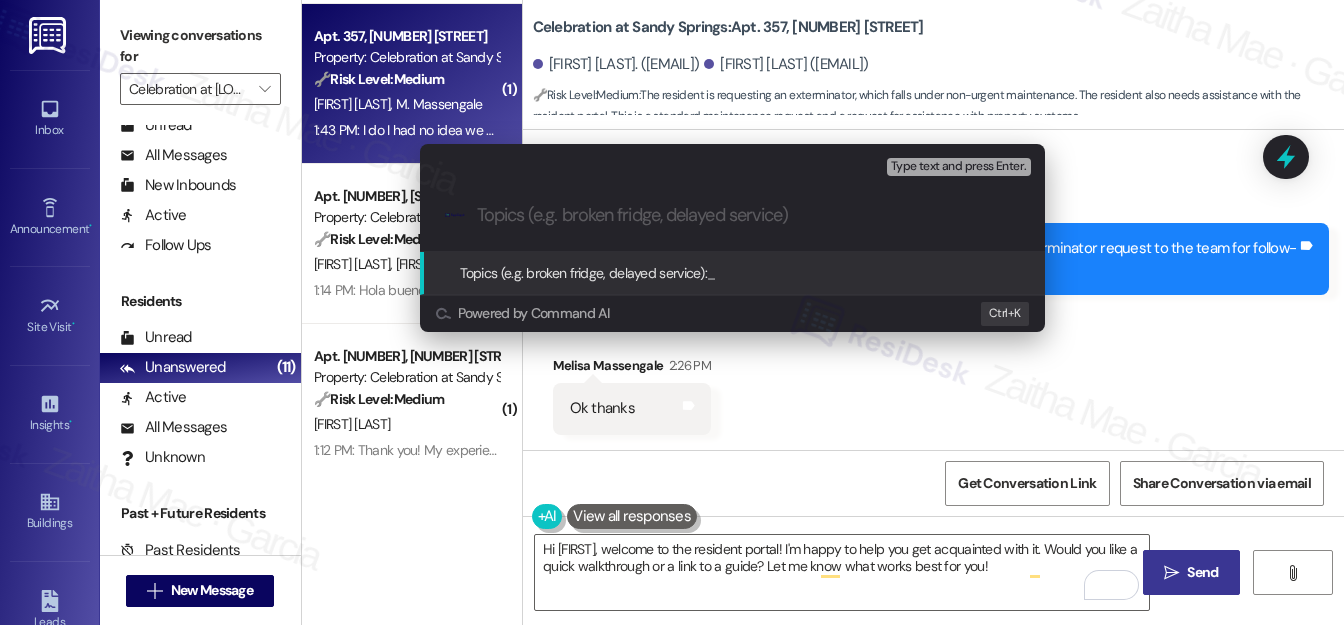 paste on "Resident Request for Exterminator Service" 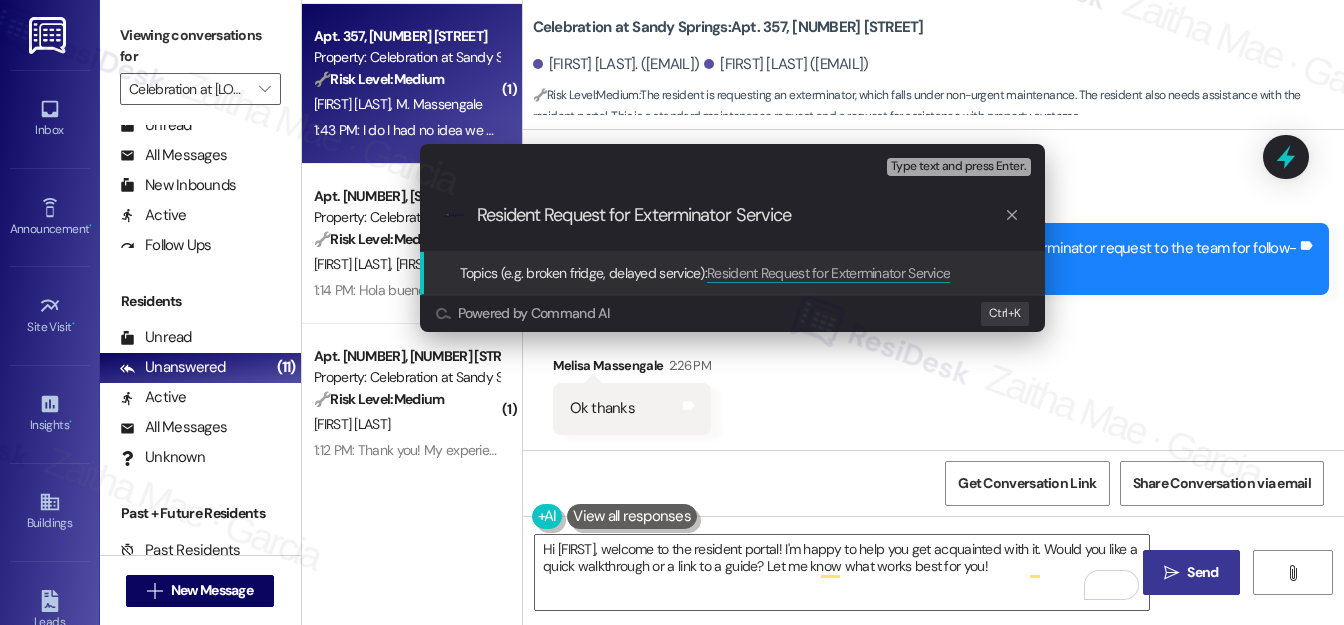 type 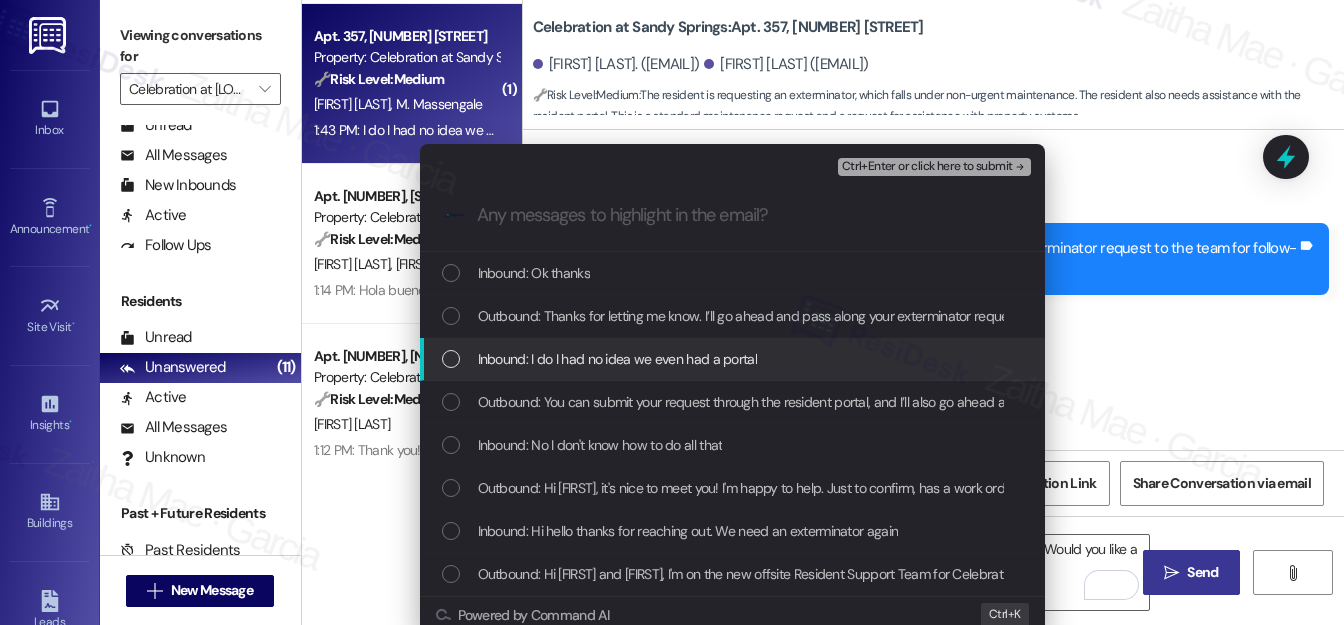 click on "Inbound: I do I had no idea we even had a portal" at bounding box center (734, 359) 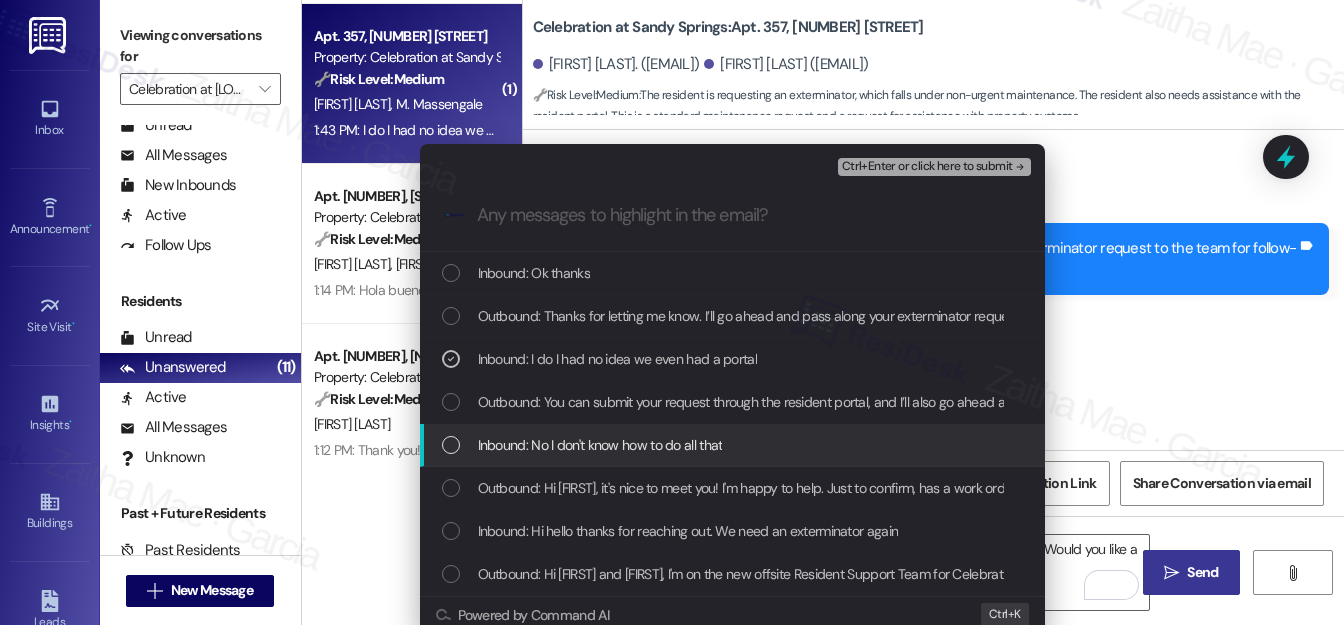 click at bounding box center [451, 445] 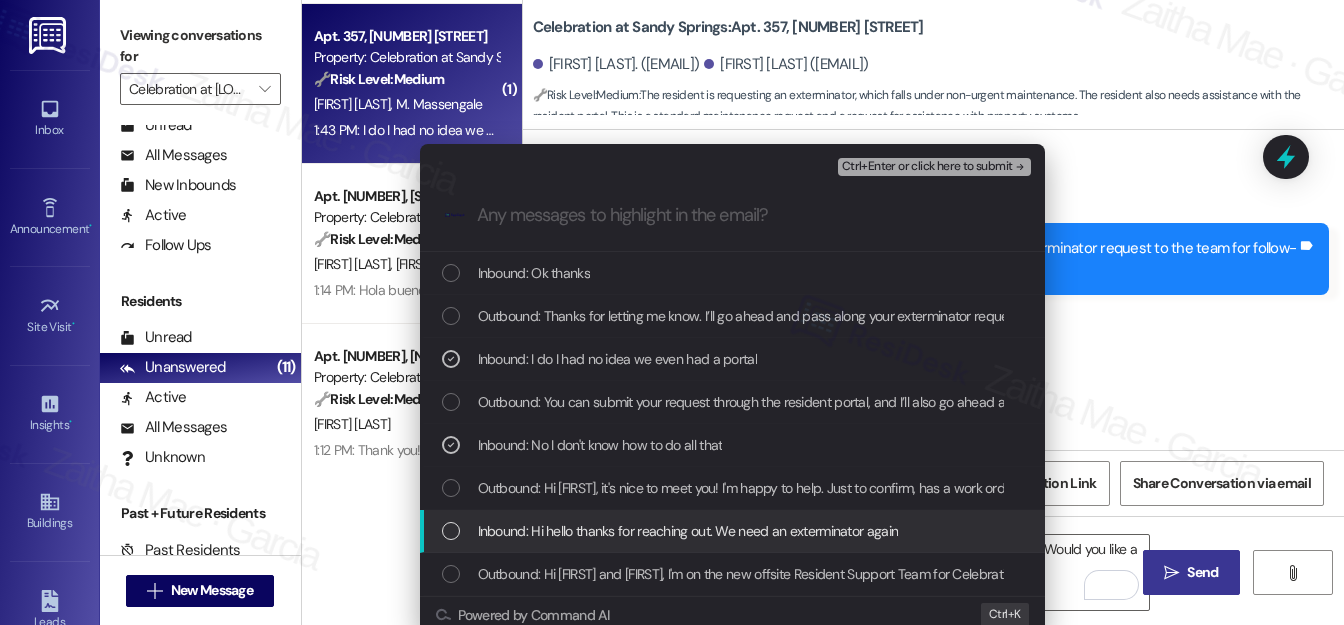 click at bounding box center [451, 531] 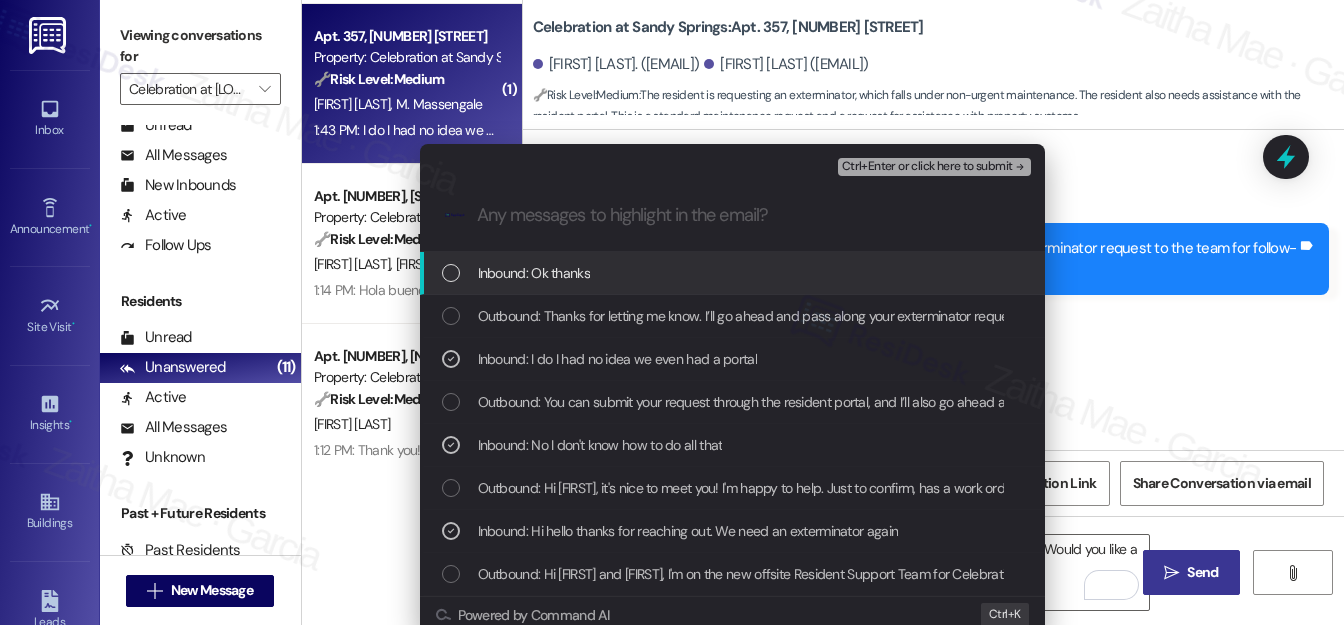 click on "Ctrl+Enter or click here to submit" at bounding box center [927, 167] 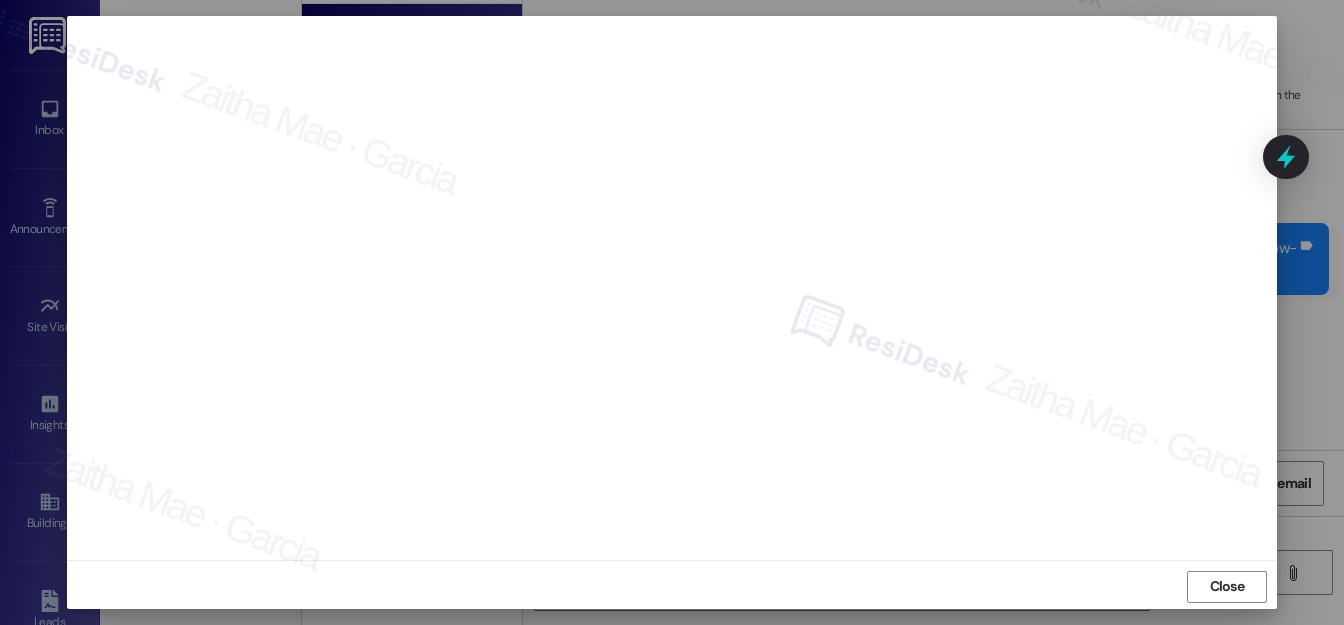 scroll, scrollTop: 22, scrollLeft: 0, axis: vertical 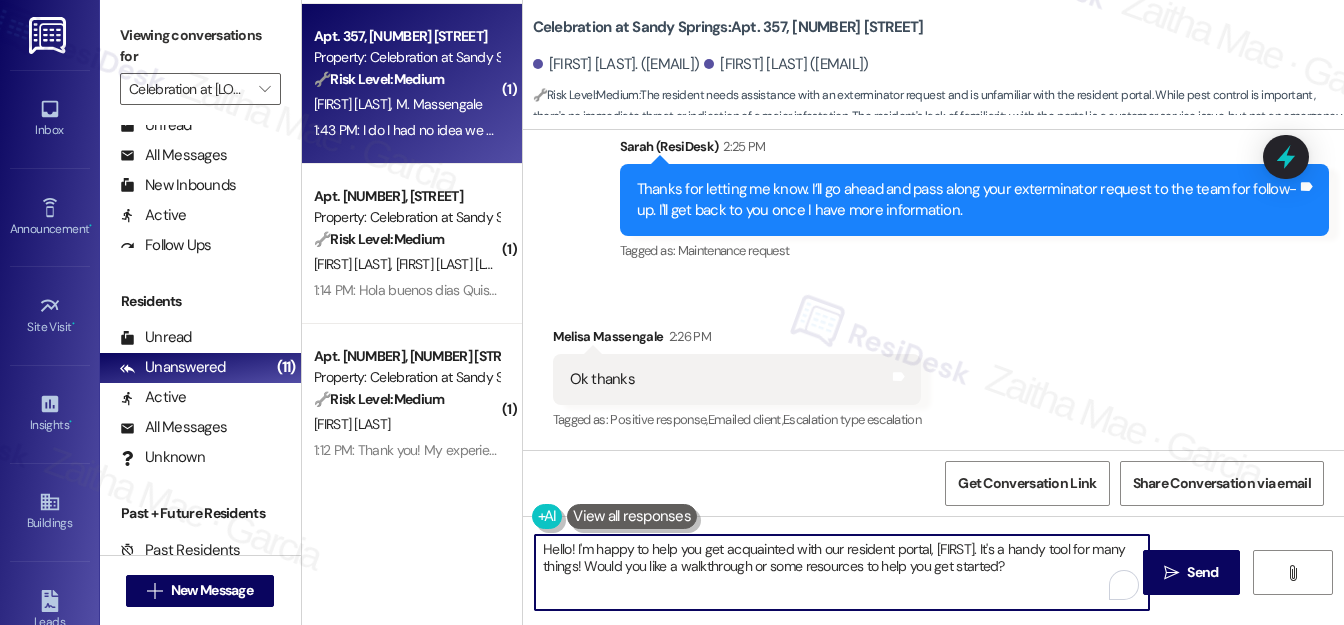 drag, startPoint x: 539, startPoint y: 548, endPoint x: 1064, endPoint y: 583, distance: 526.16534 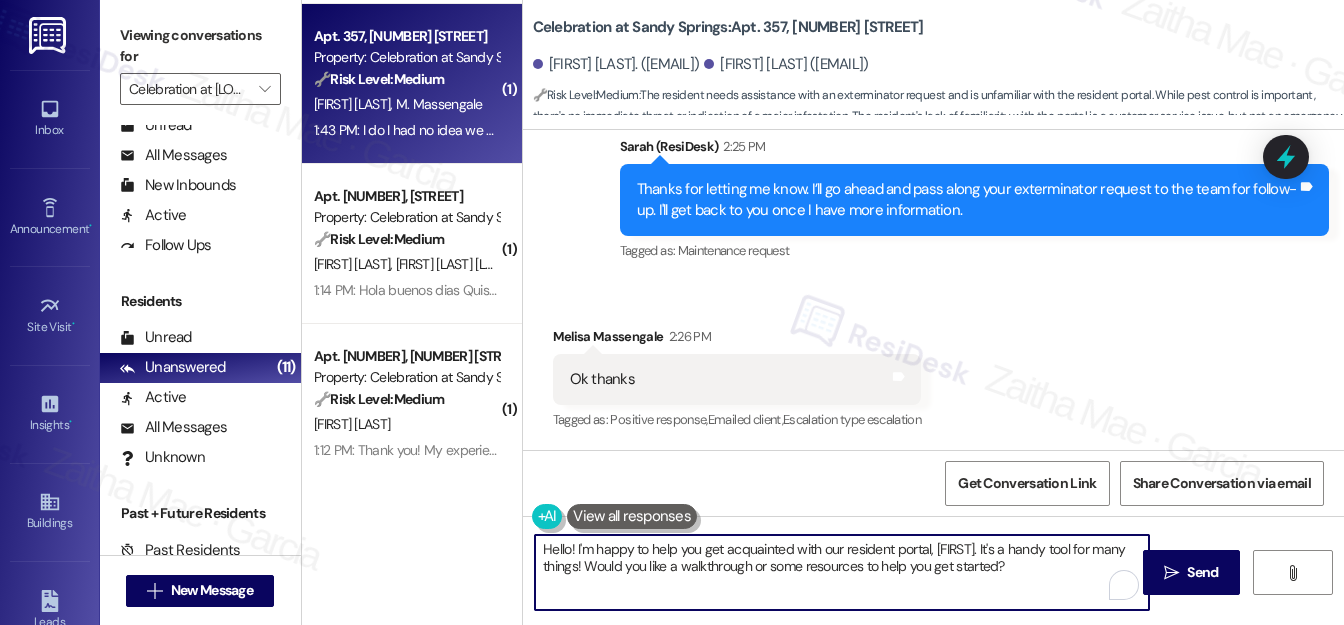click on "Hello! I'm happy to help you get acquainted with our resident portal, {{first_name}}. It's a handy tool for many things! Would you like a walkthrough or some resources to help you get started?" at bounding box center [842, 572] 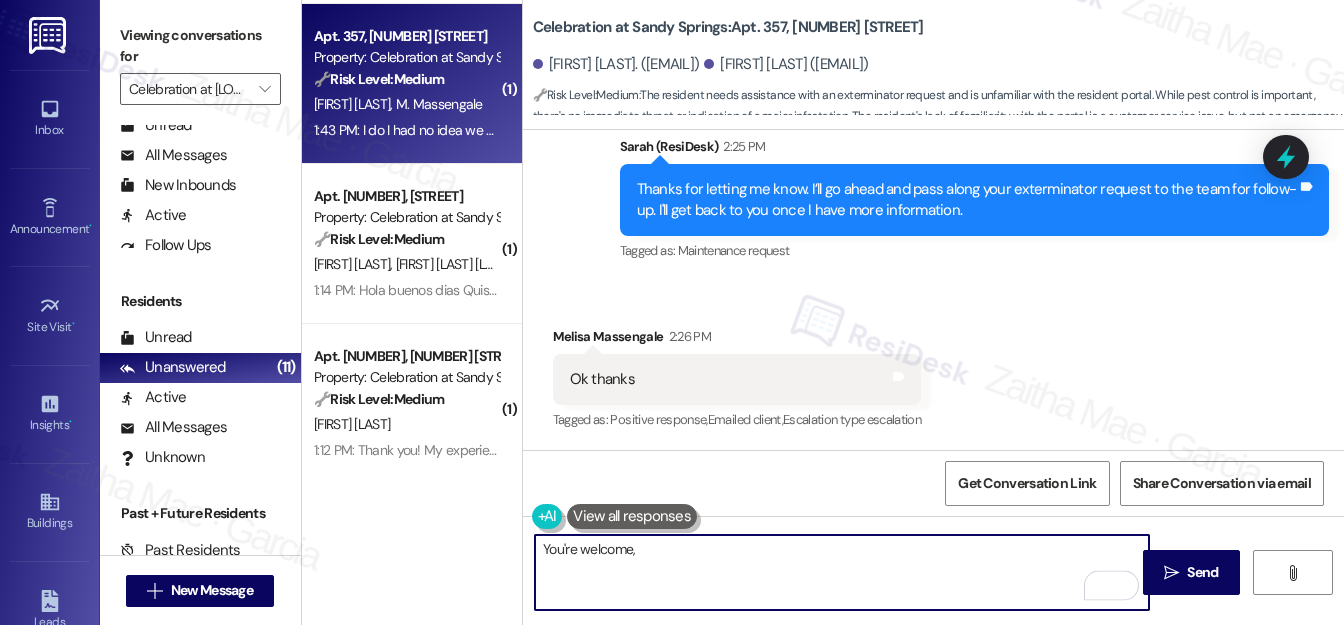 click on "Melisa Massengale 2:26 PM" at bounding box center (737, 340) 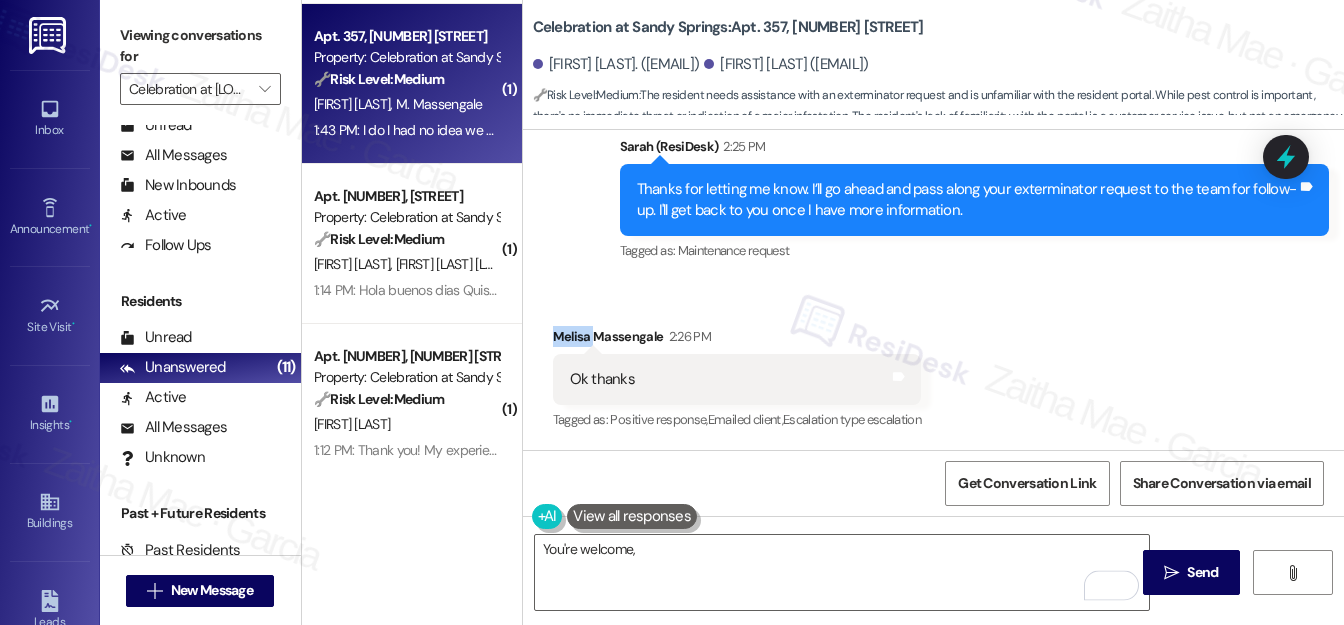 click on "Melisa Massengale 2:26 PM" at bounding box center (737, 340) 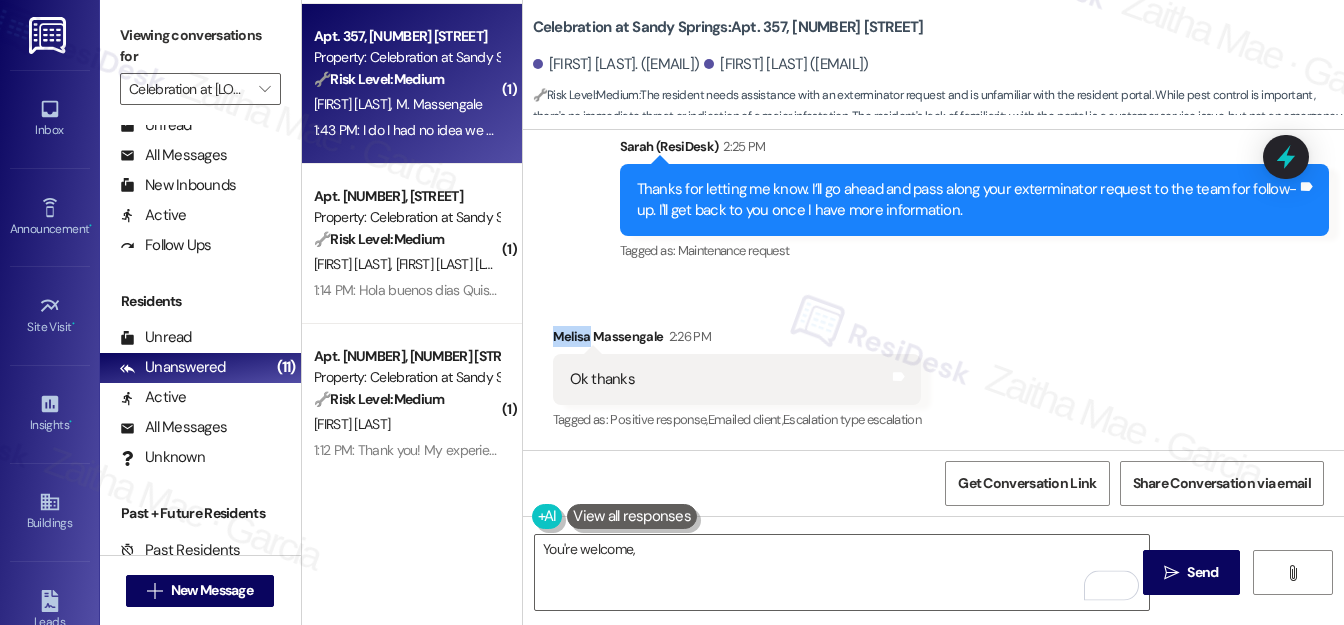 copy on "Melisa" 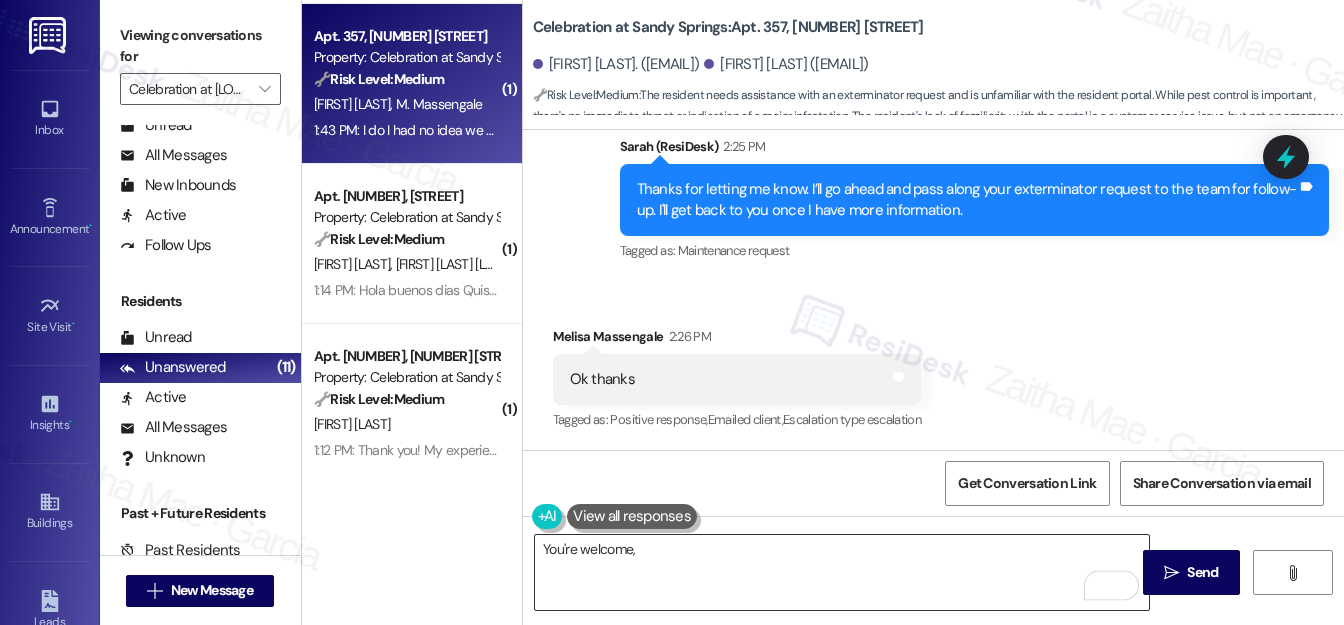 click on "You're welcome," at bounding box center [842, 572] 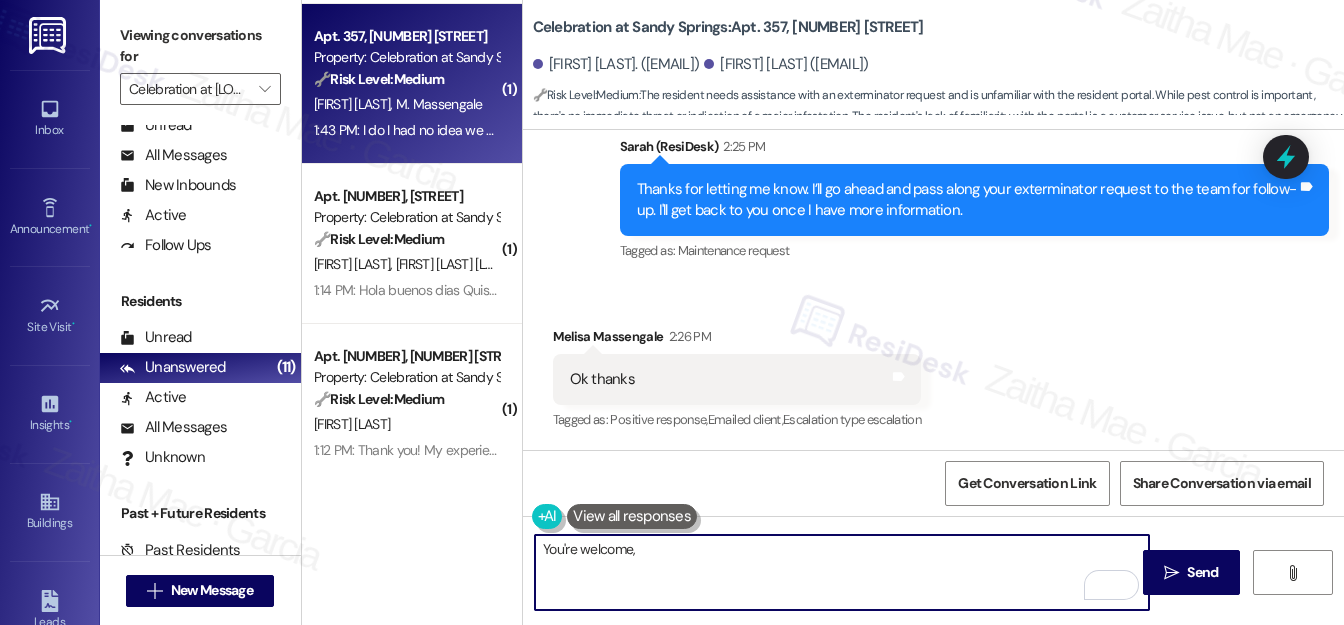 paste on "Melisa" 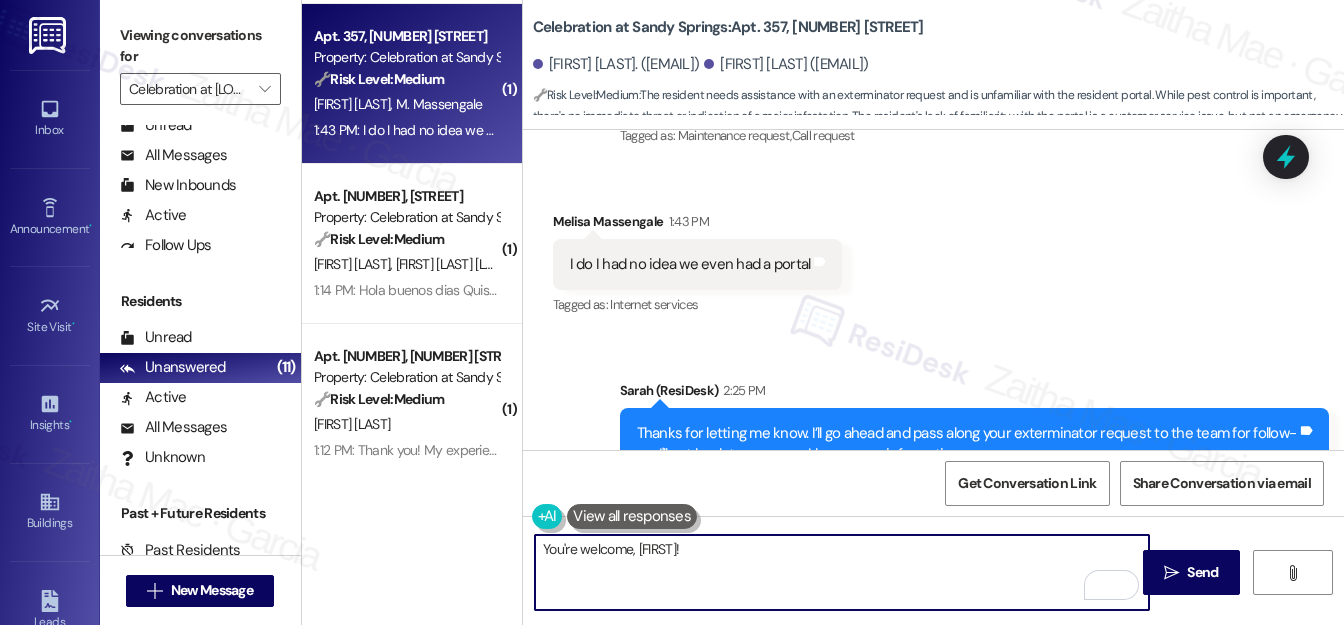 scroll, scrollTop: 1293, scrollLeft: 0, axis: vertical 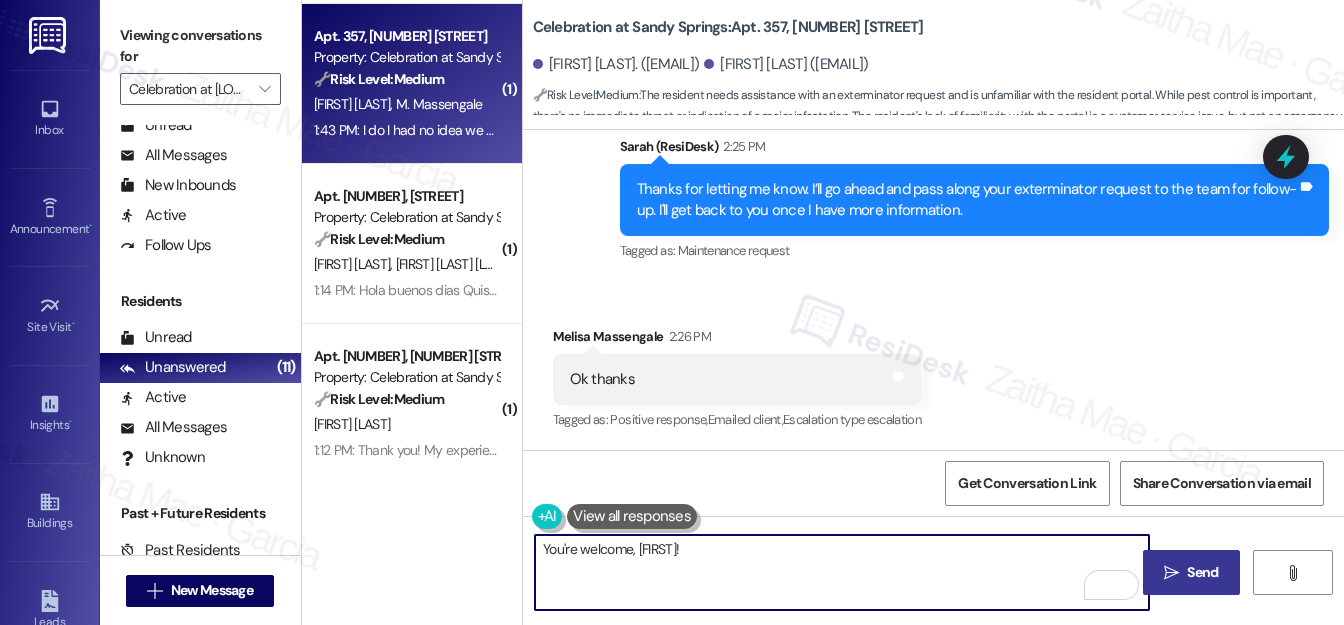 type on "You're welcome, Melisa!" 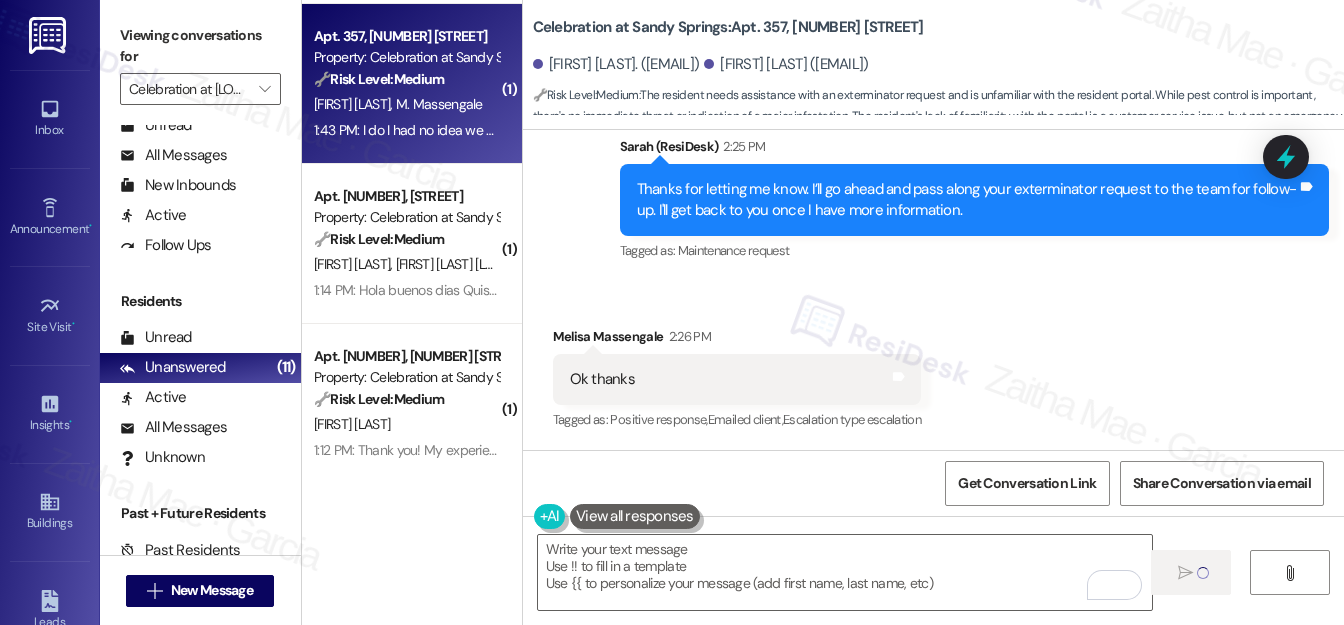 type on "Fetching suggested responses. Please feel free to read through the conversation in the meantime." 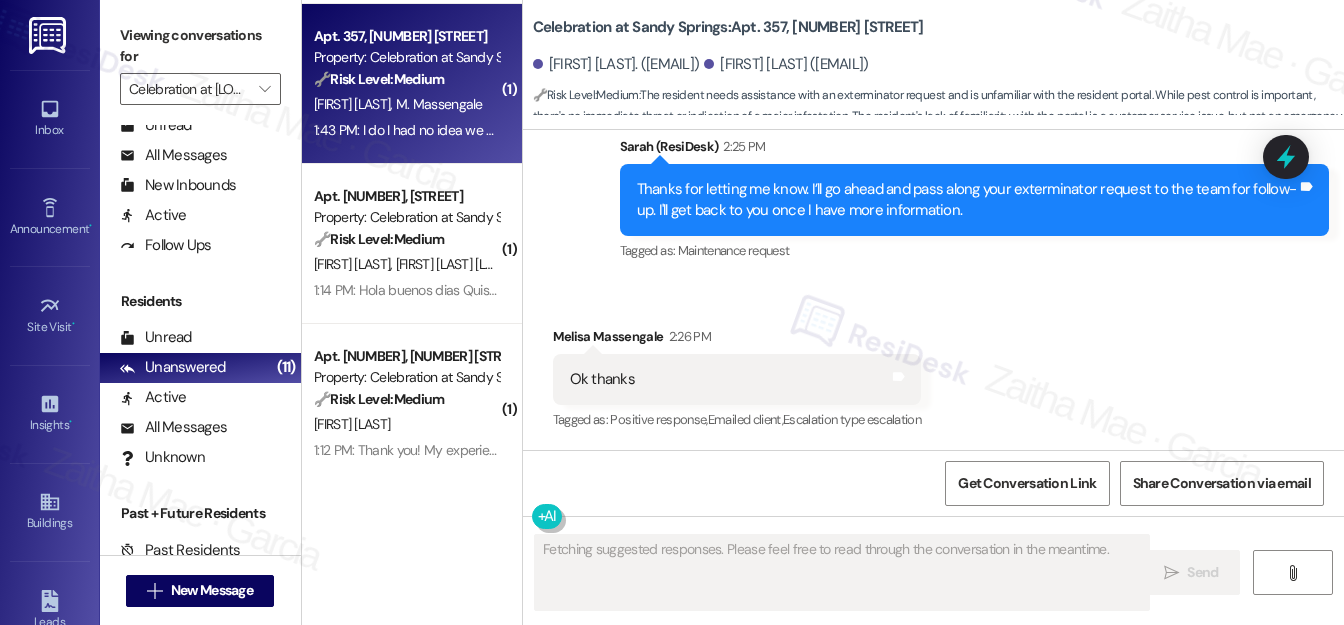 scroll, scrollTop: 1292, scrollLeft: 0, axis: vertical 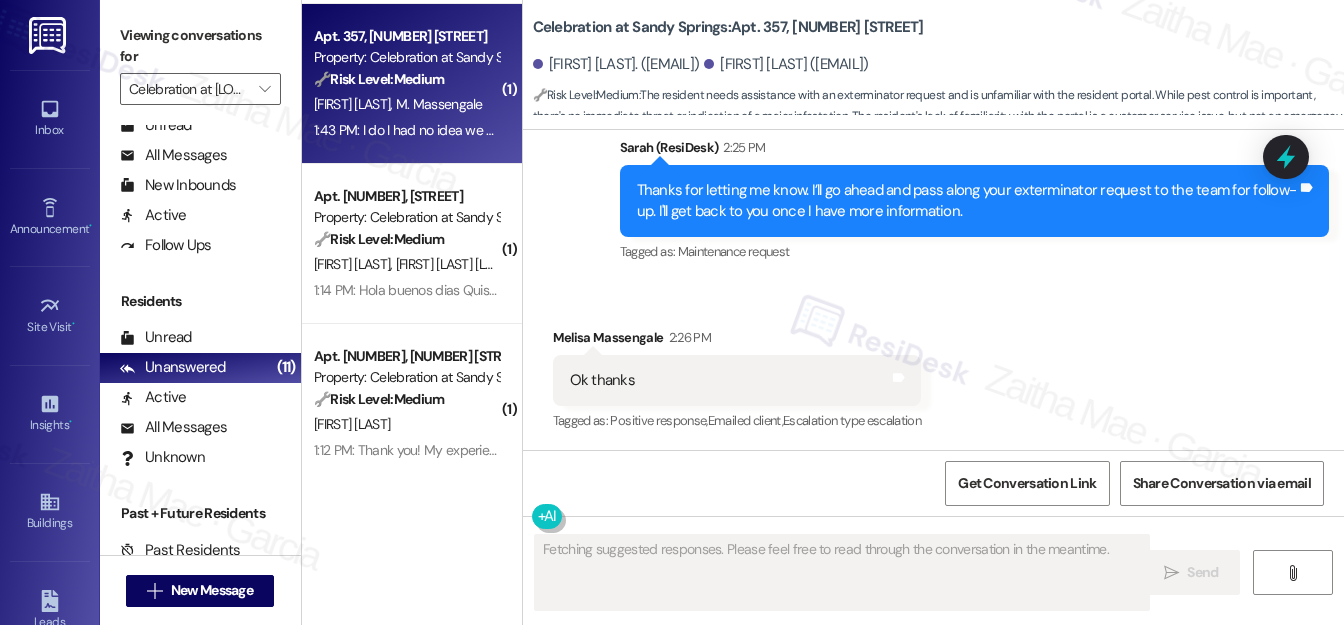 type 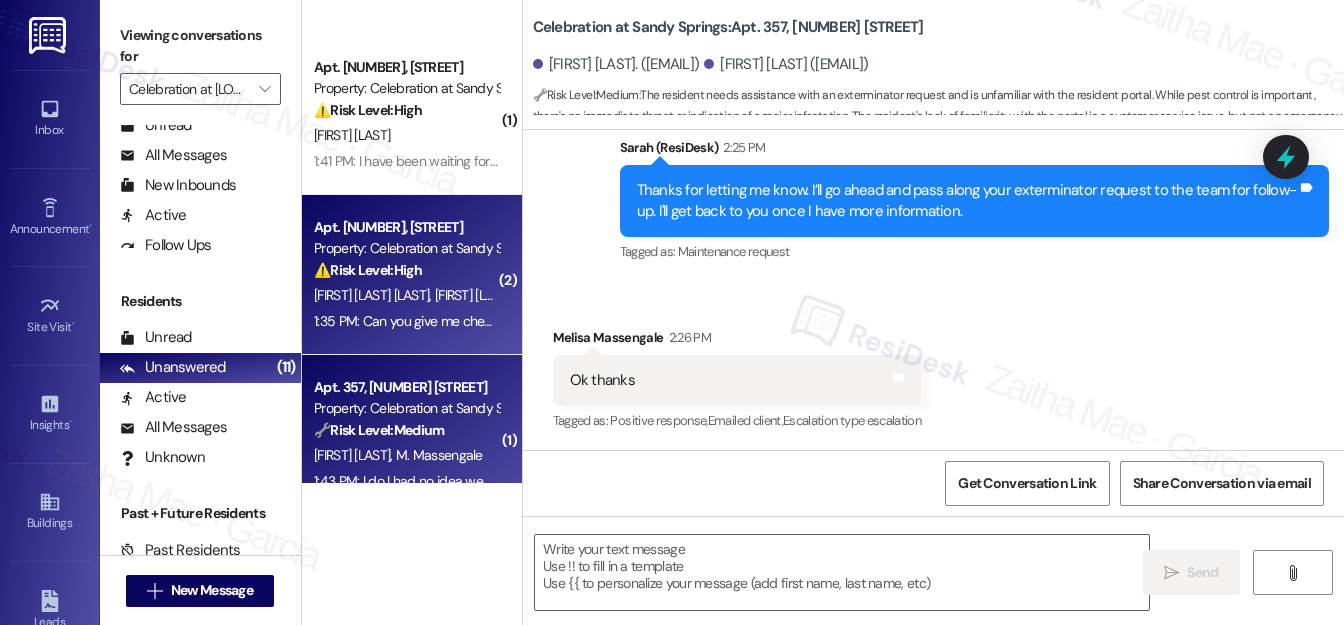scroll, scrollTop: 545, scrollLeft: 0, axis: vertical 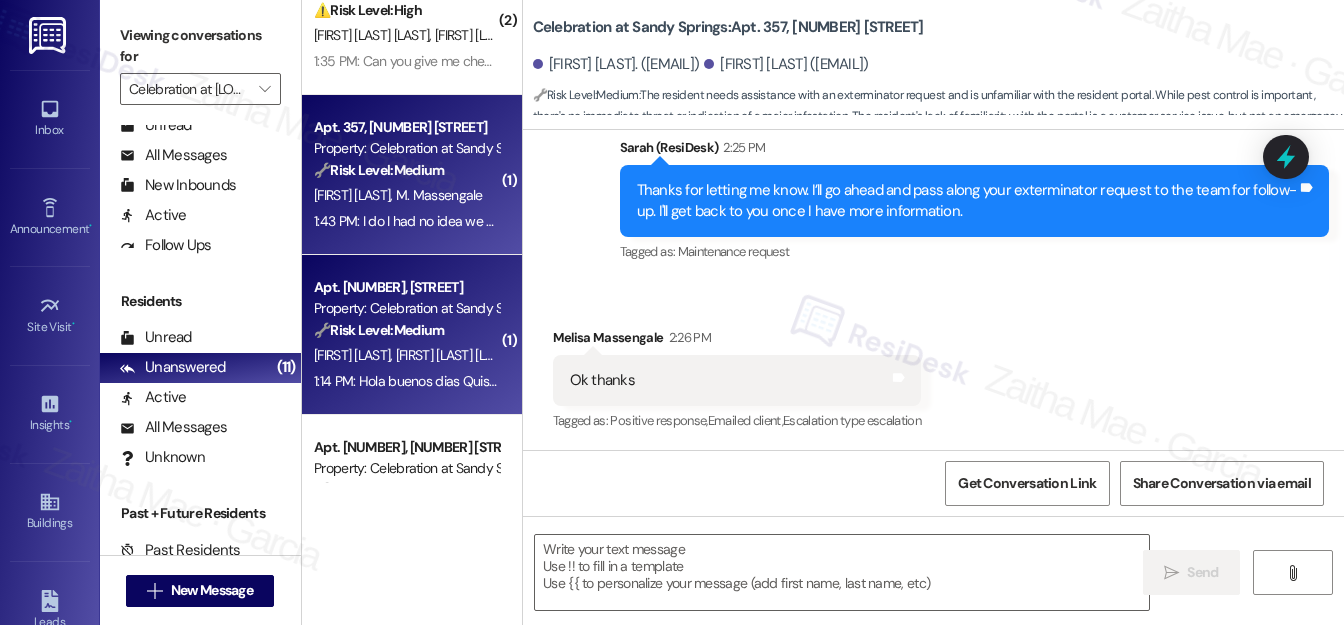 click on "🔧  Risk Level:  Medium" at bounding box center [379, 330] 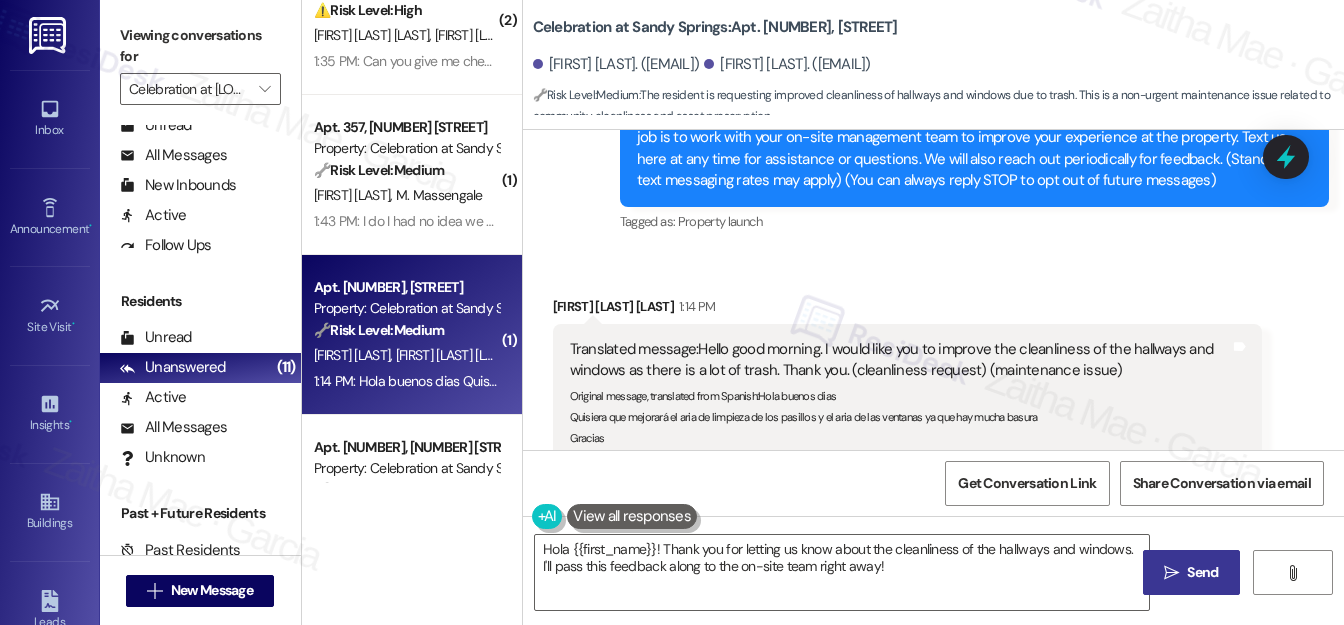 scroll, scrollTop: 272, scrollLeft: 0, axis: vertical 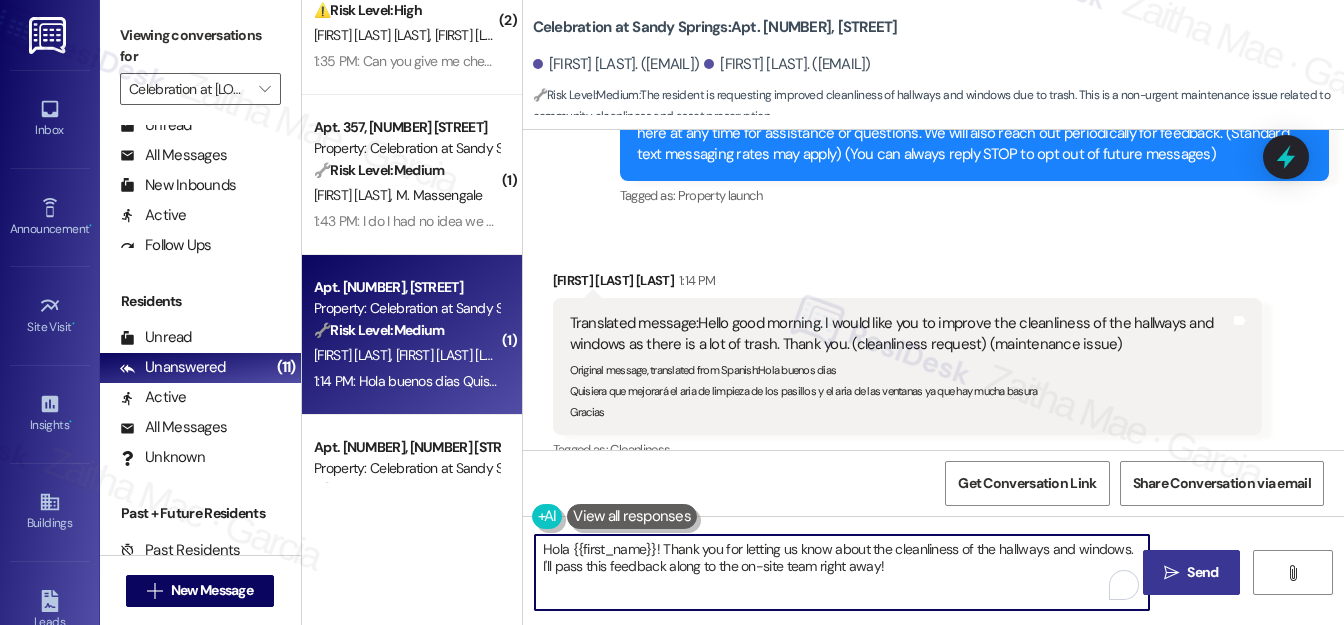 drag, startPoint x: 542, startPoint y: 548, endPoint x: 886, endPoint y: 570, distance: 344.70276 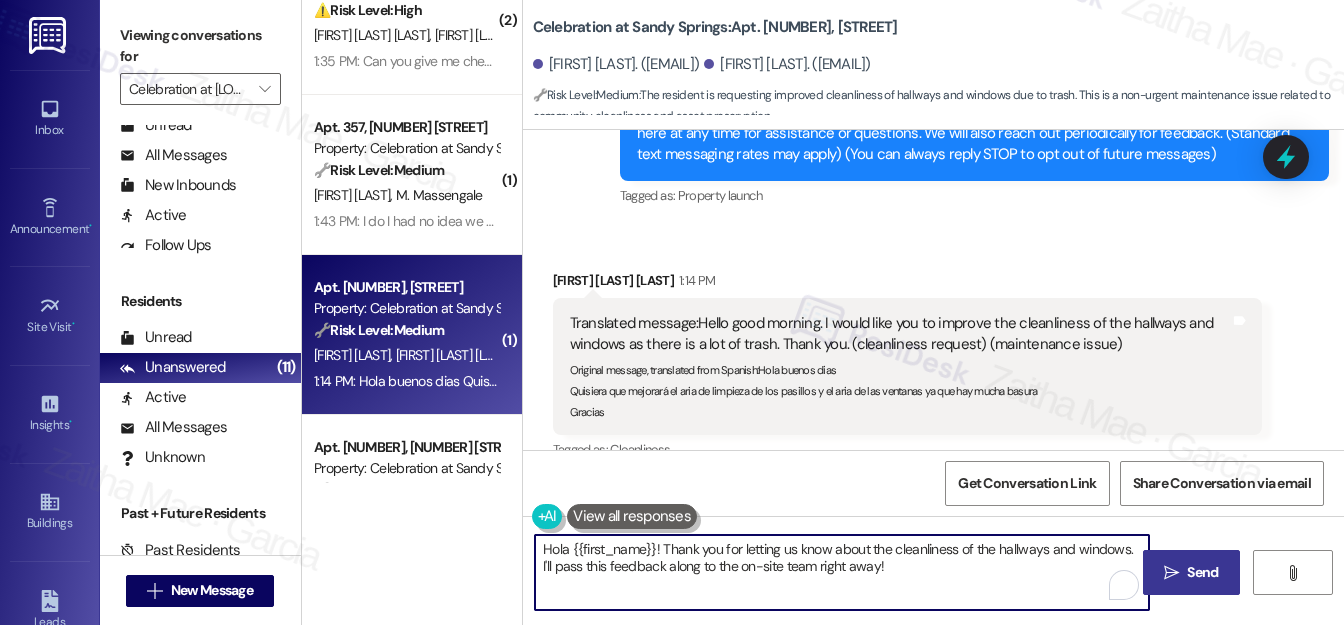 click on "Hola {{first_name}}! Thank you for letting us know about the cleanliness of the hallways and windows. I'll pass this feedback along to the on-site team right away!" at bounding box center [842, 572] 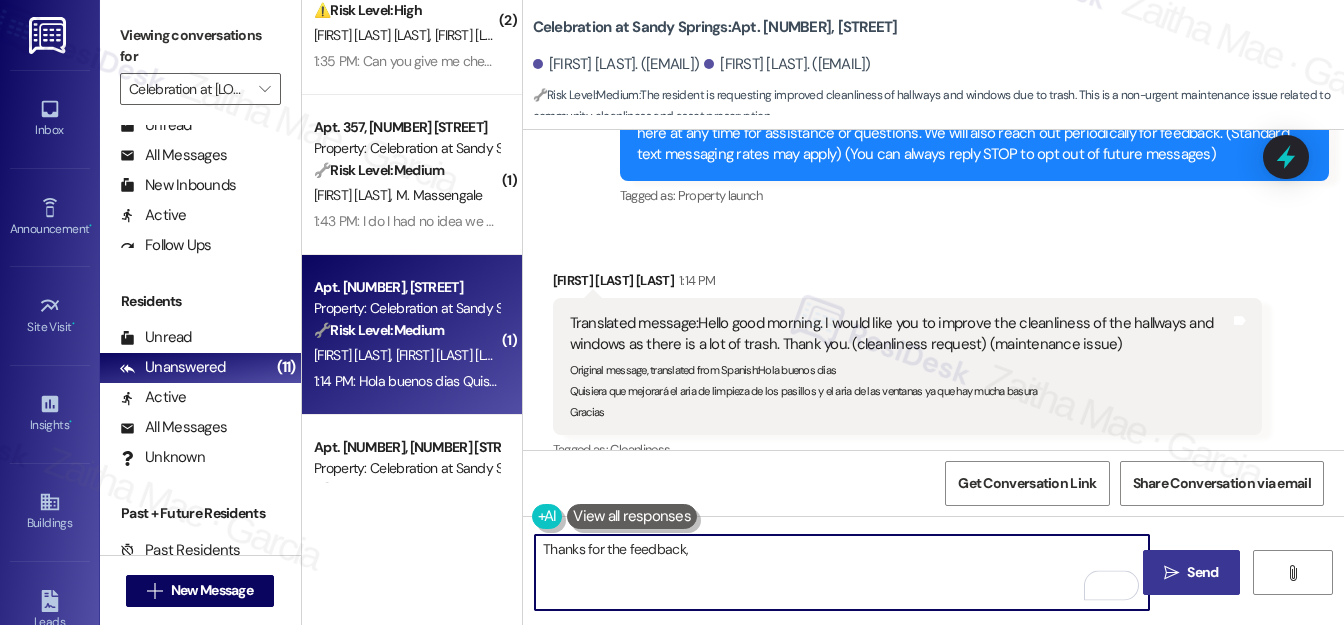 click on "Emma Tacuba Pineda 1:14 PM" at bounding box center (907, 284) 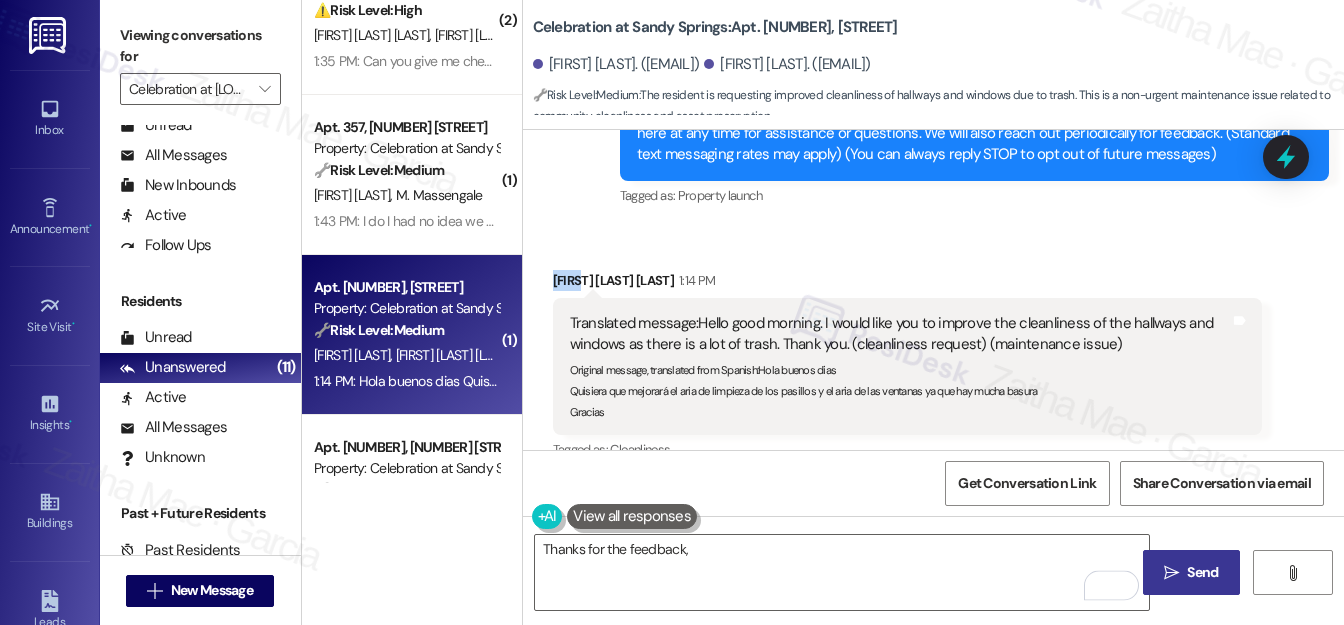 click on "Emma Tacuba Pineda 1:14 PM" at bounding box center [907, 284] 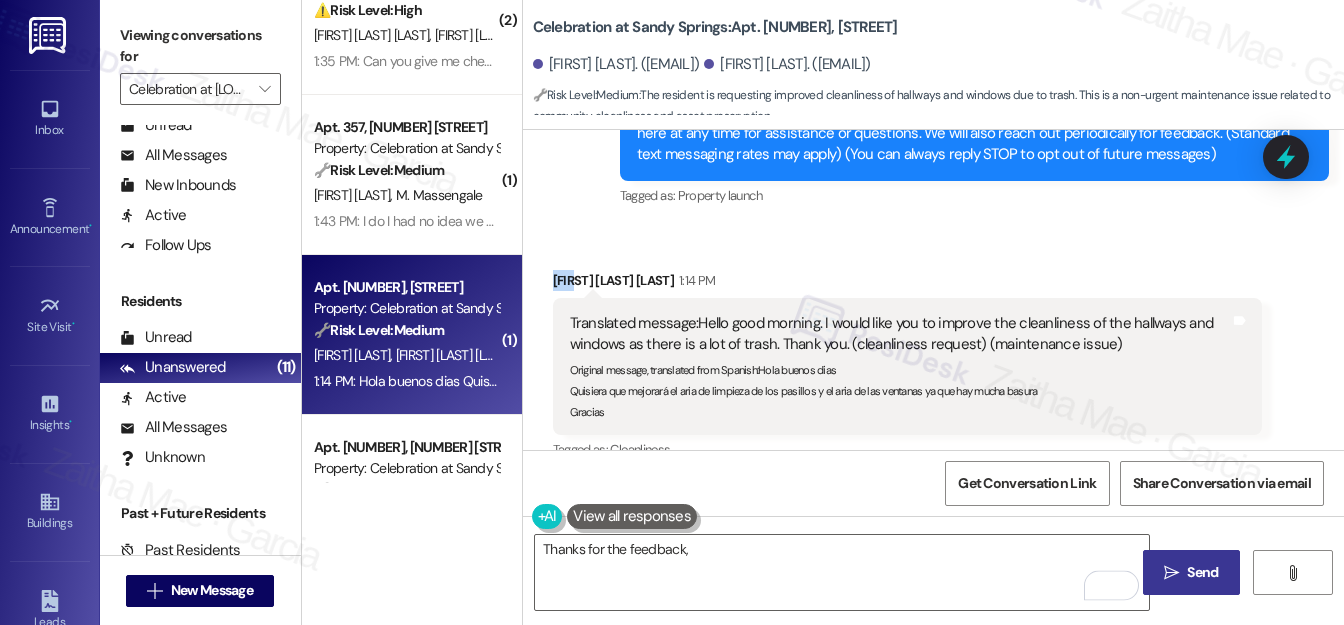 copy on "Emma" 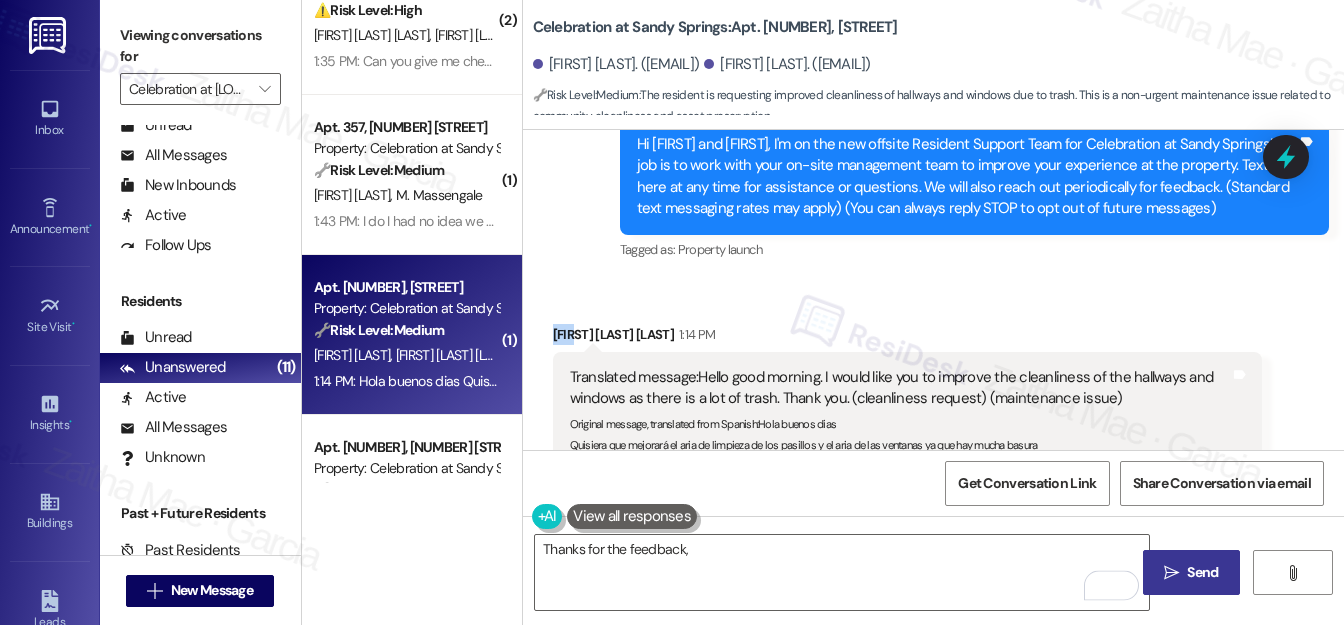 scroll, scrollTop: 272, scrollLeft: 0, axis: vertical 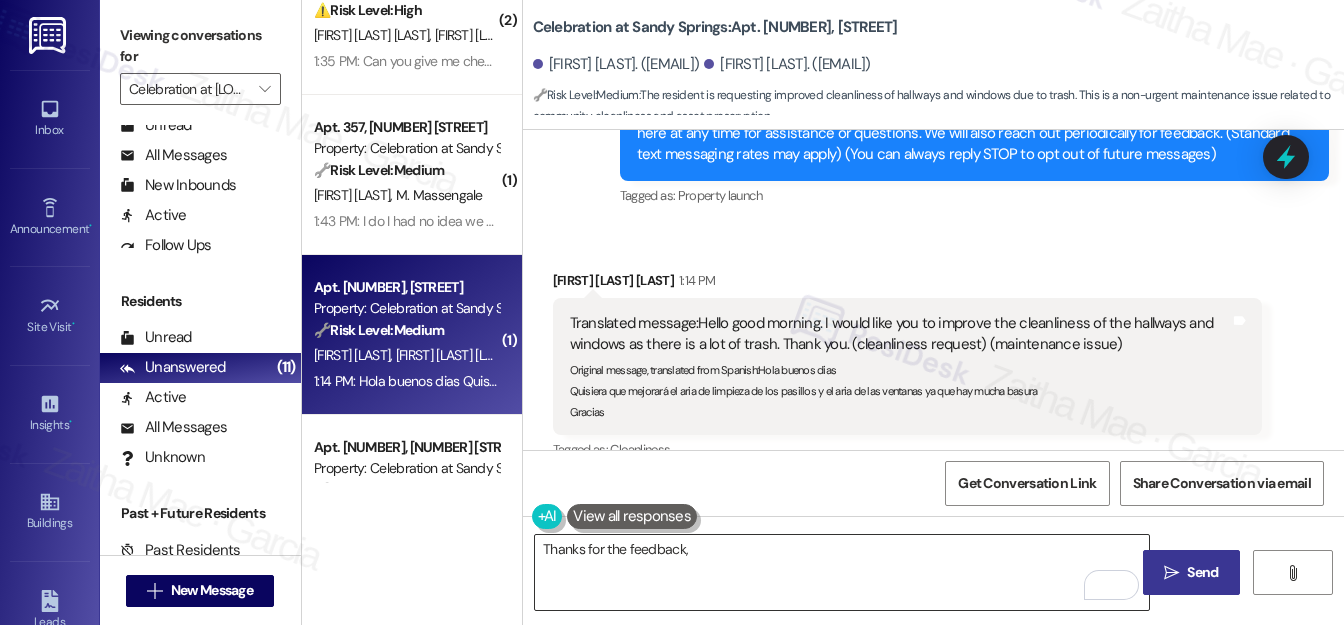 click on "Thanks for the feedback," at bounding box center [842, 572] 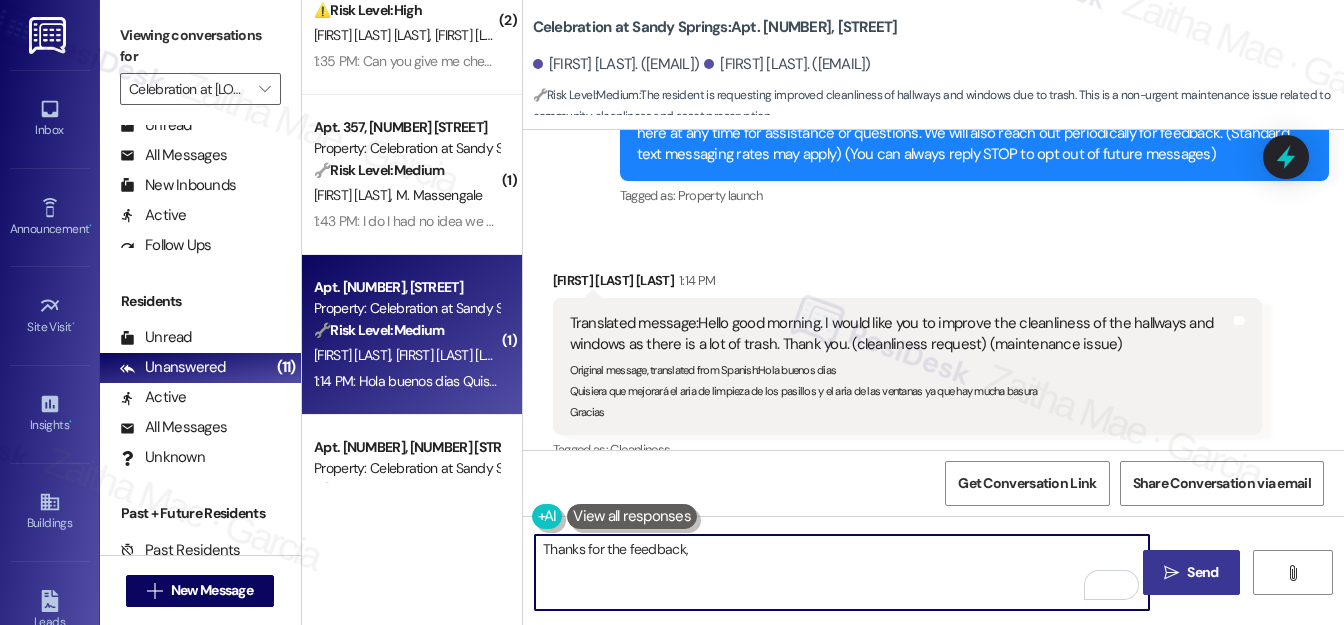 paste on "Emma" 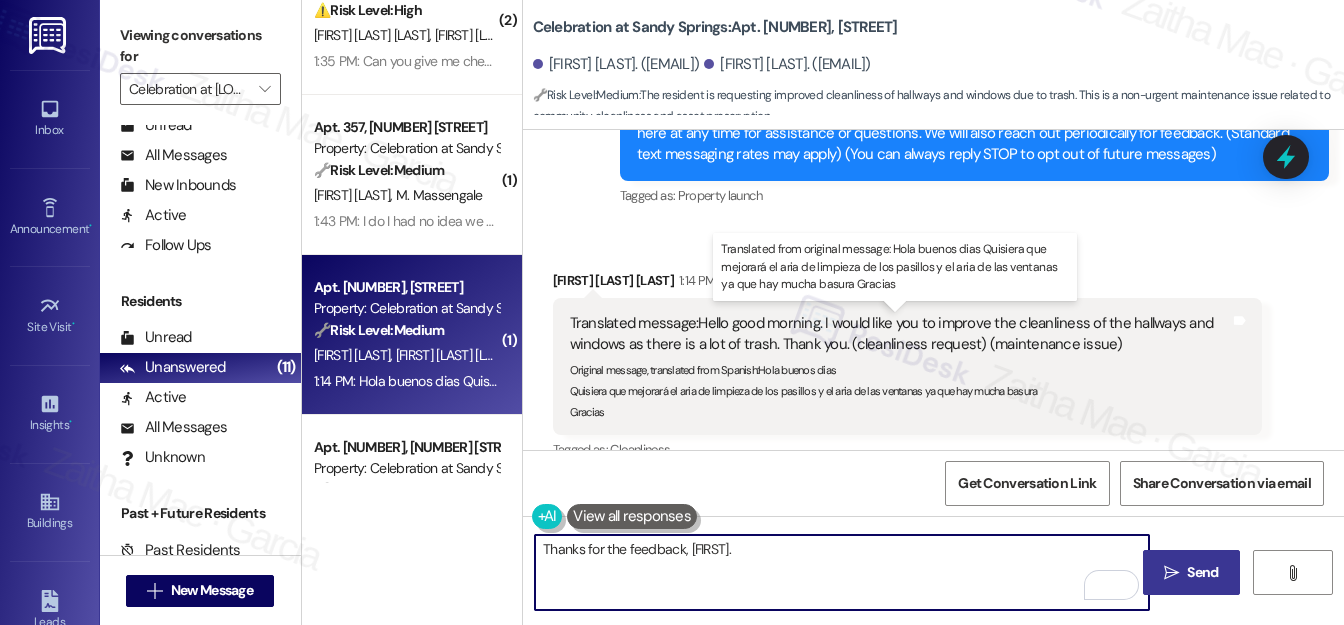 type on "Thanks for the feedback, Emma." 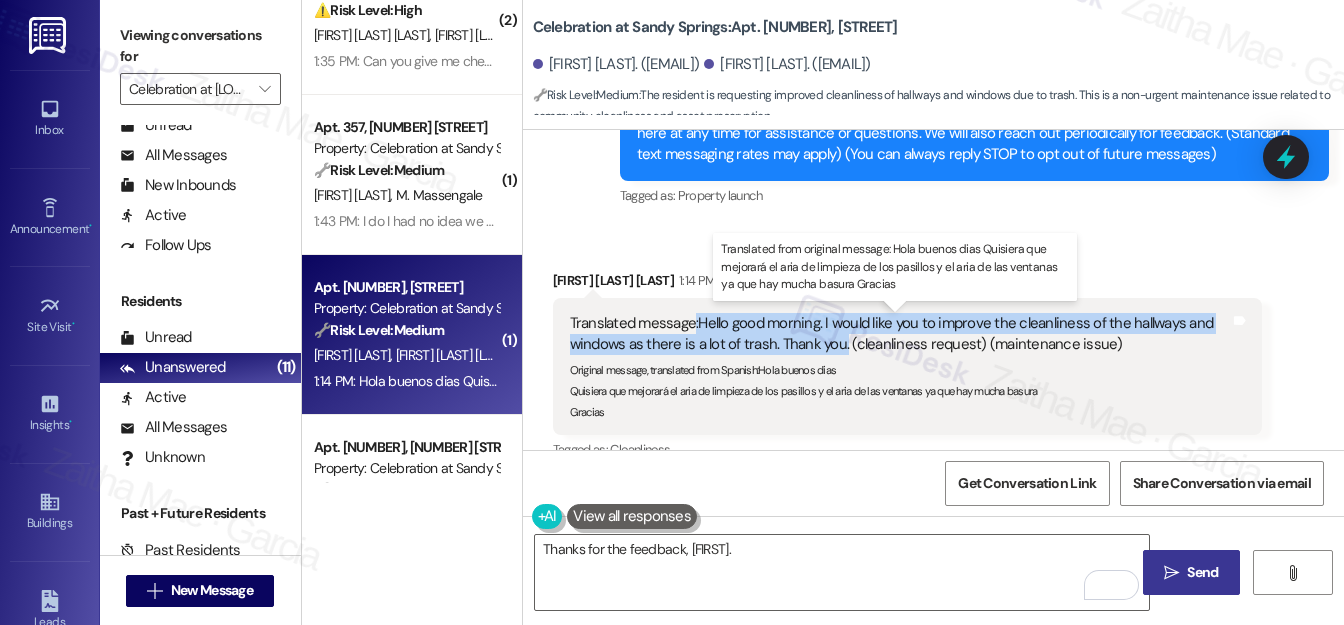 drag, startPoint x: 691, startPoint y: 317, endPoint x: 840, endPoint y: 343, distance: 151.25145 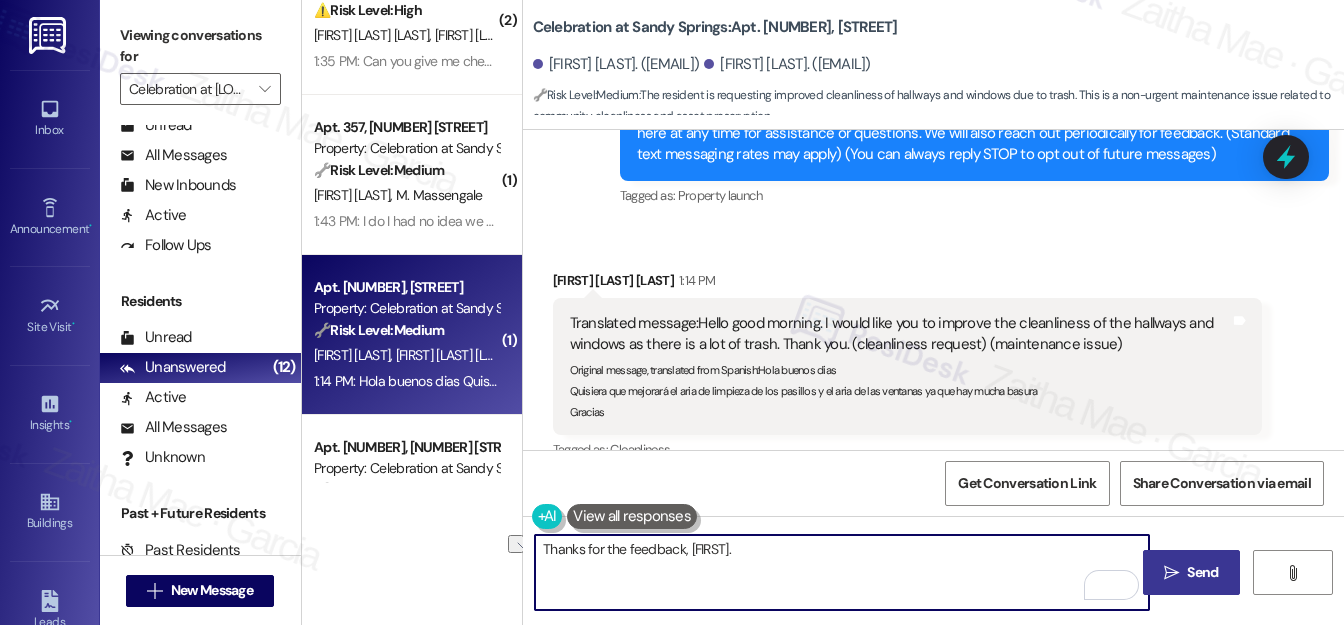 drag, startPoint x: 541, startPoint y: 546, endPoint x: 741, endPoint y: 562, distance: 200.63898 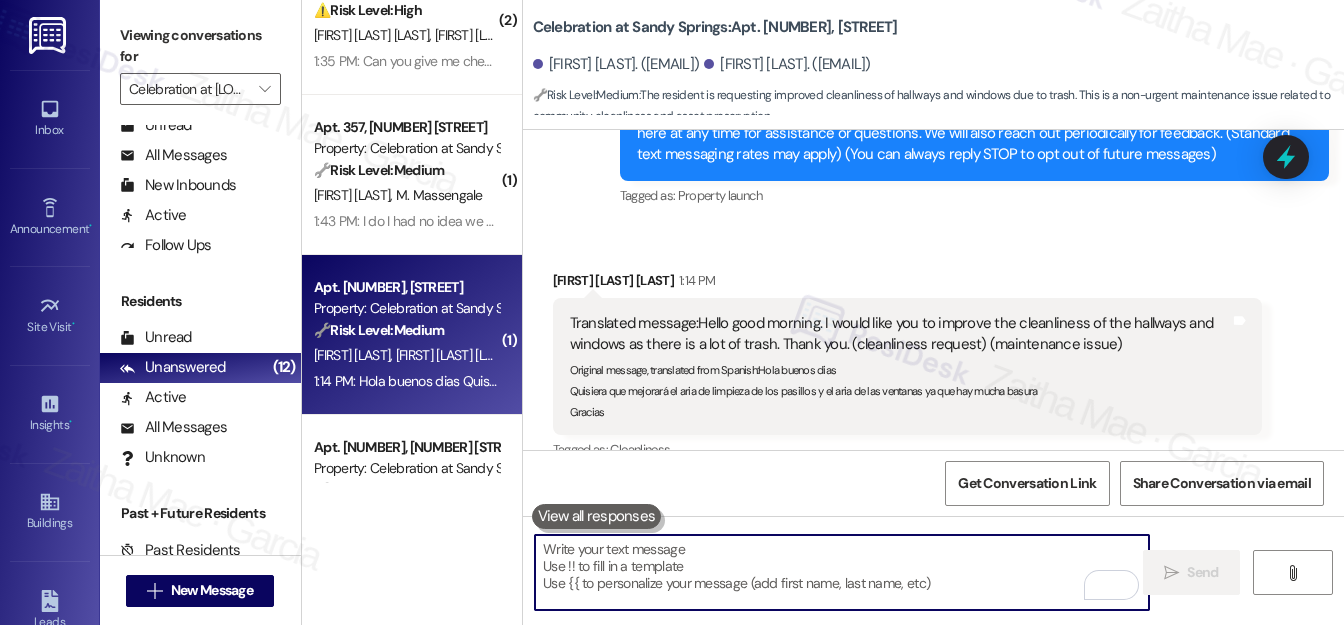 paste on "thank you for bringing this to our attention. I’ll make sure your concerns about the hallway and window cleanliness are noted and shared with the team for follow-up. We appreciate you reaching out!" 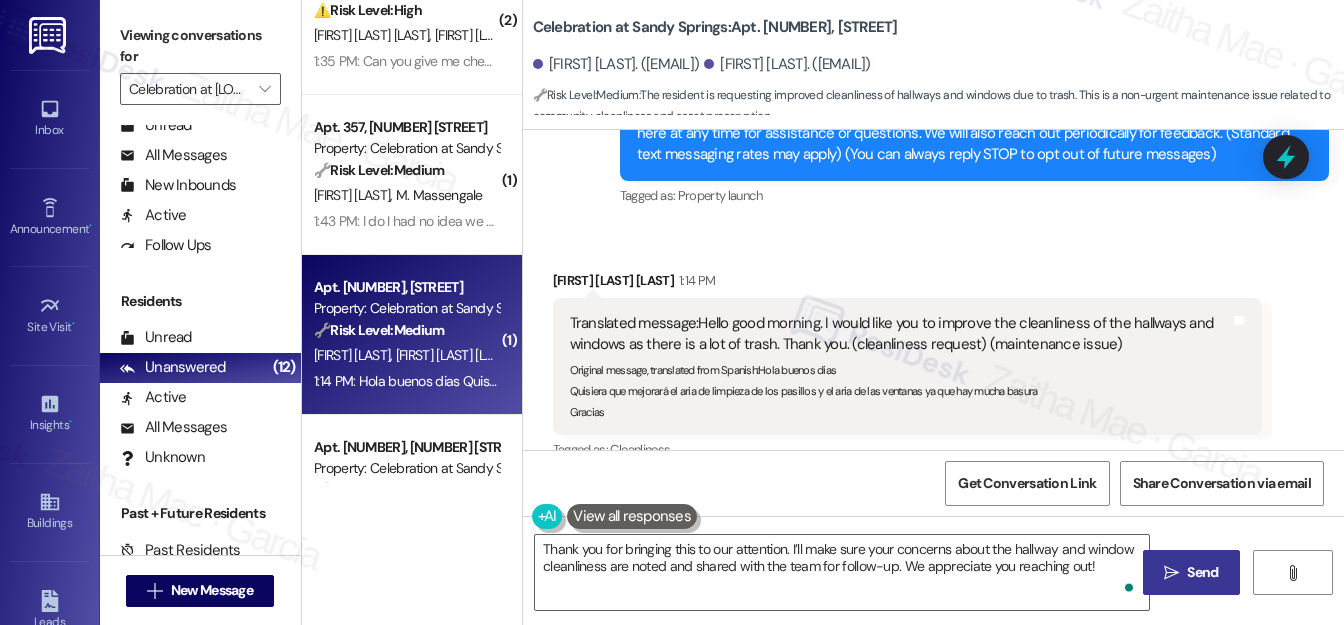 click on "Emma Tacuba Pineda 1:14 PM" at bounding box center [907, 284] 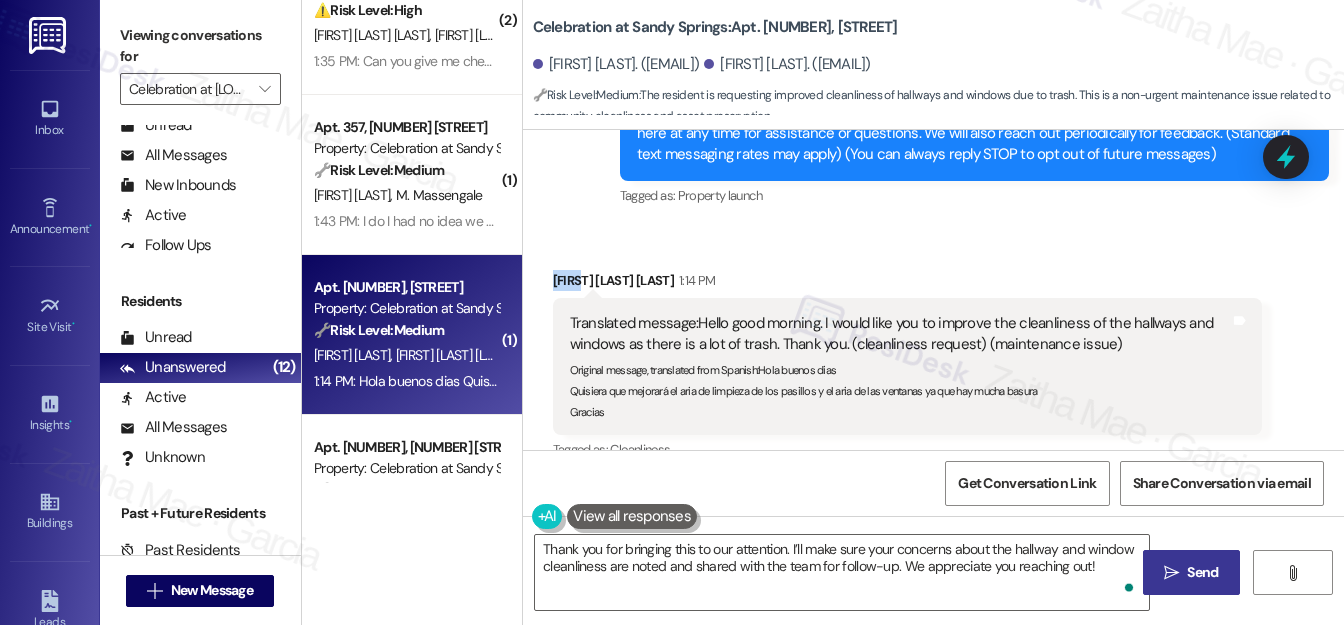 click on "Emma Tacuba Pineda 1:14 PM" at bounding box center (907, 284) 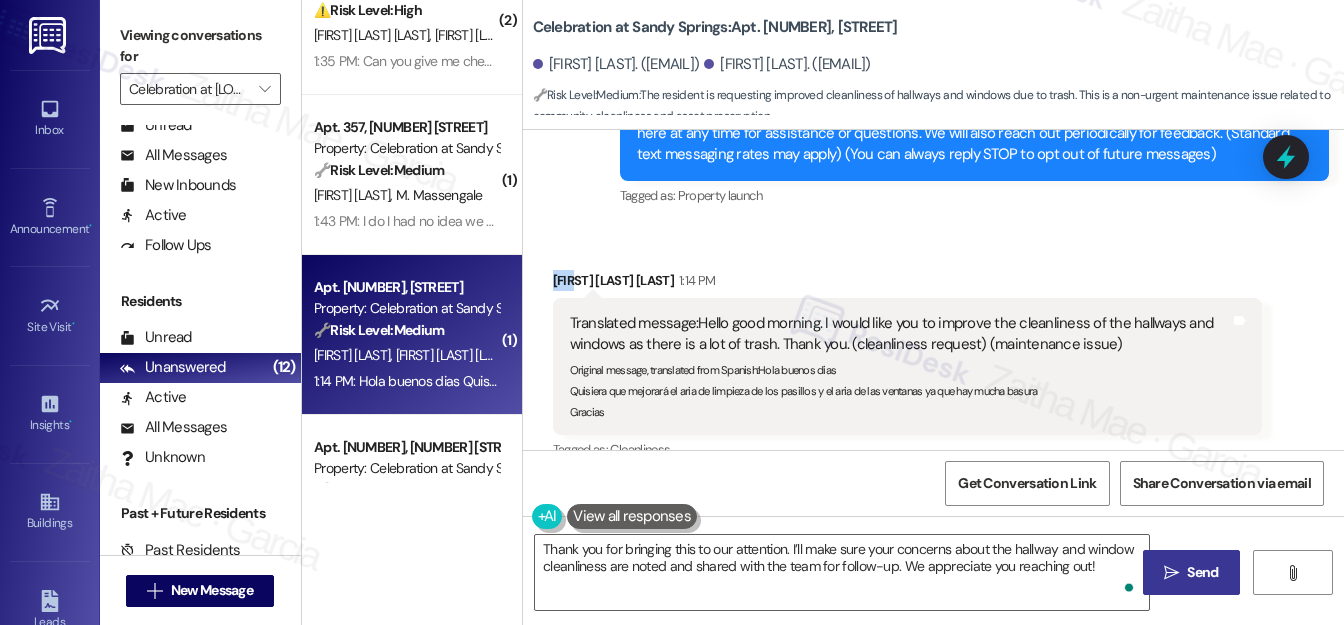 copy on "Emma" 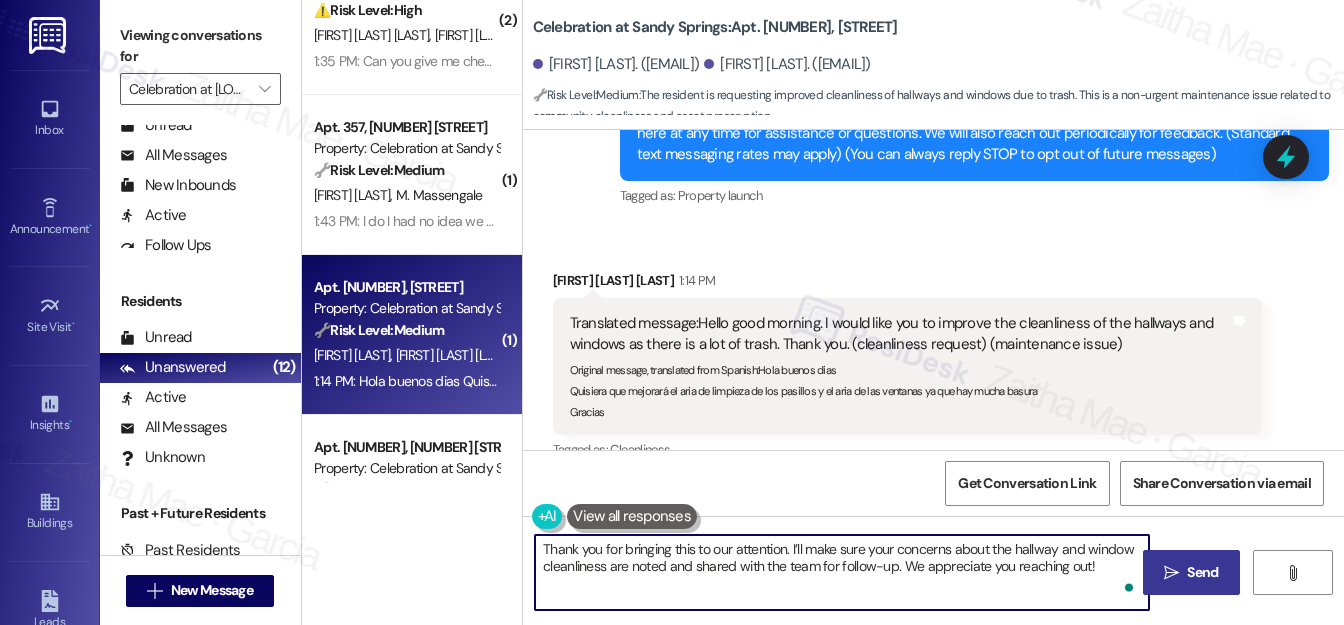 click on "Thank you for bringing this to our attention. I’ll make sure your concerns about the hallway and window cleanliness are noted and shared with the team for follow-up. We appreciate you reaching out!" at bounding box center (842, 572) 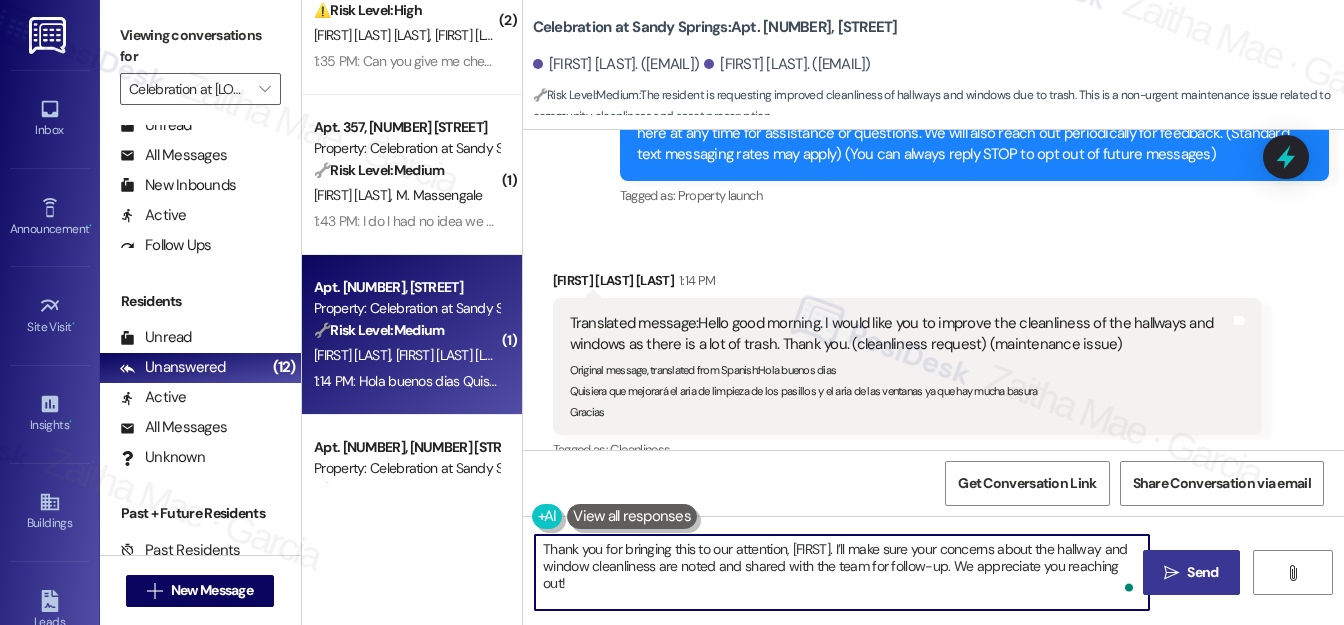 paste on "Emma" 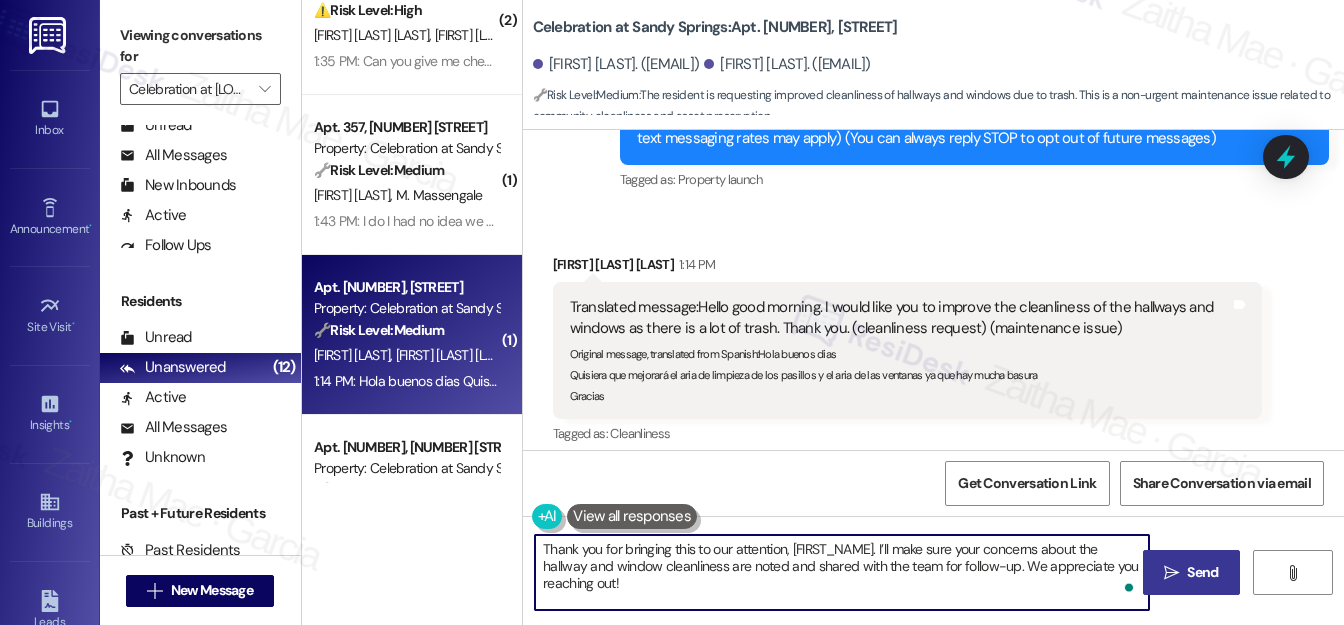 scroll, scrollTop: 301, scrollLeft: 0, axis: vertical 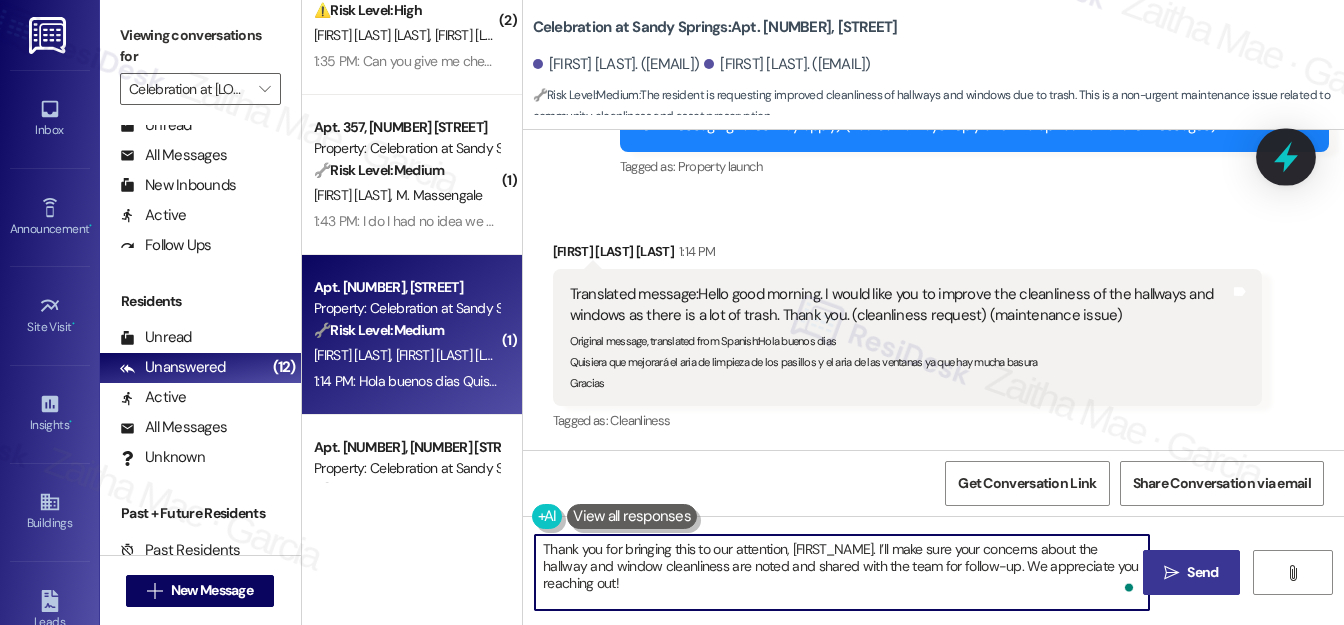 type on "Thank you for bringing this to our attention, Emma. I’ll make sure your concerns about the hallway and window cleanliness are noted and shared with the team for follow-up. We appreciate you reaching out!" 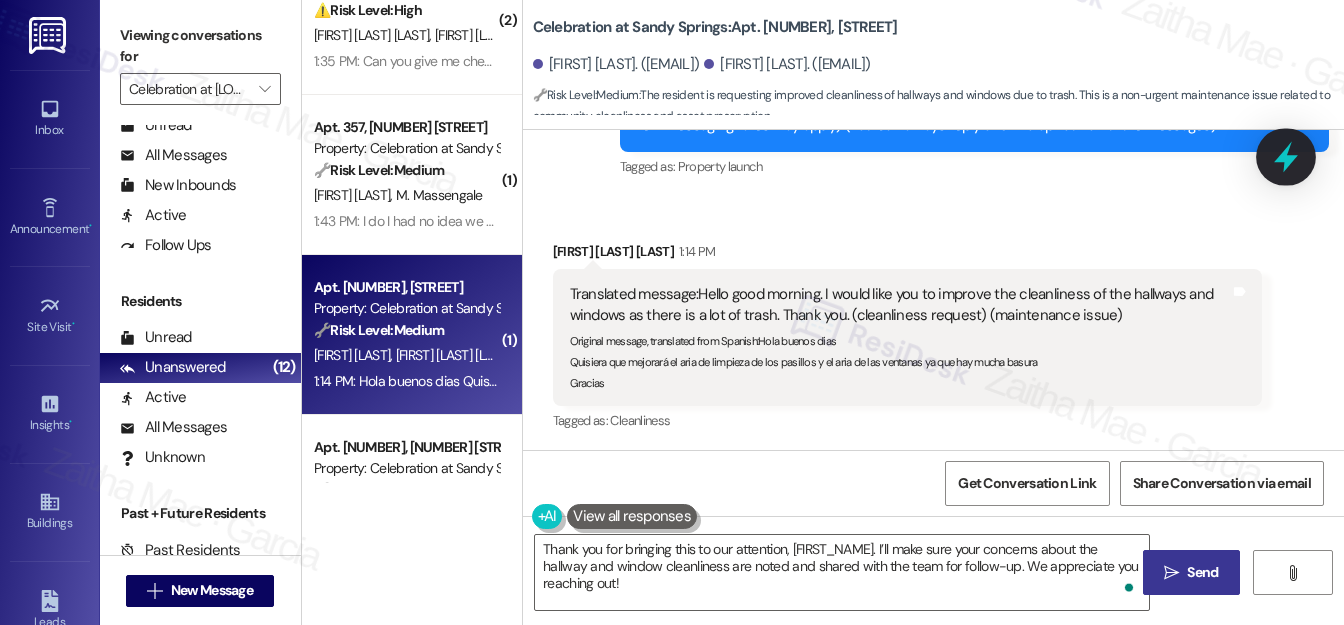 click 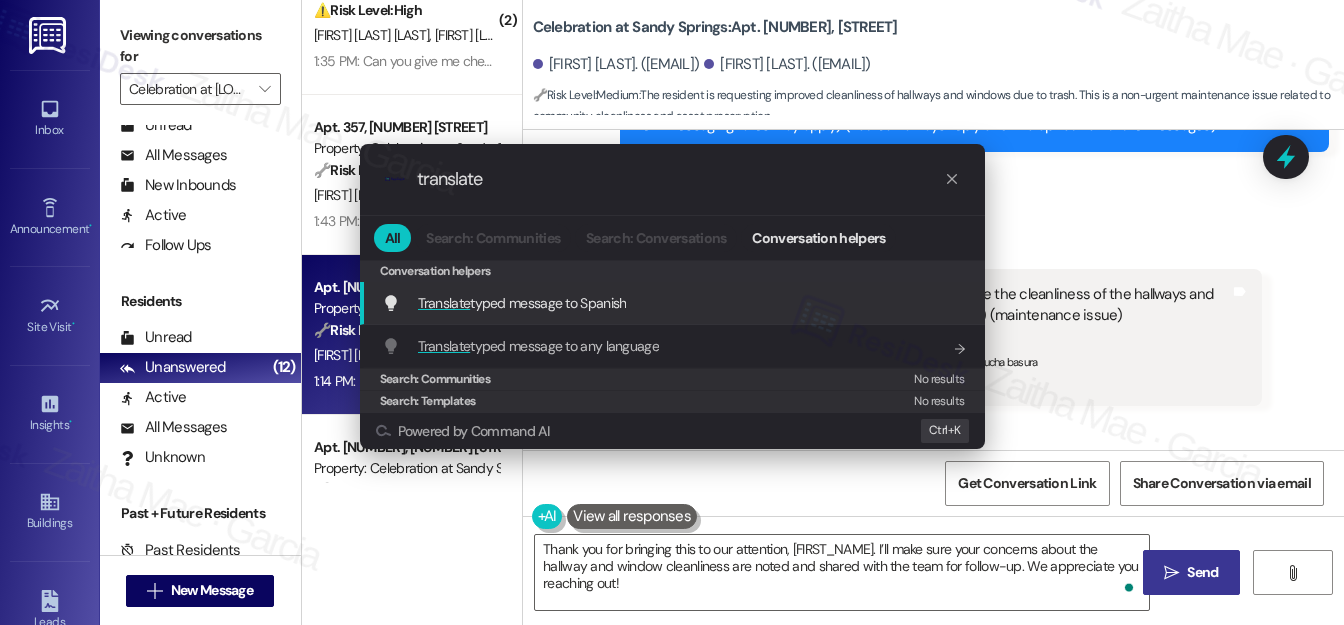 type on "translate" 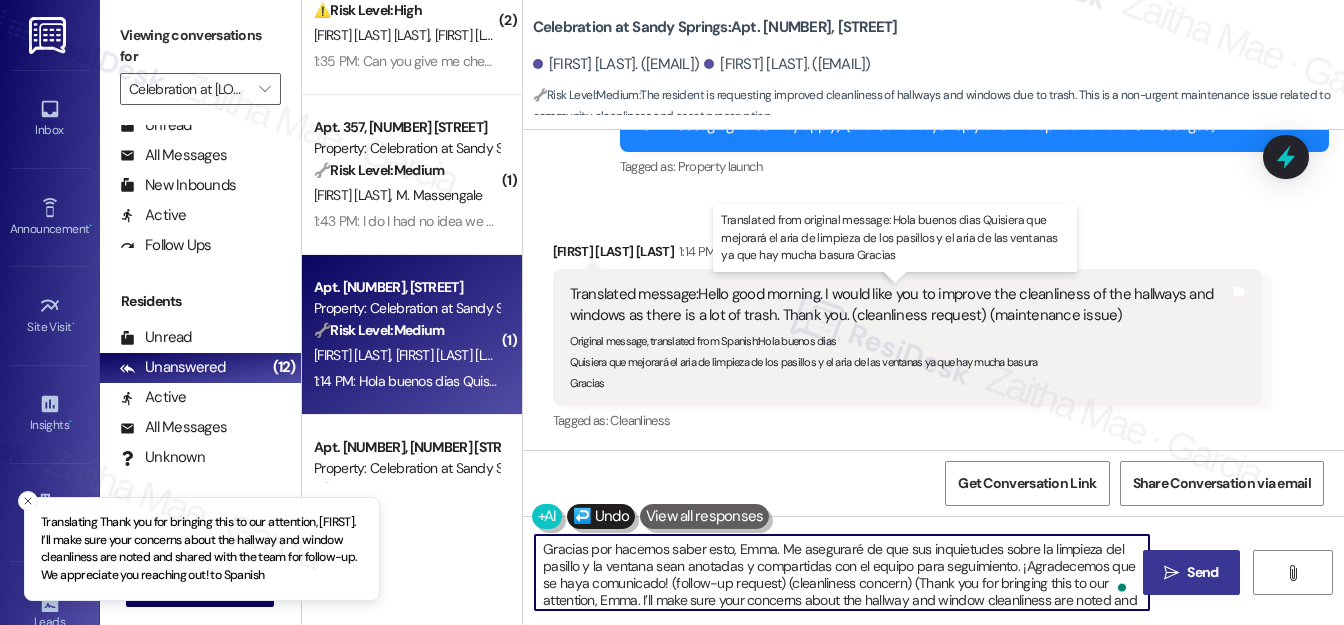 type on "Gracias por hacernos saber esto, Emma. Me aseguraré de que sus inquietudes sobre la limpieza del pasillo y la ventana sean anotadas y compartidas con el equipo para seguimiento. ¡Agradecemos que se haya comunicado! (follow-up request) (cleanliness concern) (Thank you for bringing this to our attention, Emma. I’ll make sure your concerns about the hallway and window cleanliness are noted and shared with the team for follow-up. We appreciate you reaching out!)" 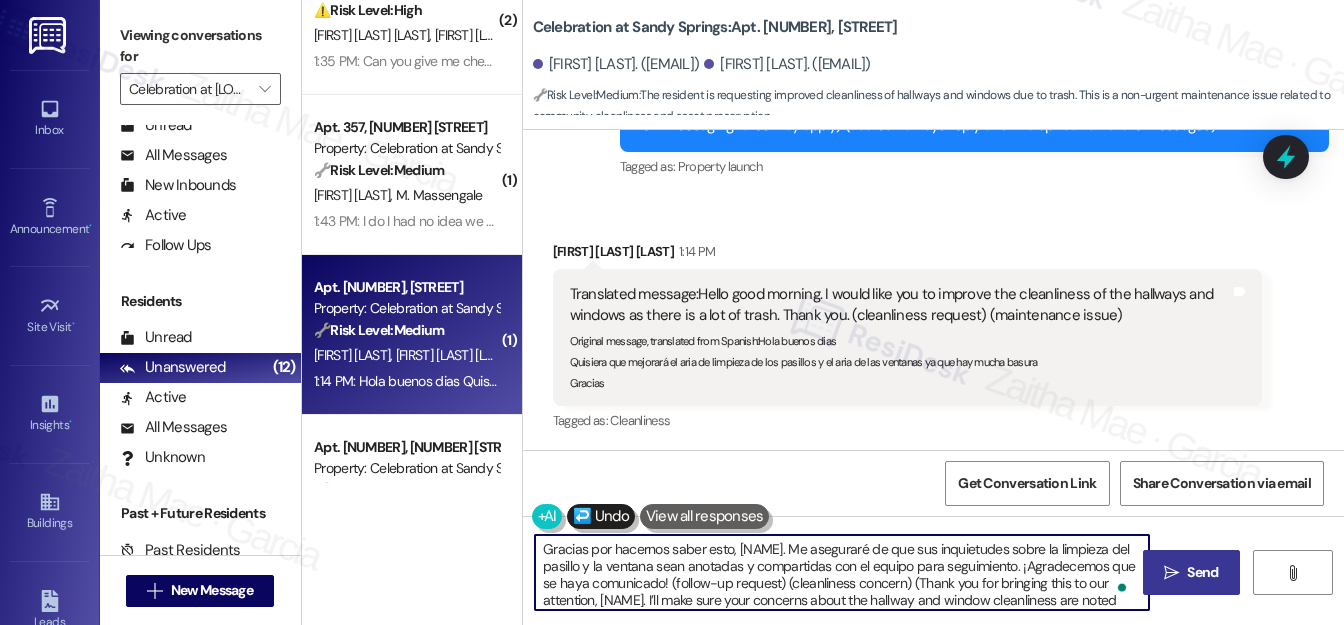 scroll, scrollTop: 16, scrollLeft: 0, axis: vertical 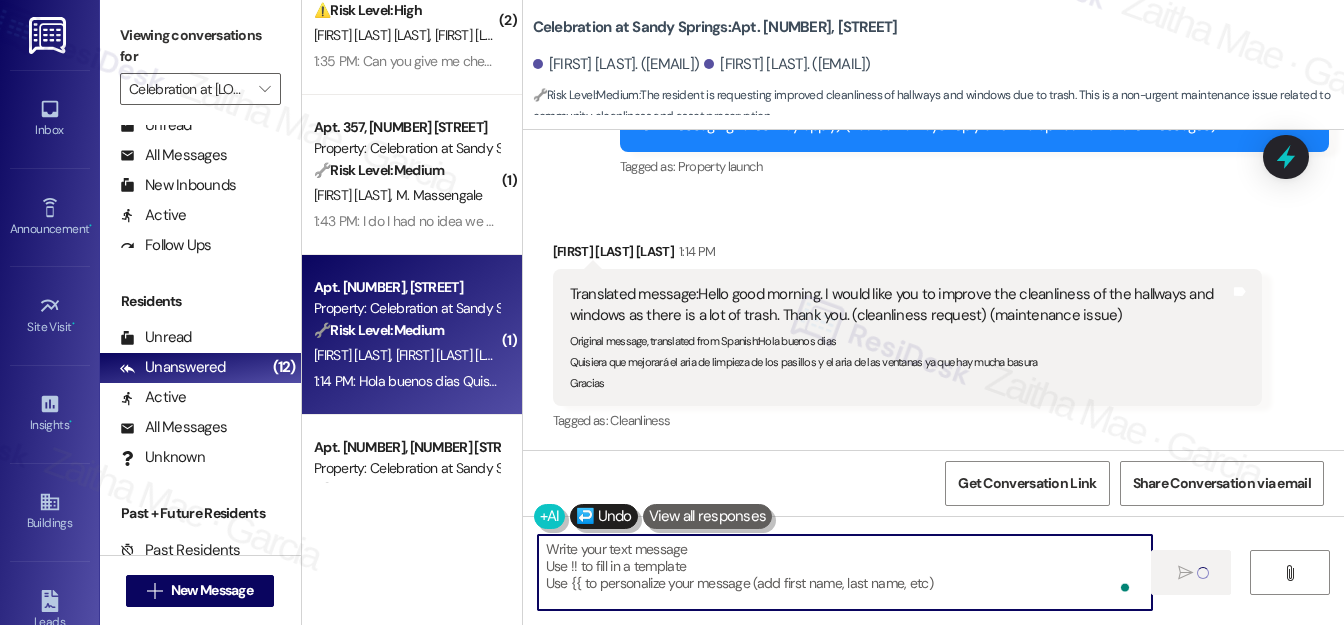 type on "Fetching suggested responses. Please feel free to read through the conversation in the meantime." 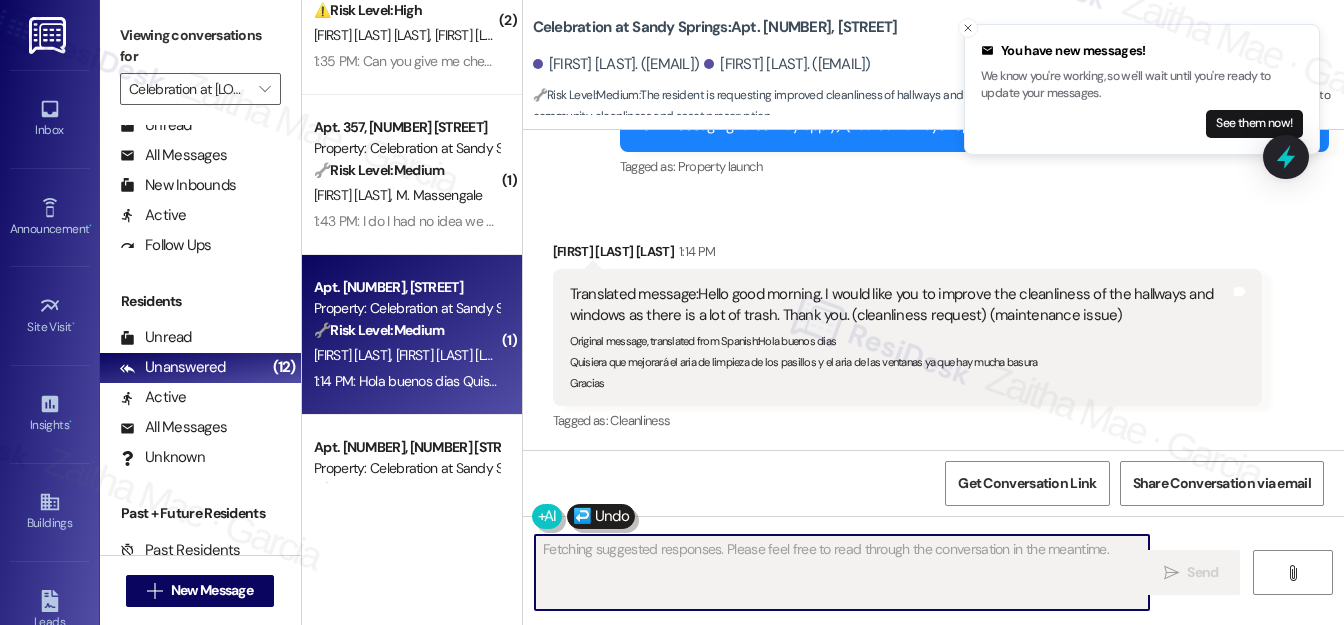 drag, startPoint x: 1290, startPoint y: 159, endPoint x: 1189, endPoint y: 187, distance: 104.80935 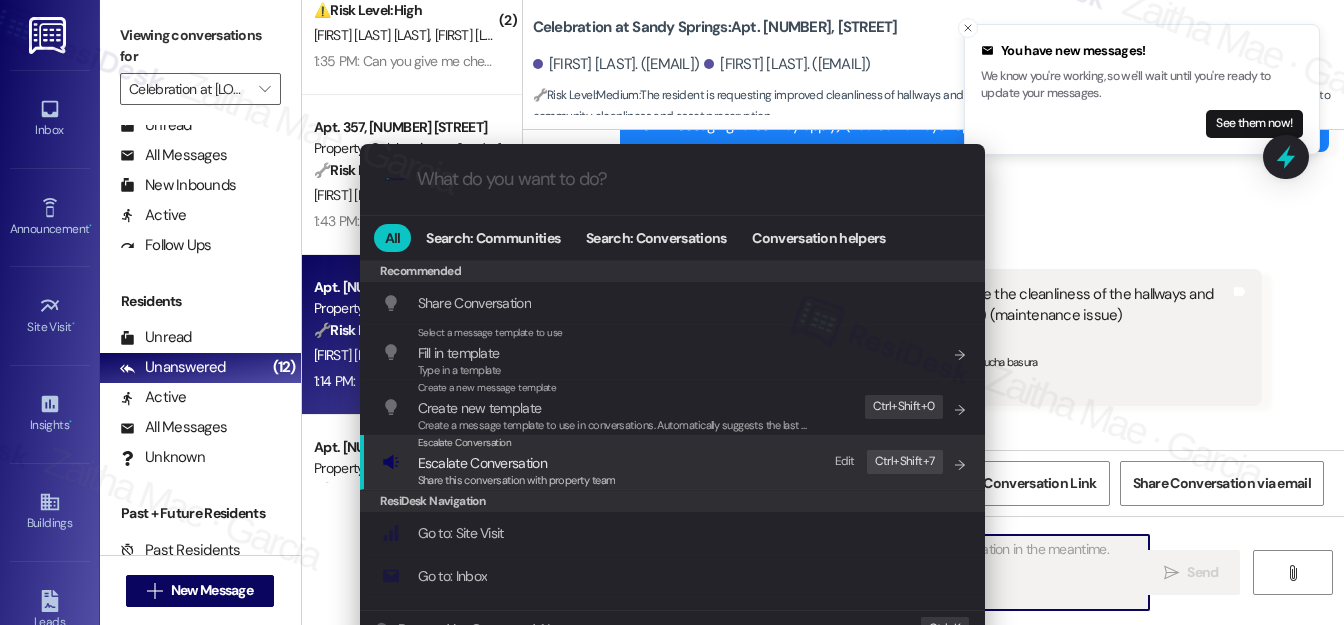 click on "Escalate Conversation" at bounding box center [482, 463] 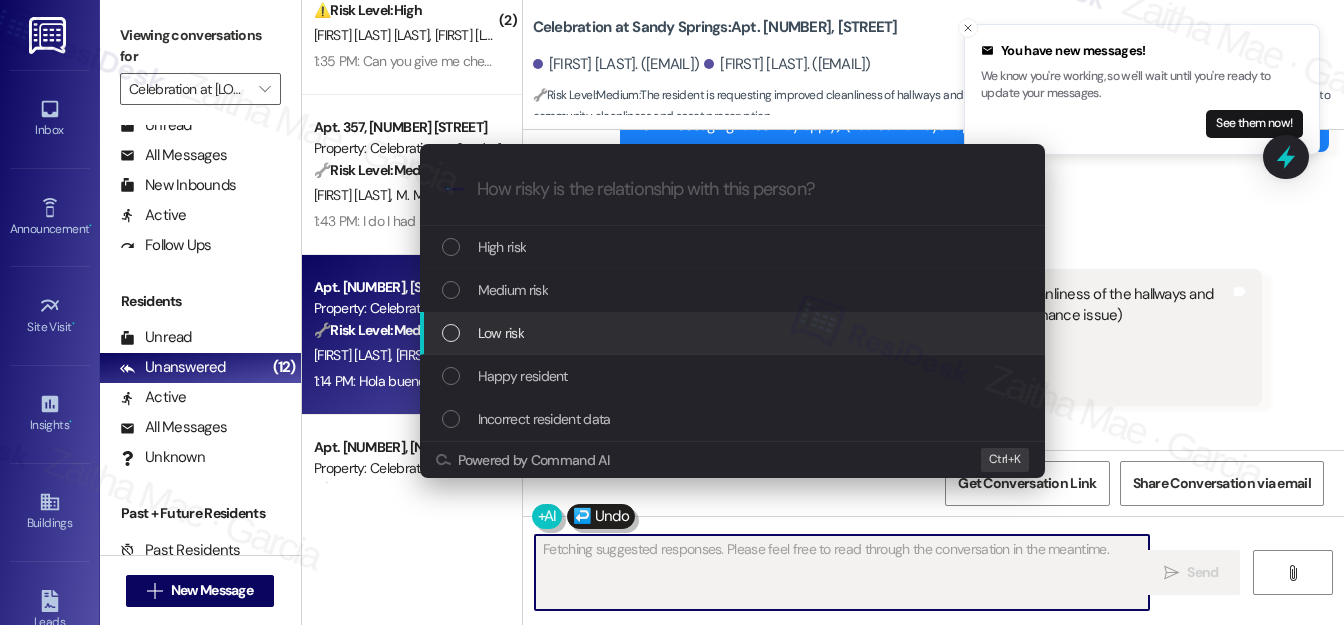 click on "Low risk" at bounding box center [732, 333] 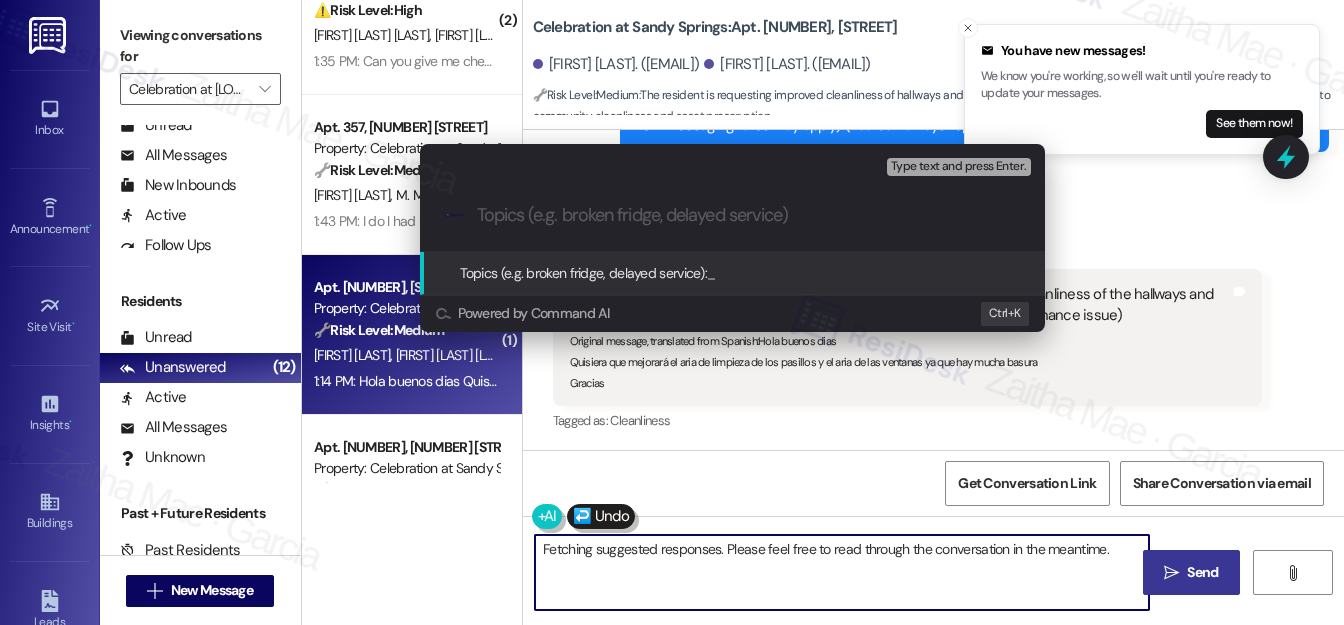 paste on "Resident Feedback: Cleanliness of Hallways and Windows" 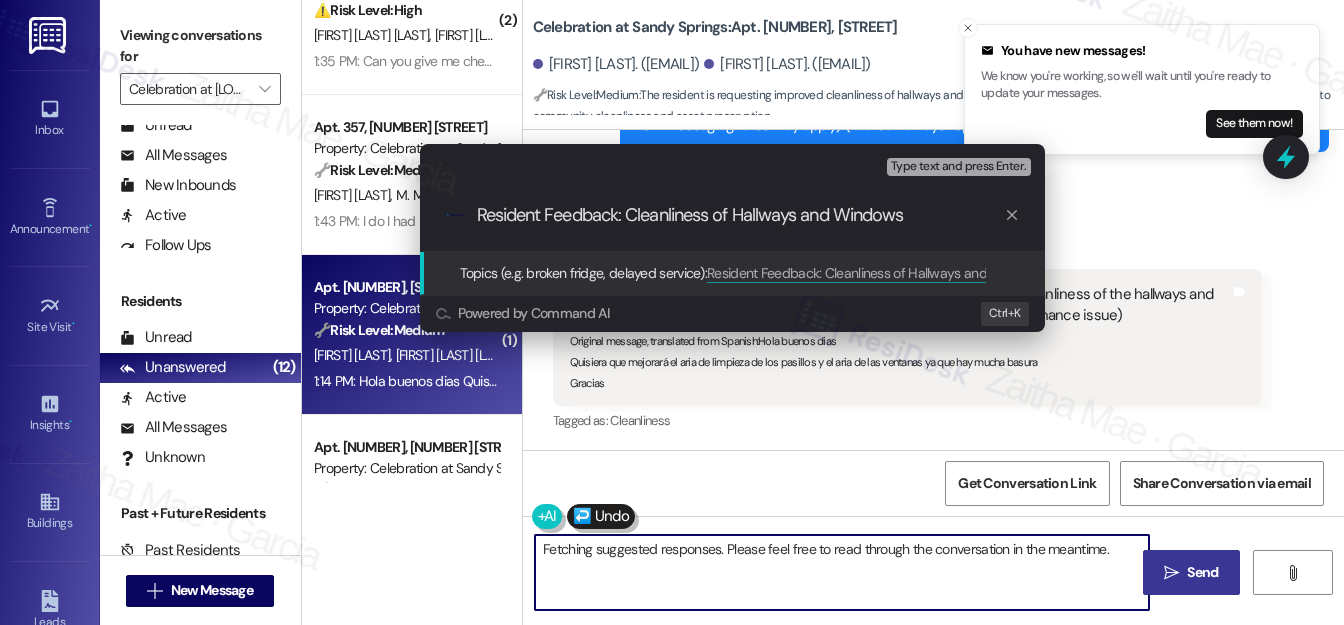 type 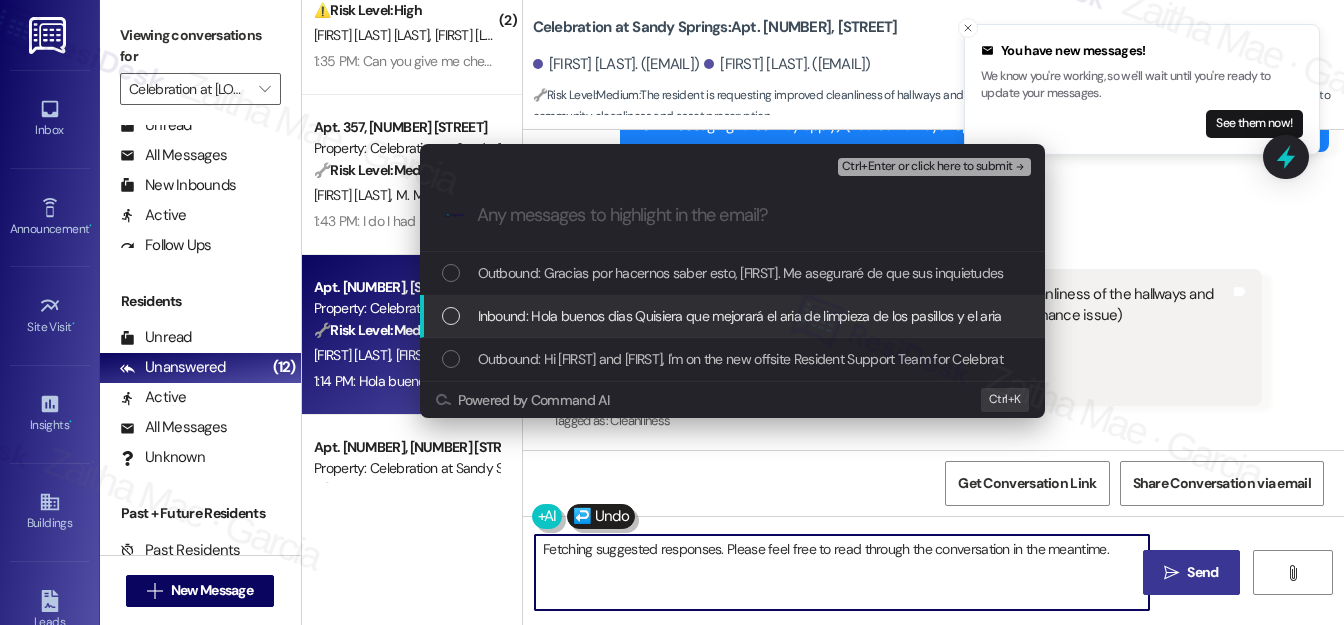 click at bounding box center (451, 316) 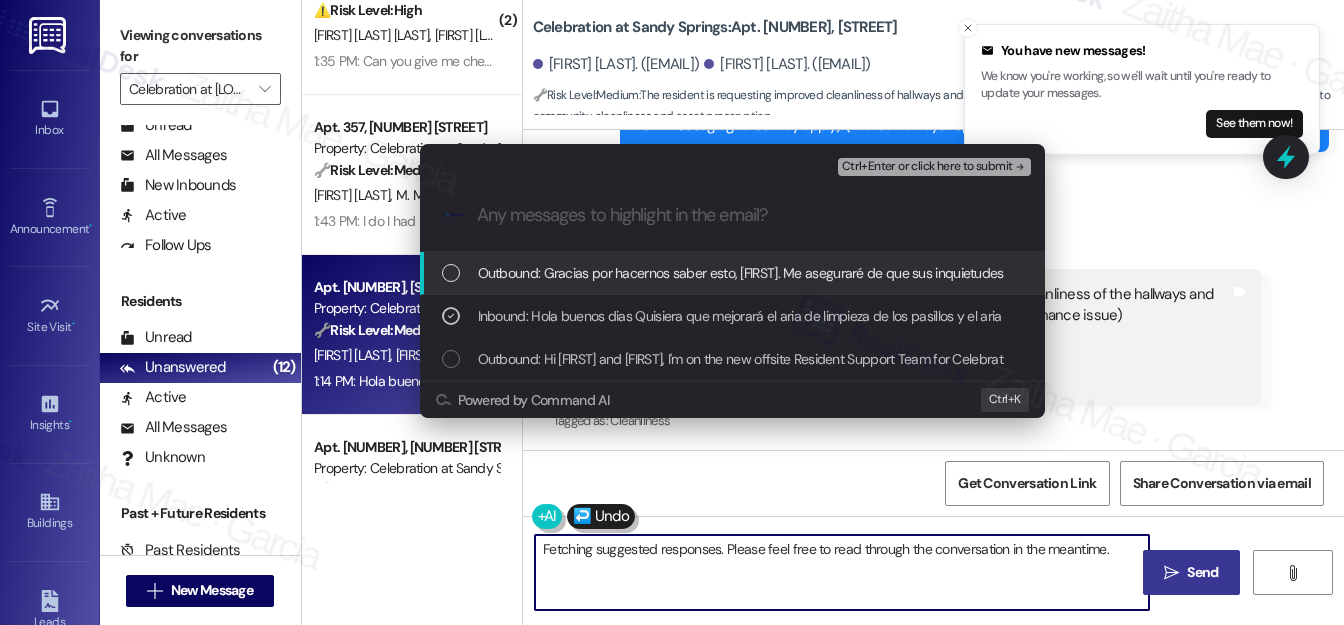 click on "Ctrl+Enter or click here to submit" at bounding box center [927, 167] 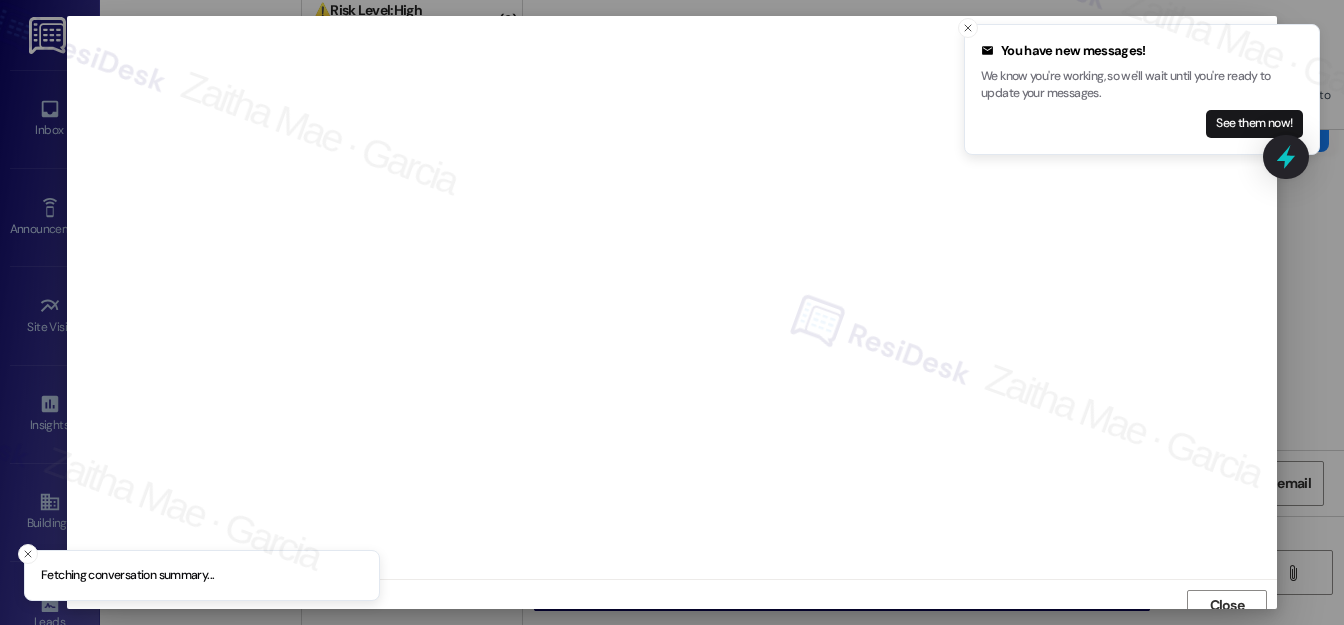 scroll, scrollTop: 12, scrollLeft: 0, axis: vertical 